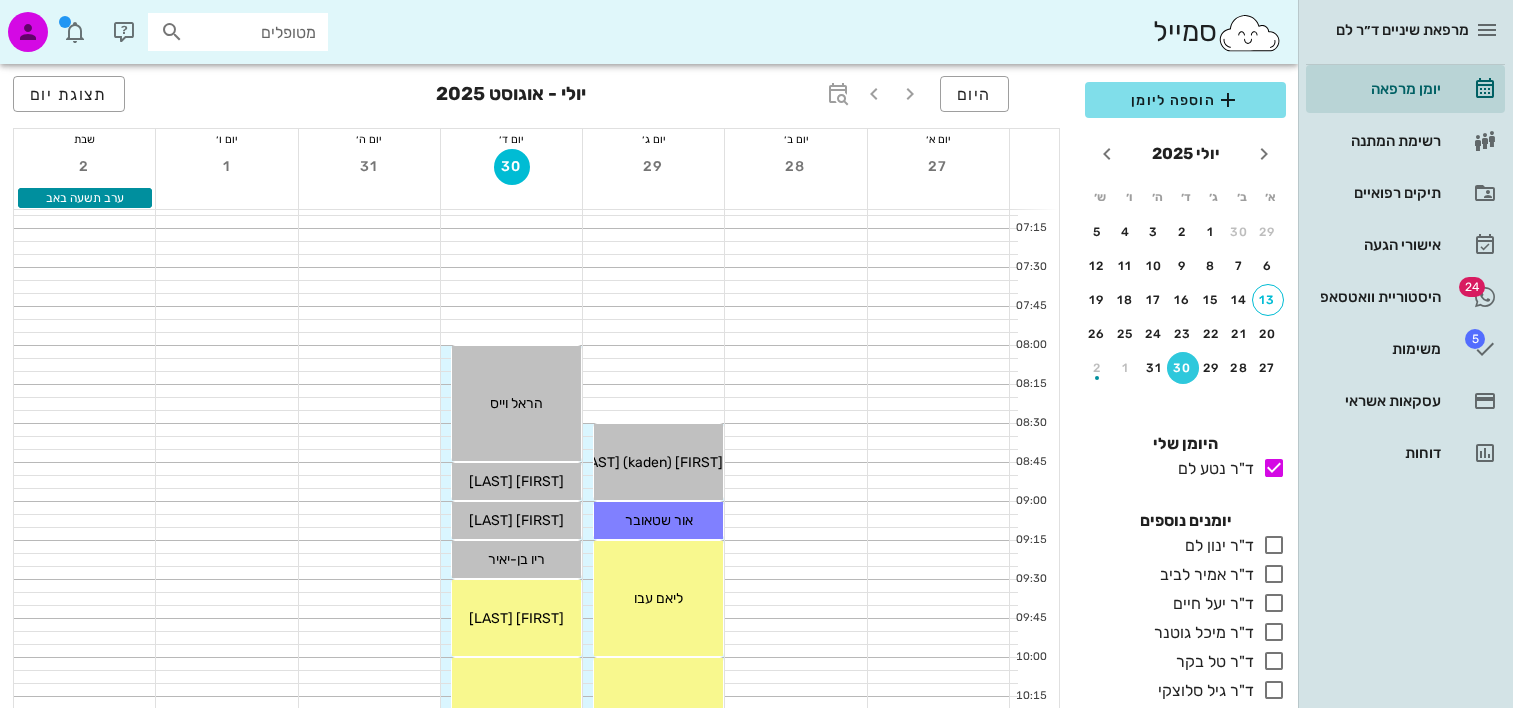 scroll, scrollTop: 200, scrollLeft: 0, axis: vertical 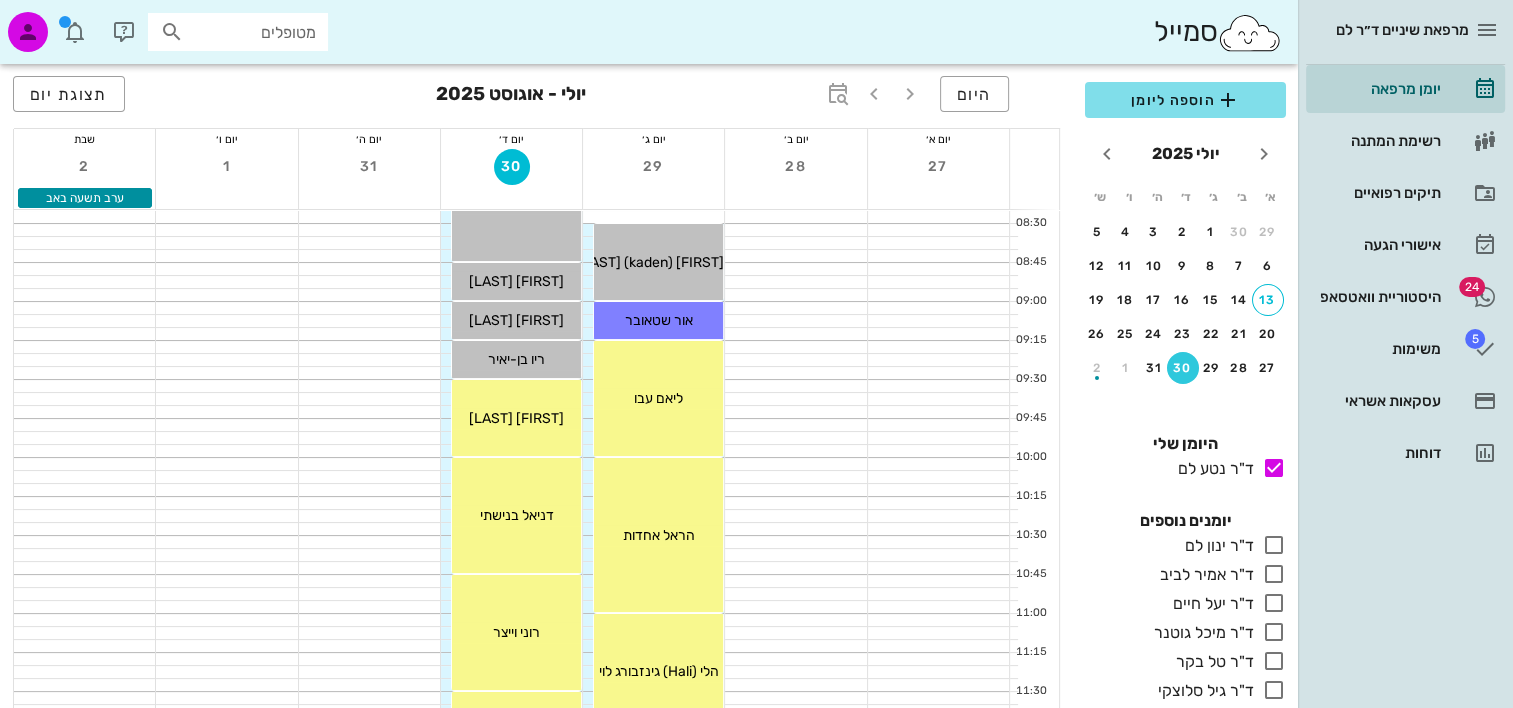 click on "א׳ ב׳ ג׳ ד׳ ה׳ ו׳ ש׳ 29 30 1 2 3 4 5 6 7 8 9 10 11 12 13 14 15 16 17 18 19 20 21 22 23 24 25 26 27 28 29 30 31 1 2" at bounding box center [1185, 299] 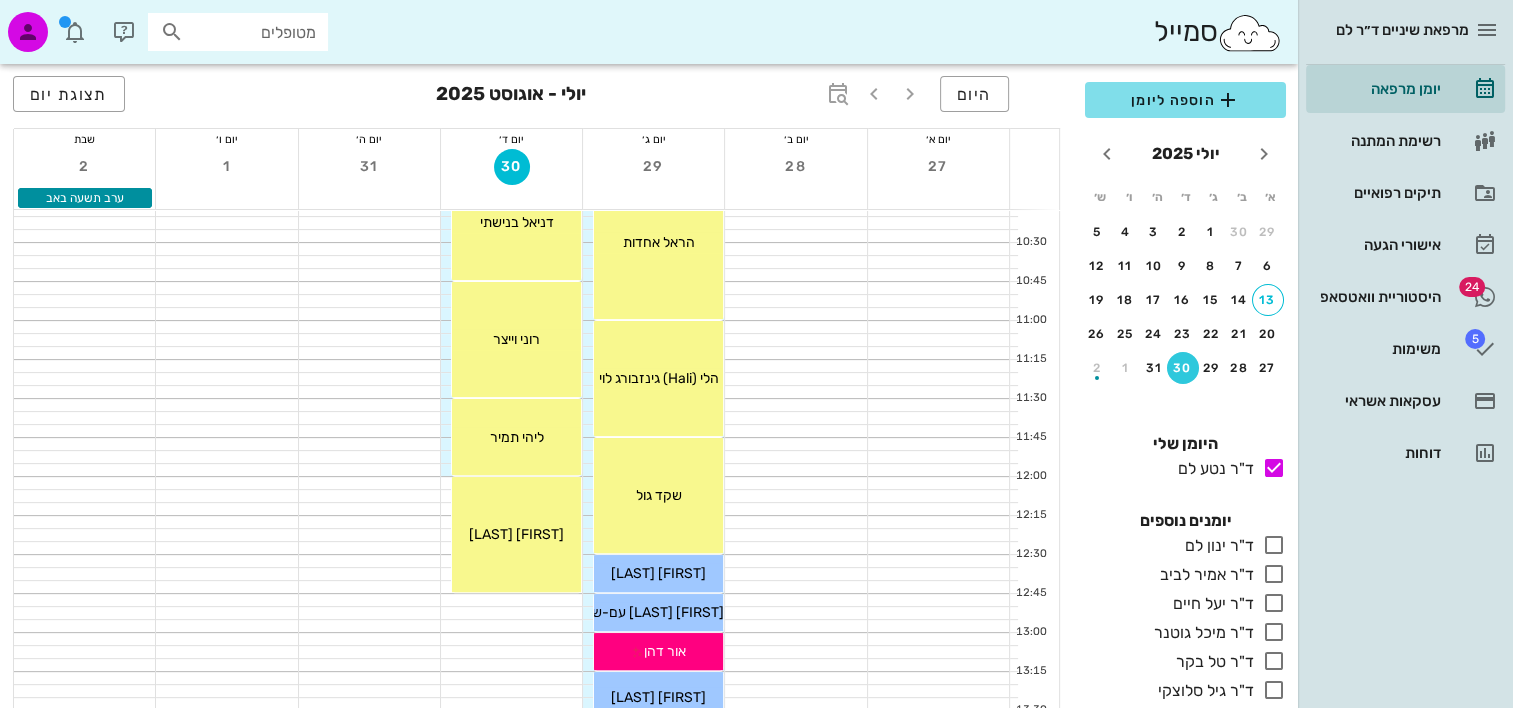 scroll, scrollTop: 600, scrollLeft: 0, axis: vertical 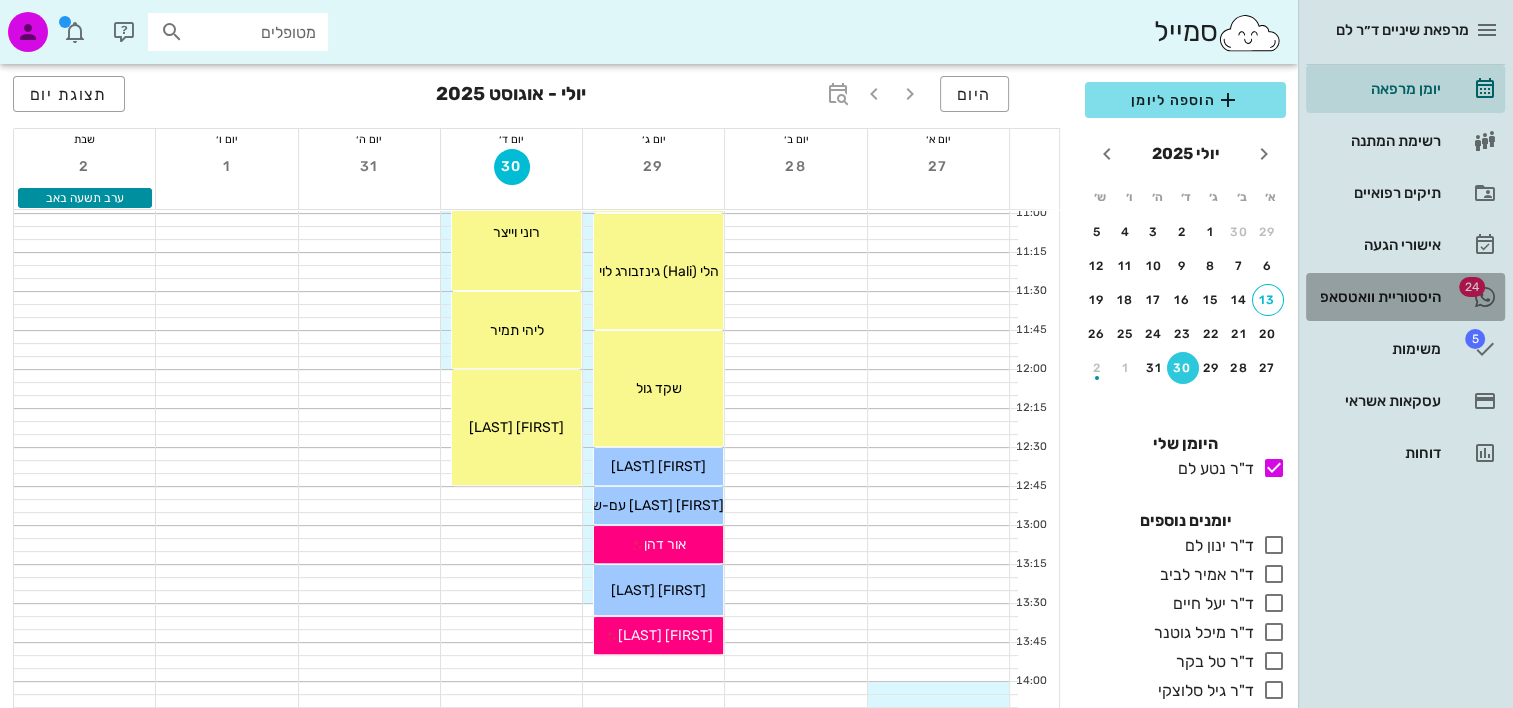 click on "היסטוריית וואטסאפ" at bounding box center [1377, 297] 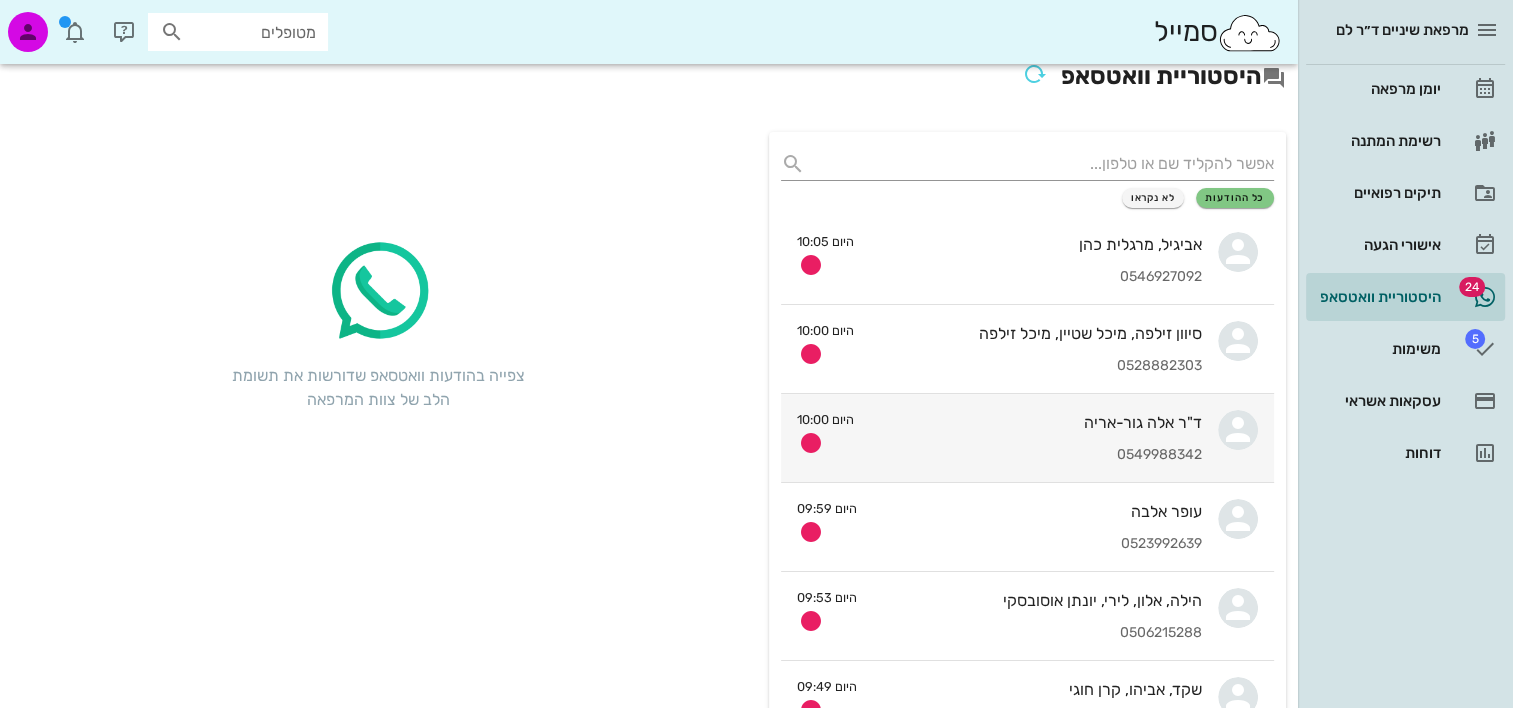 scroll, scrollTop: 0, scrollLeft: 0, axis: both 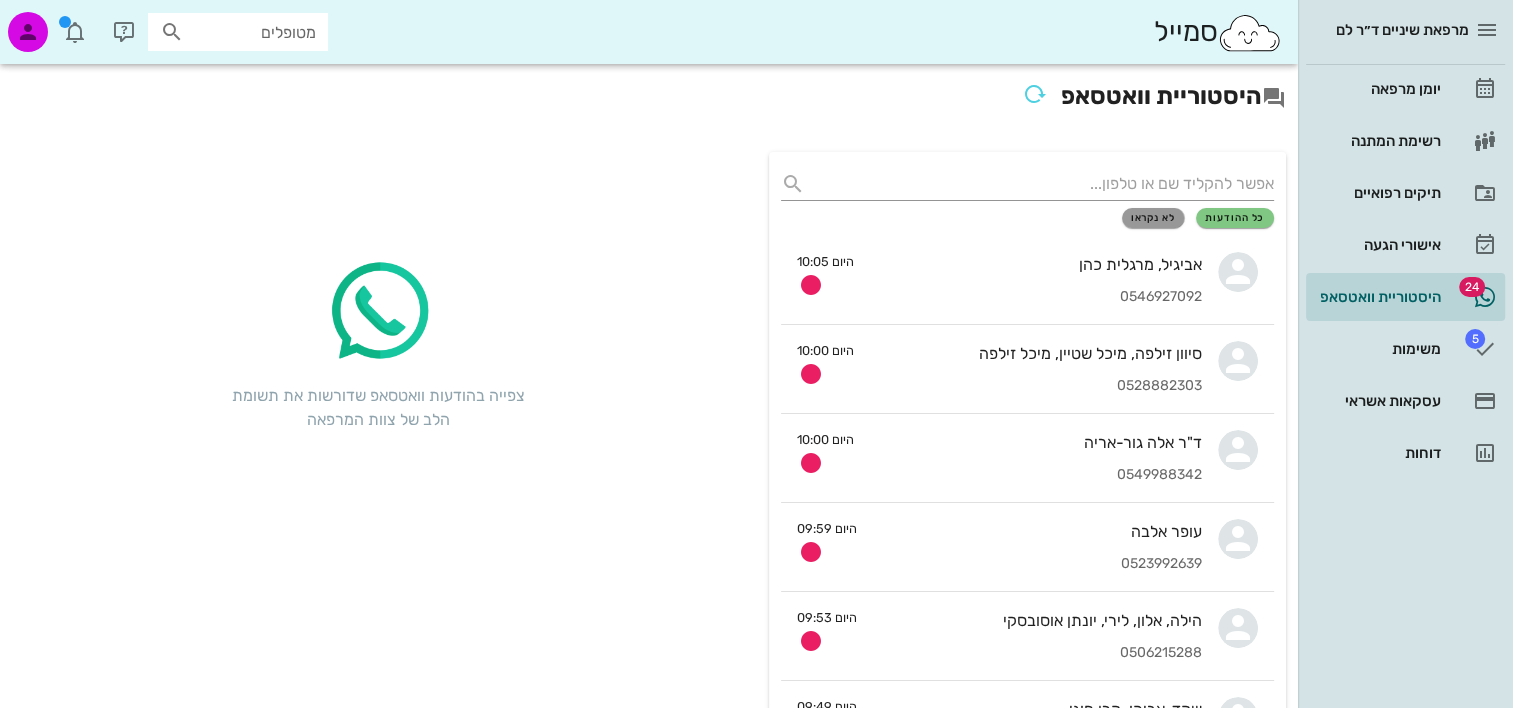 click on "לא נקראו" at bounding box center [1153, 218] 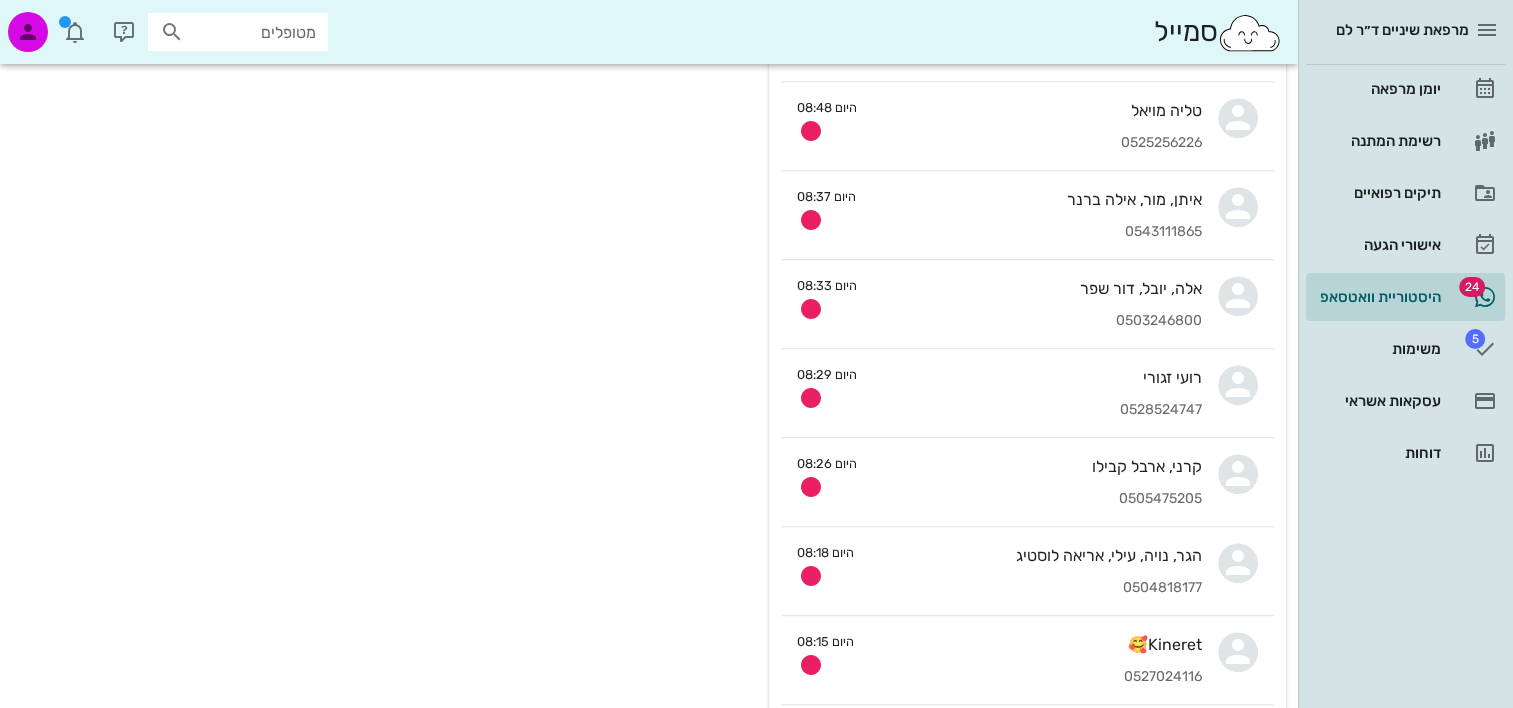 scroll, scrollTop: 1739, scrollLeft: 0, axis: vertical 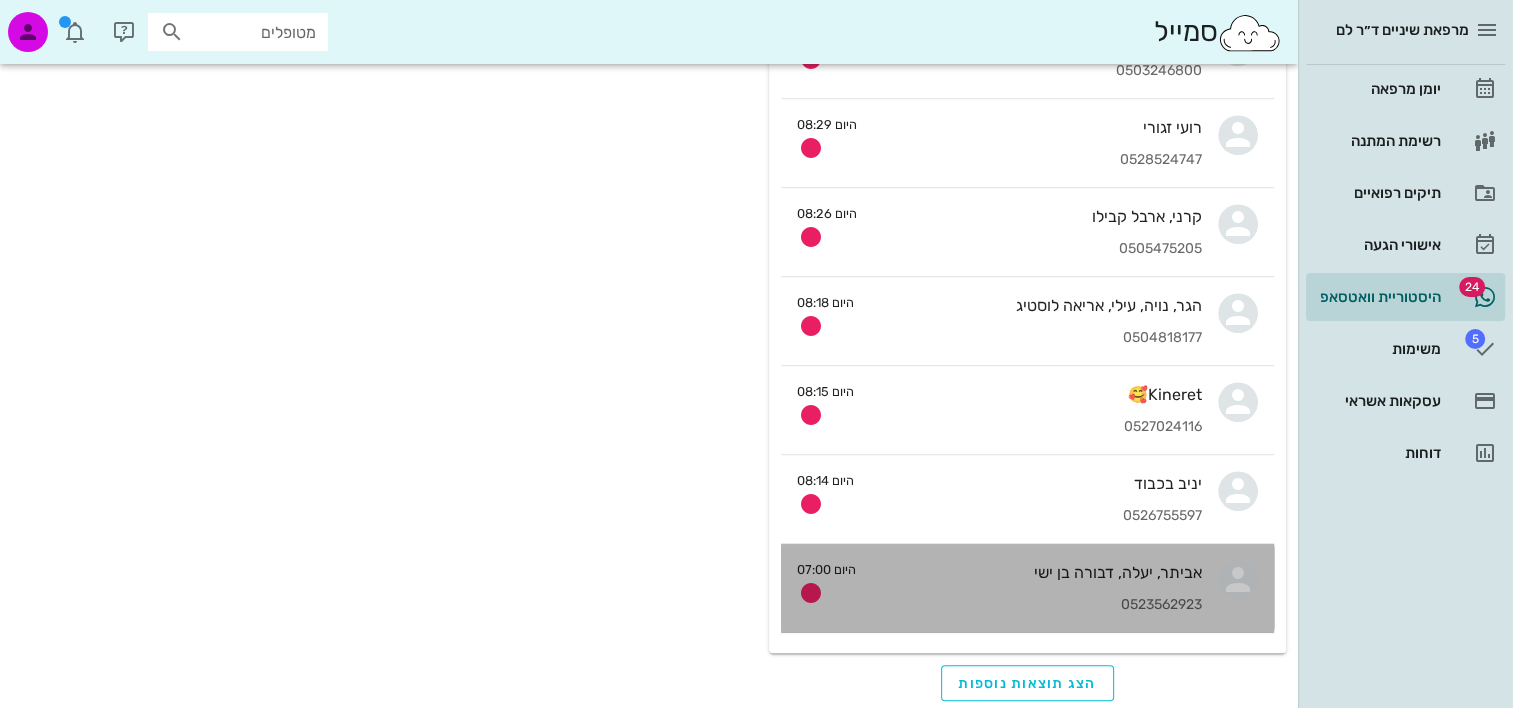 click on "אביתר, יעלה, דבורה בן ישי" at bounding box center [1037, 572] 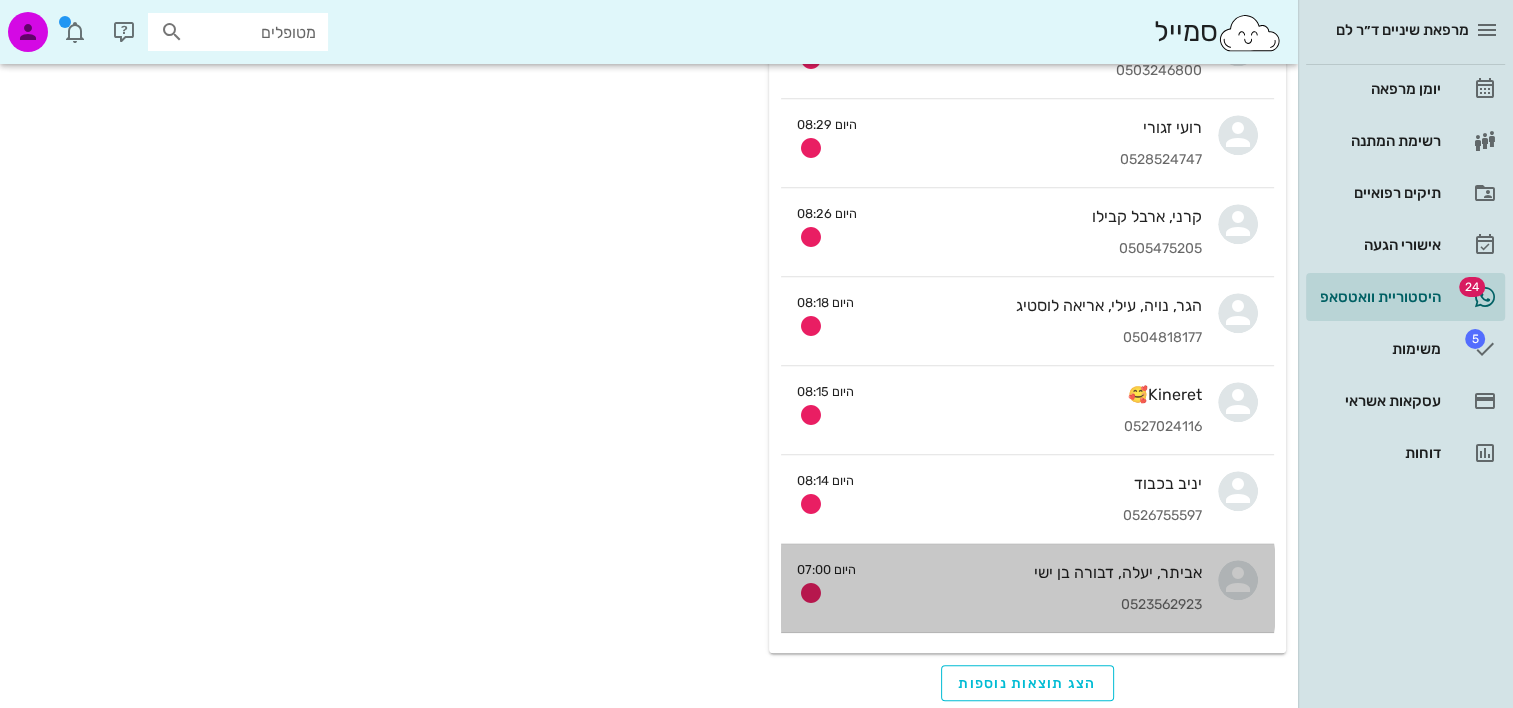 scroll, scrollTop: 0, scrollLeft: 0, axis: both 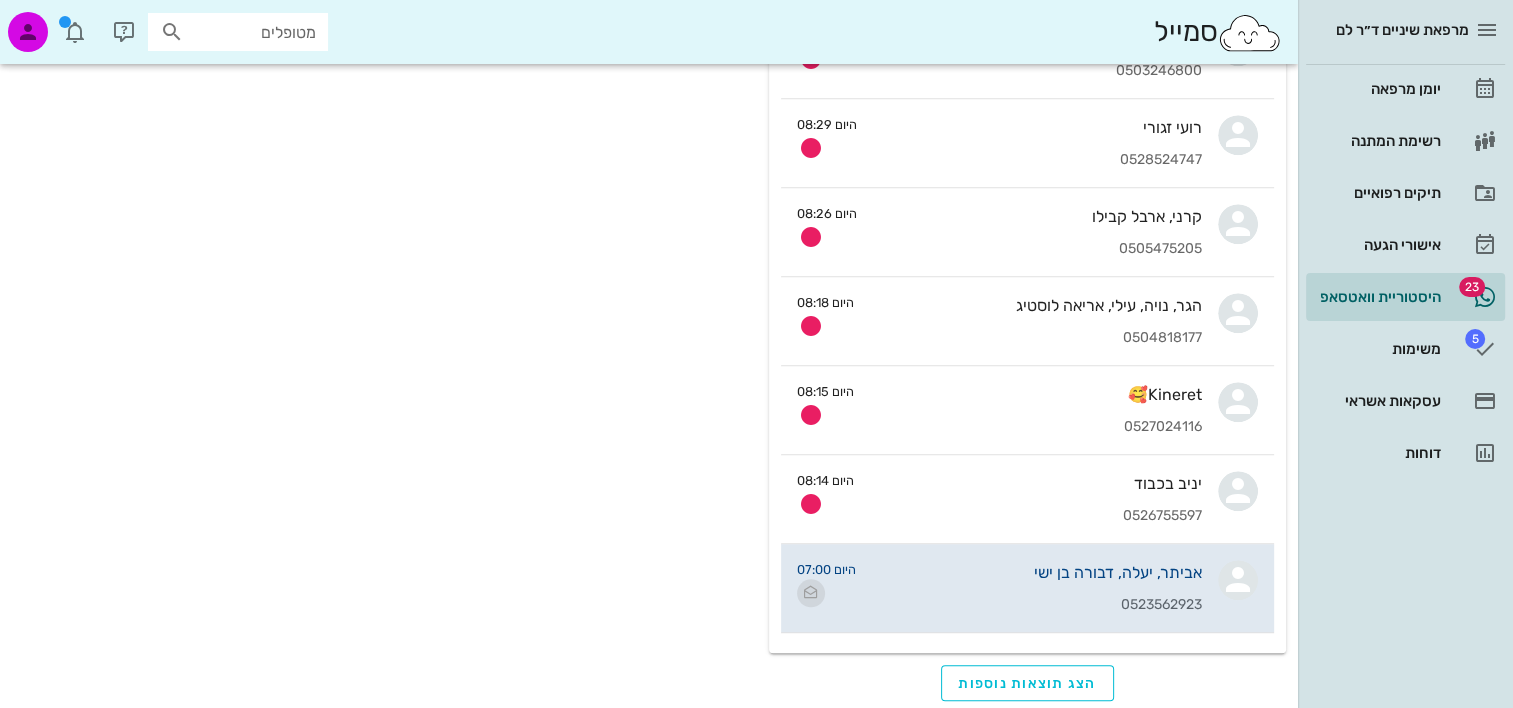 click at bounding box center (811, 593) 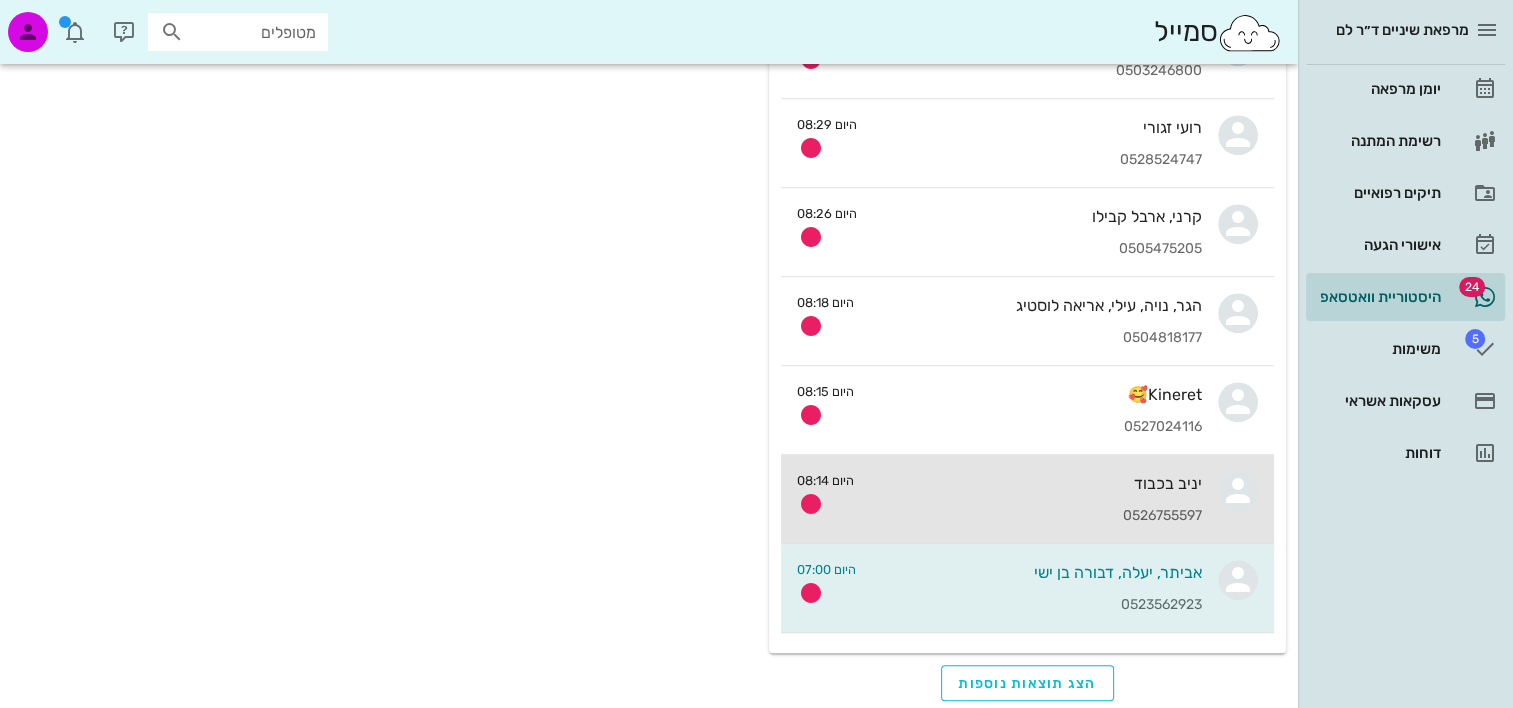 click on "יניב בכבוד [PHONE]" at bounding box center (1036, 499) 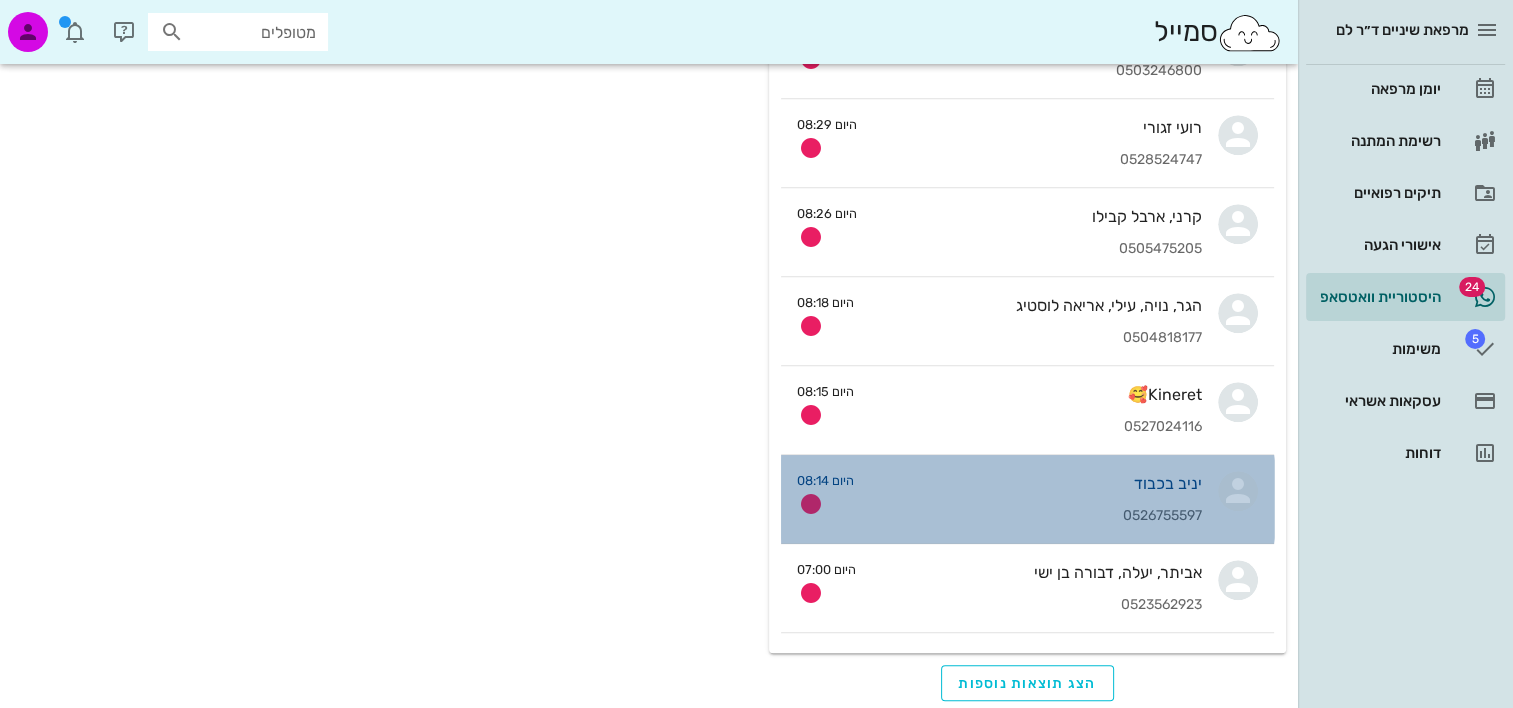 scroll, scrollTop: 0, scrollLeft: 0, axis: both 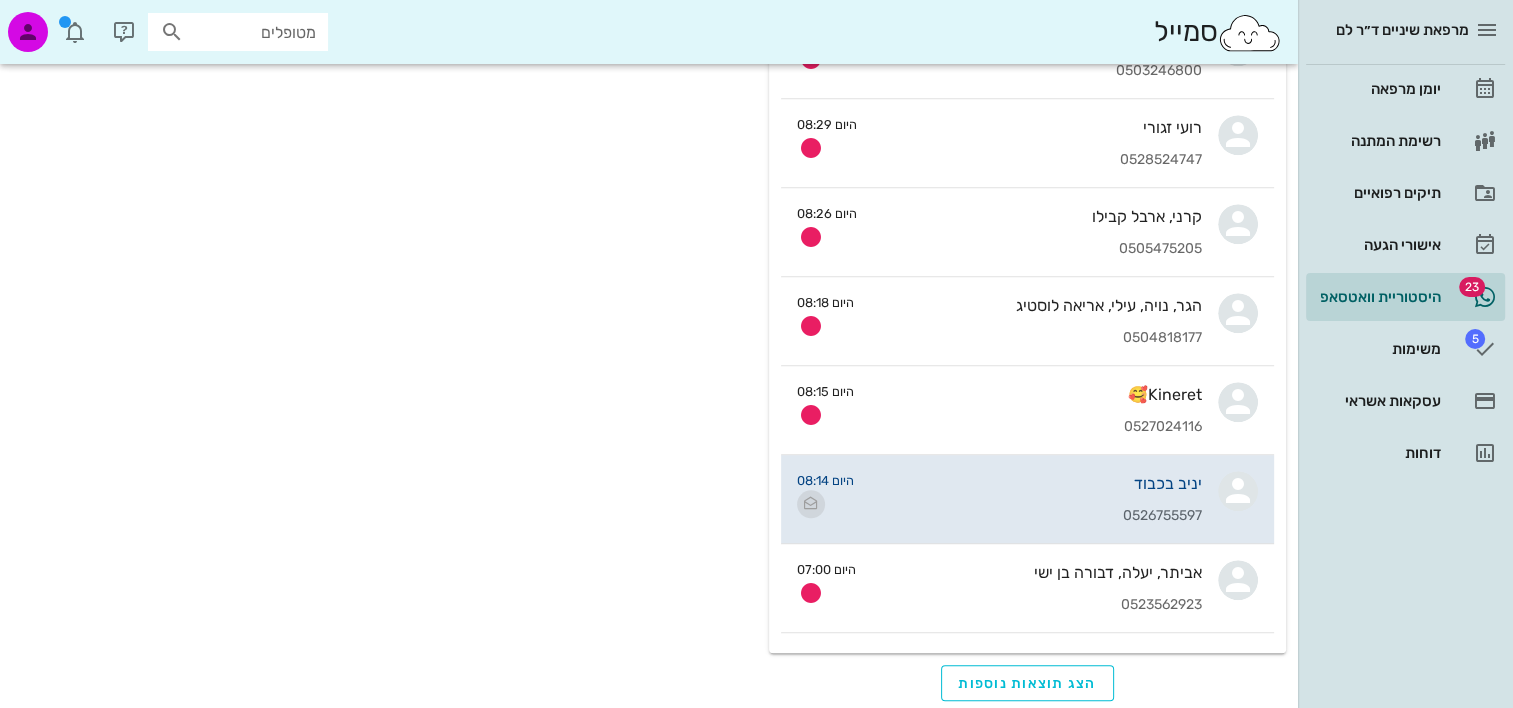 click at bounding box center [811, 504] 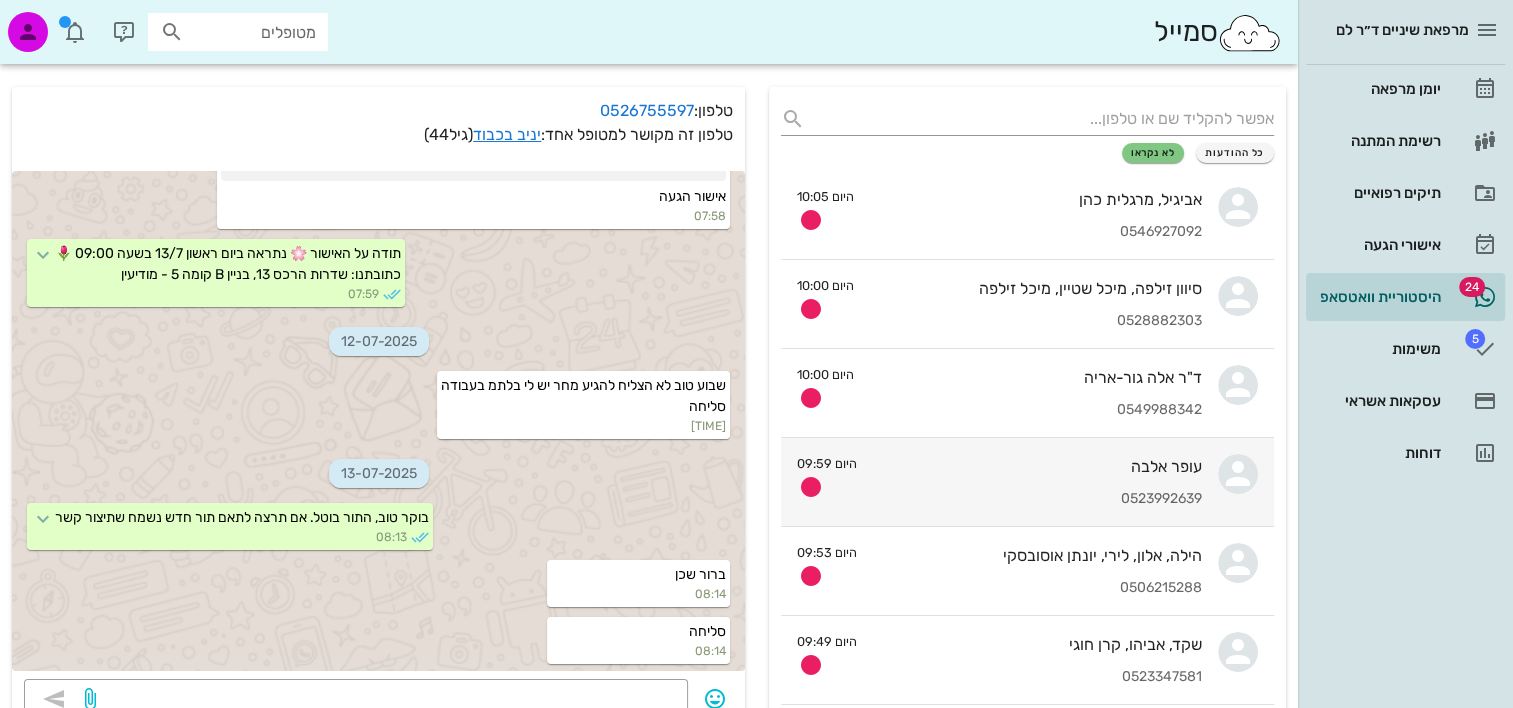 scroll, scrollTop: 100, scrollLeft: 0, axis: vertical 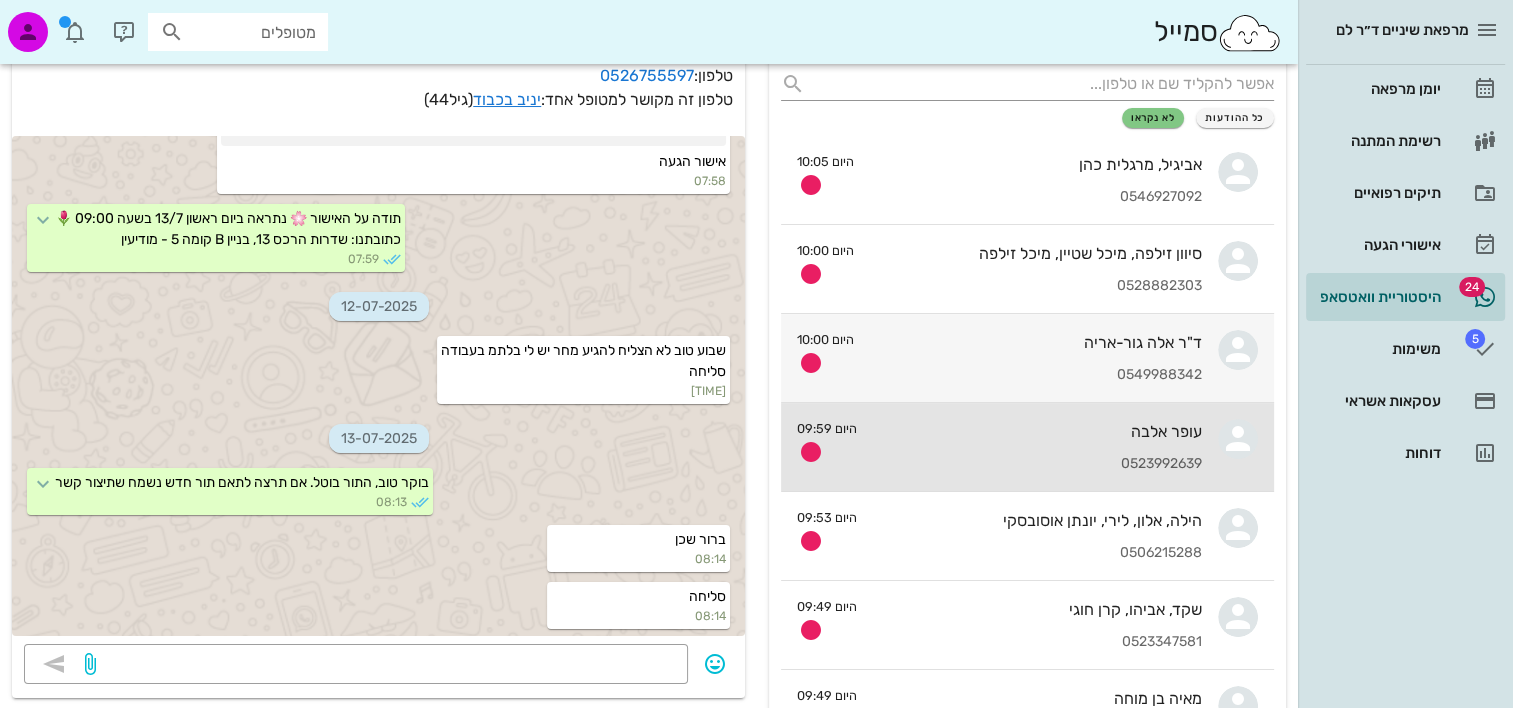 click on "0523992639" at bounding box center [1037, 464] 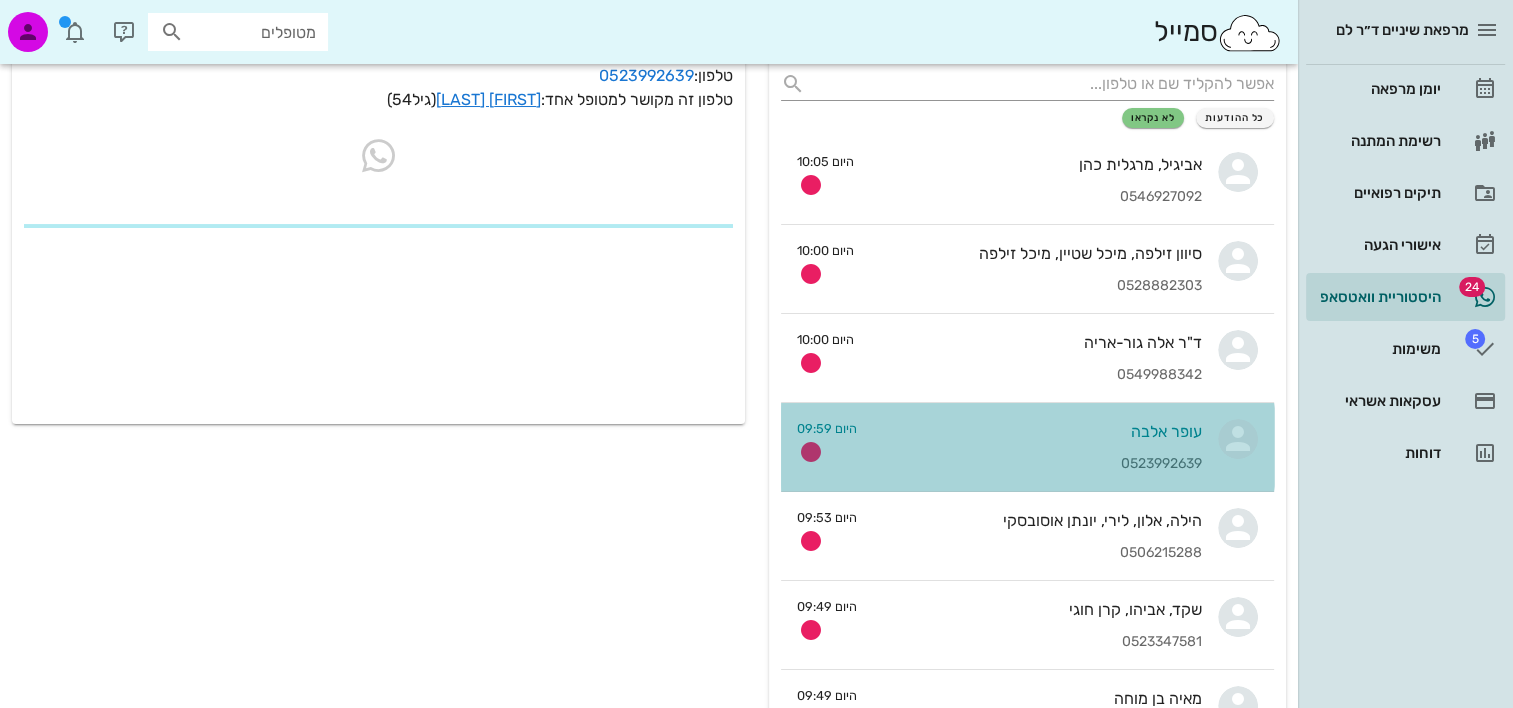 scroll, scrollTop: 0, scrollLeft: 0, axis: both 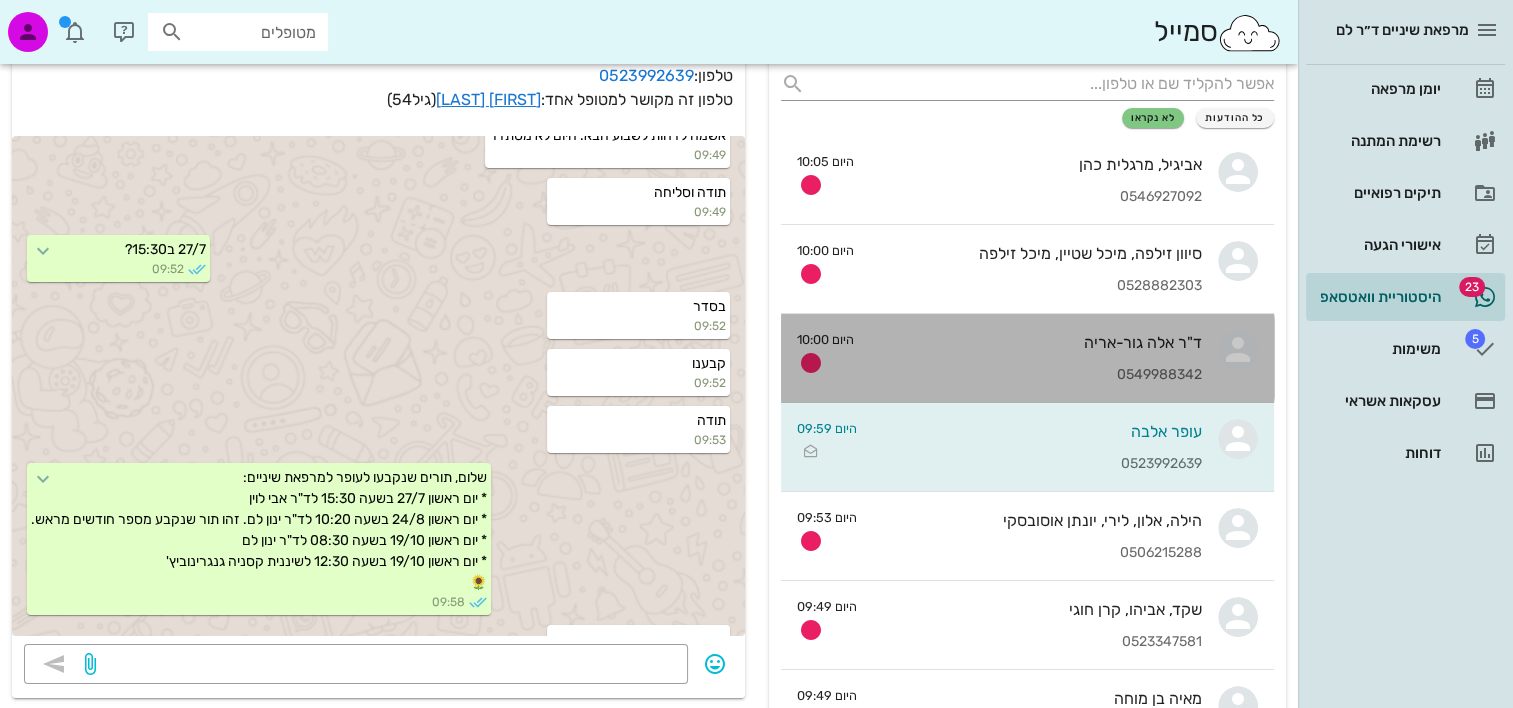 click on "ד"ר [PERSON] [PHONE]" at bounding box center (1036, 358) 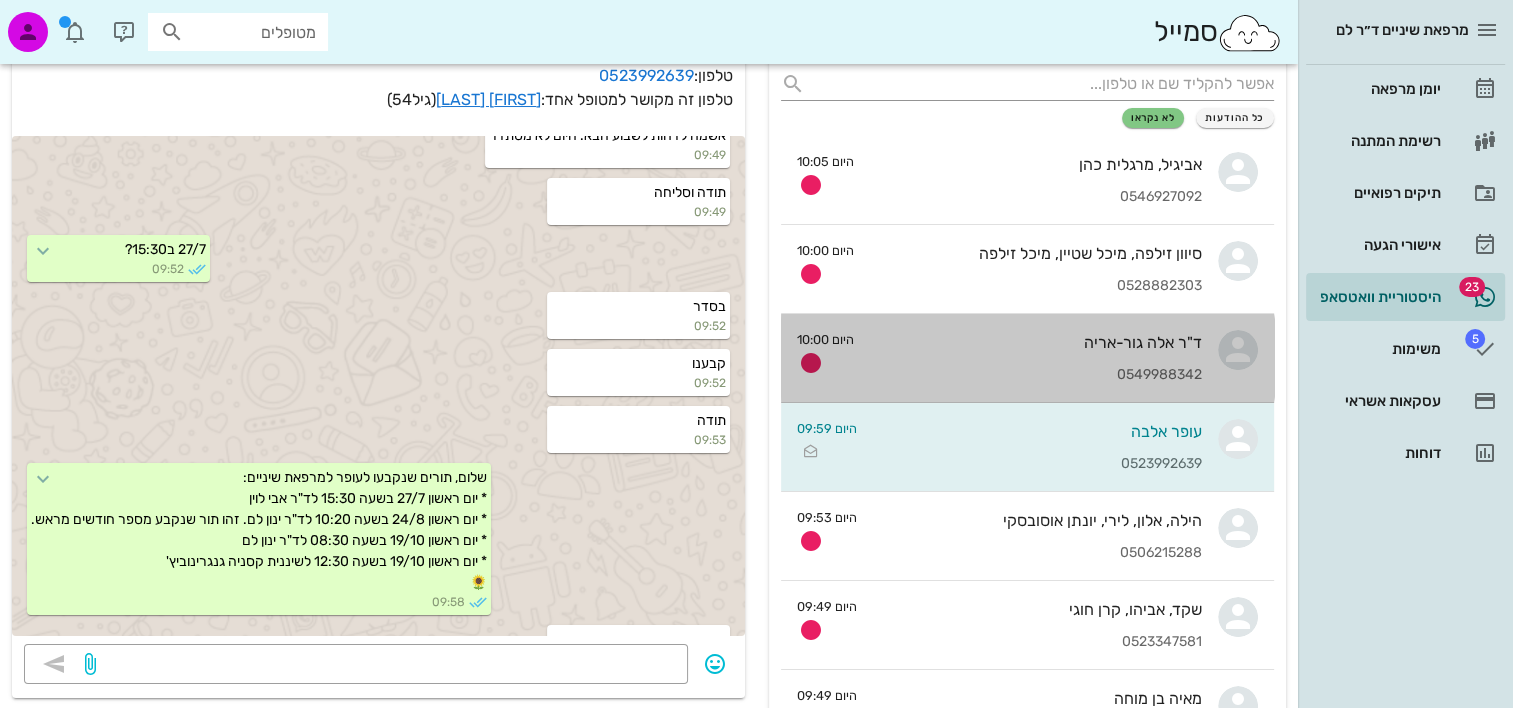 scroll, scrollTop: 0, scrollLeft: 0, axis: both 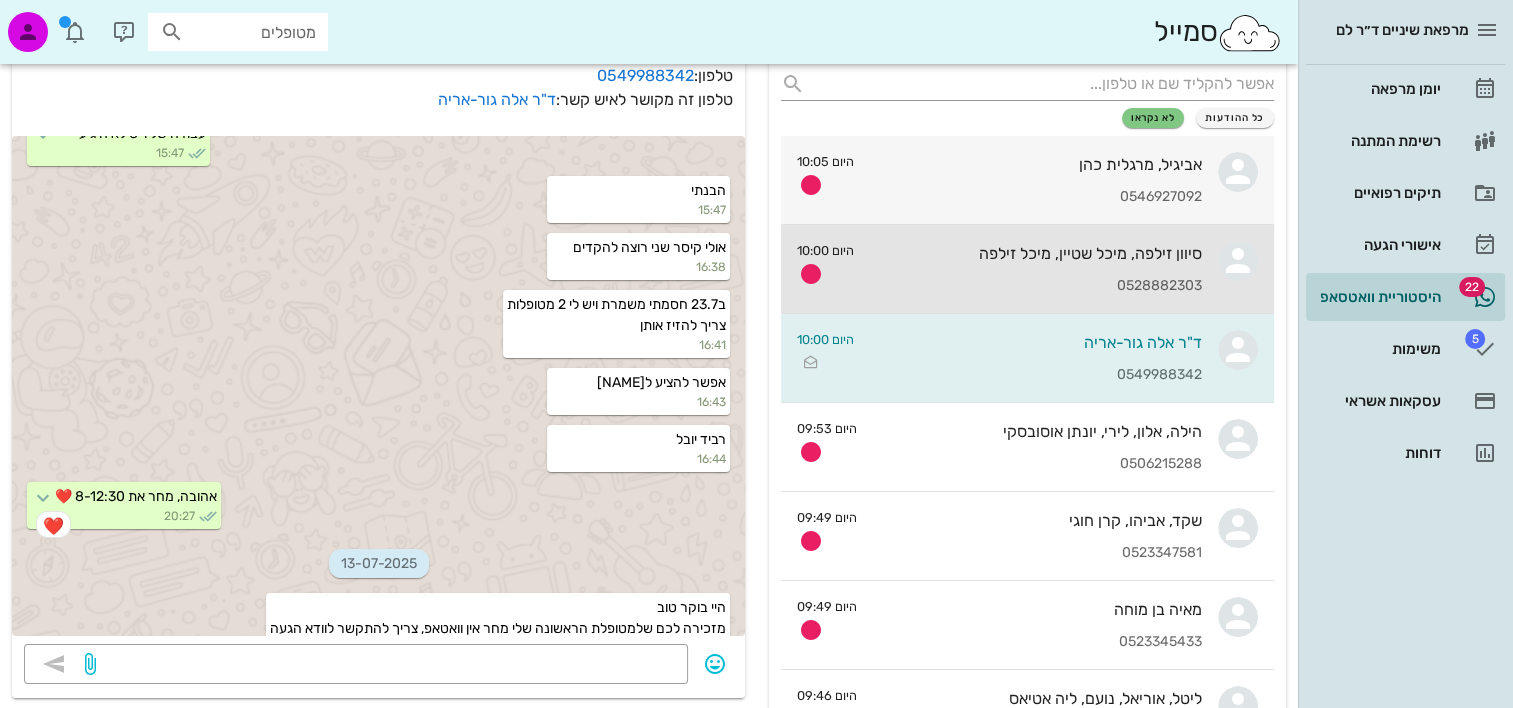click on "[FIRST] [LAST], [FIRST] [LAST], [FIRST] [LAST] [PHONE]" at bounding box center (1036, 269) 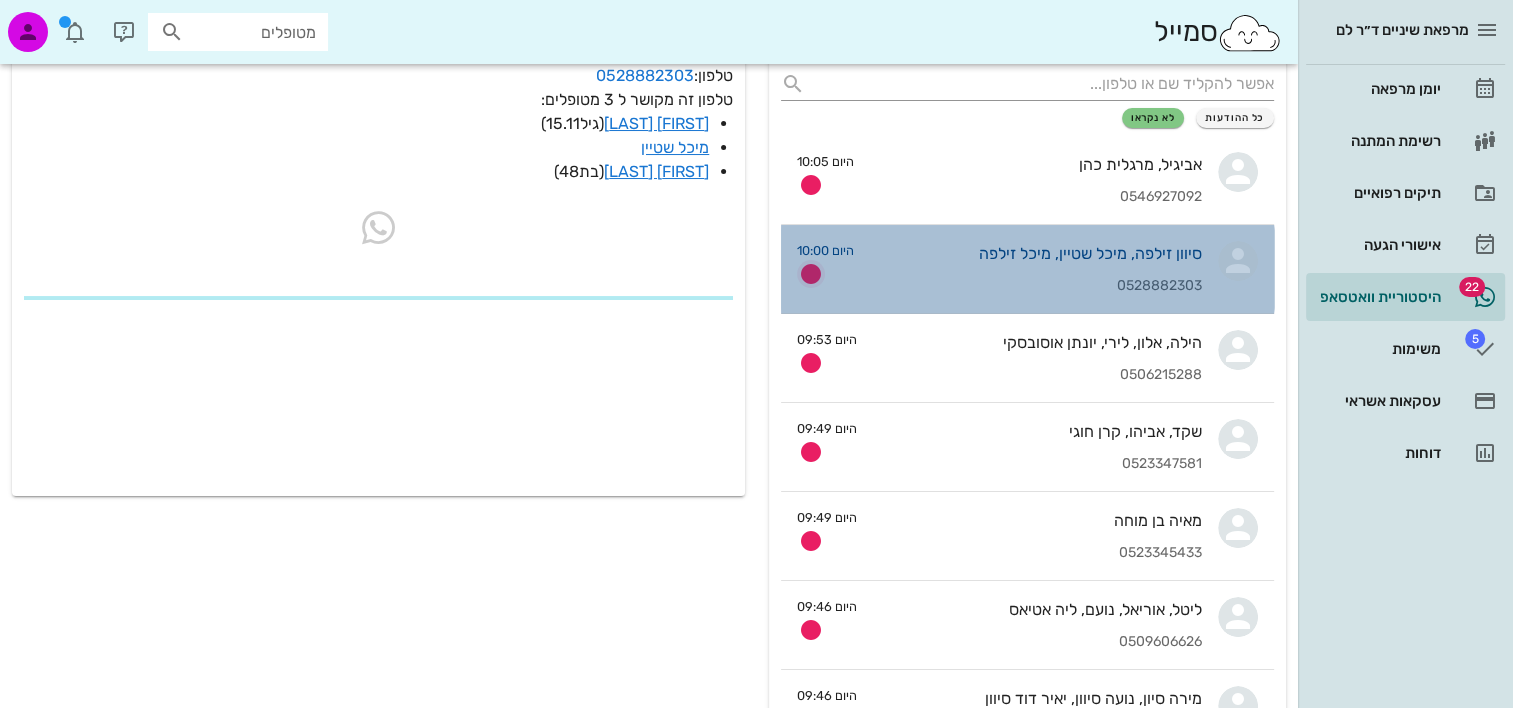 scroll, scrollTop: 0, scrollLeft: 0, axis: both 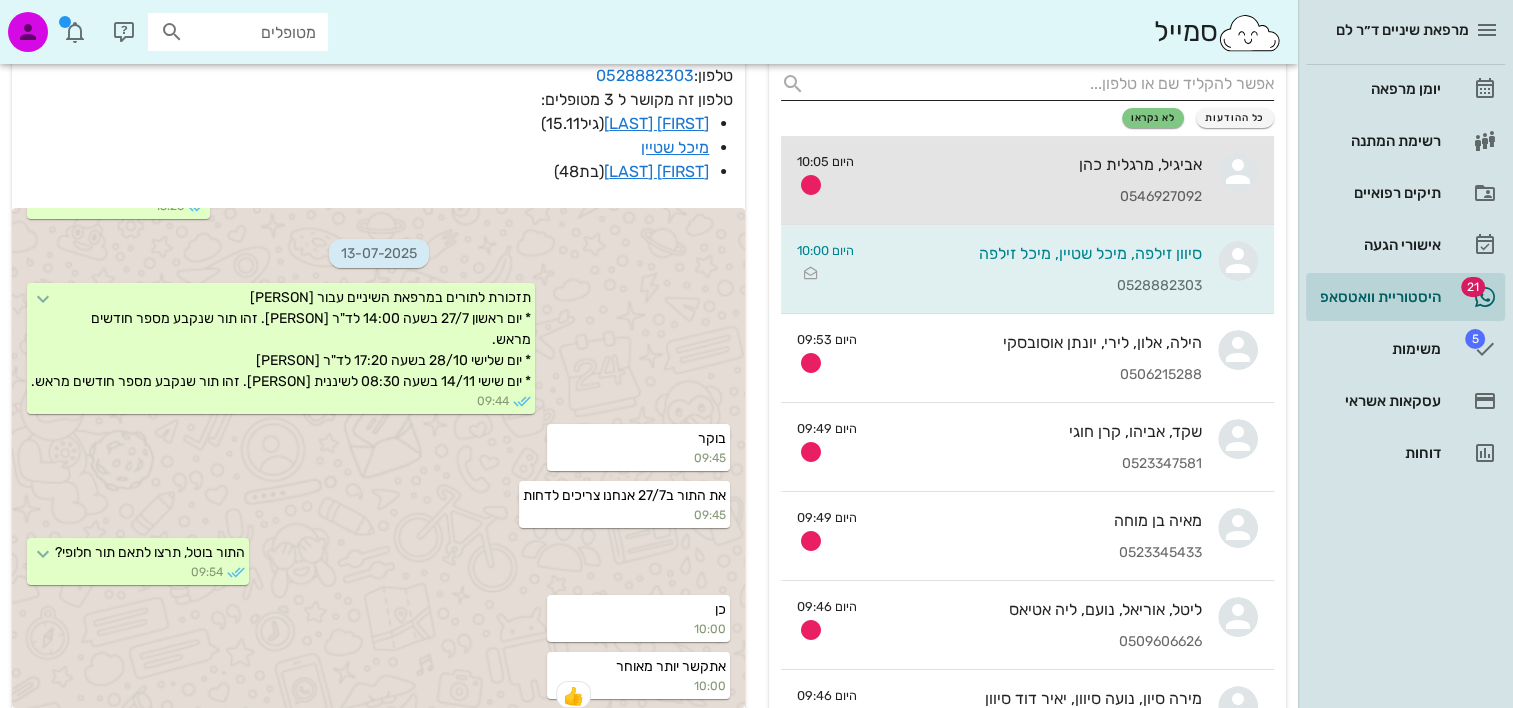 click on "[NAME], [NAME] [LAST] [PHONE]" at bounding box center (1036, 180) 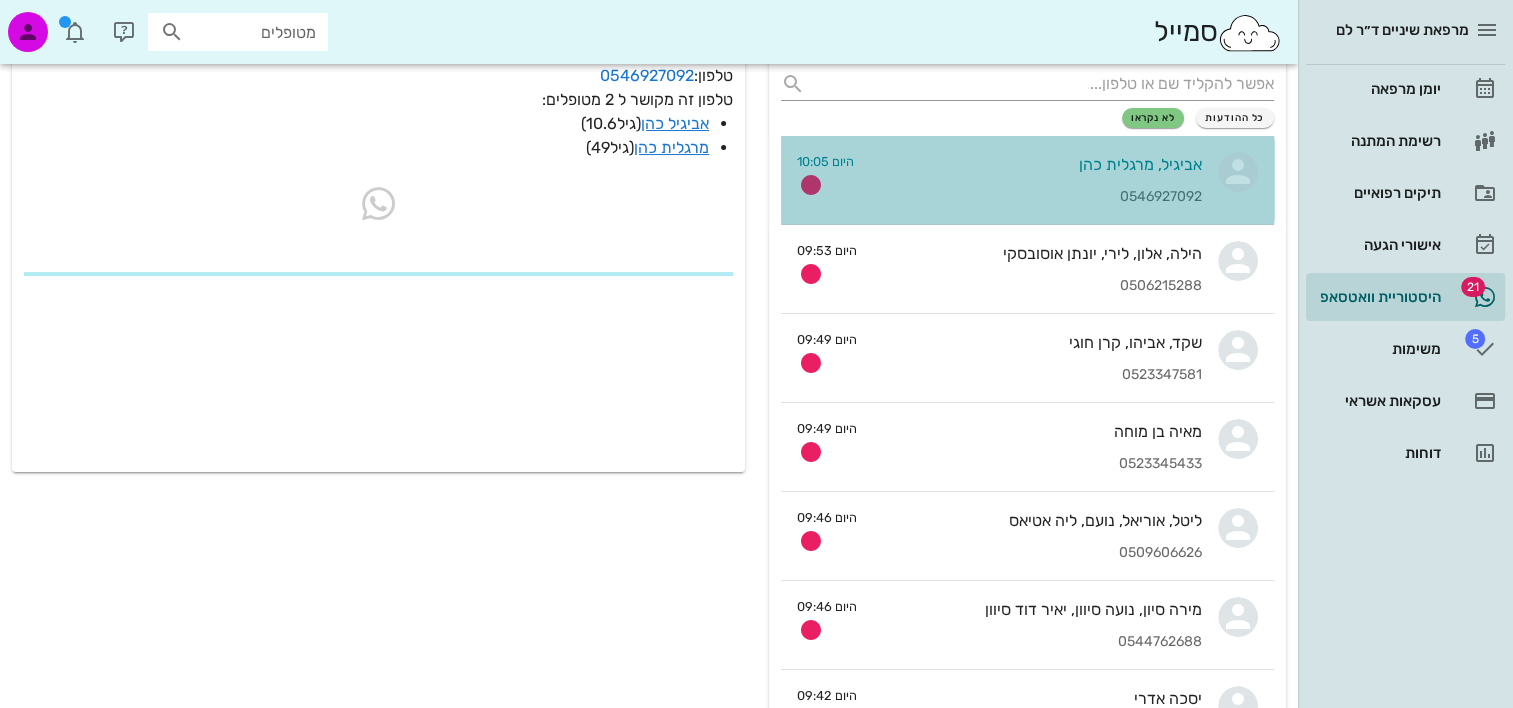 scroll, scrollTop: 0, scrollLeft: 0, axis: both 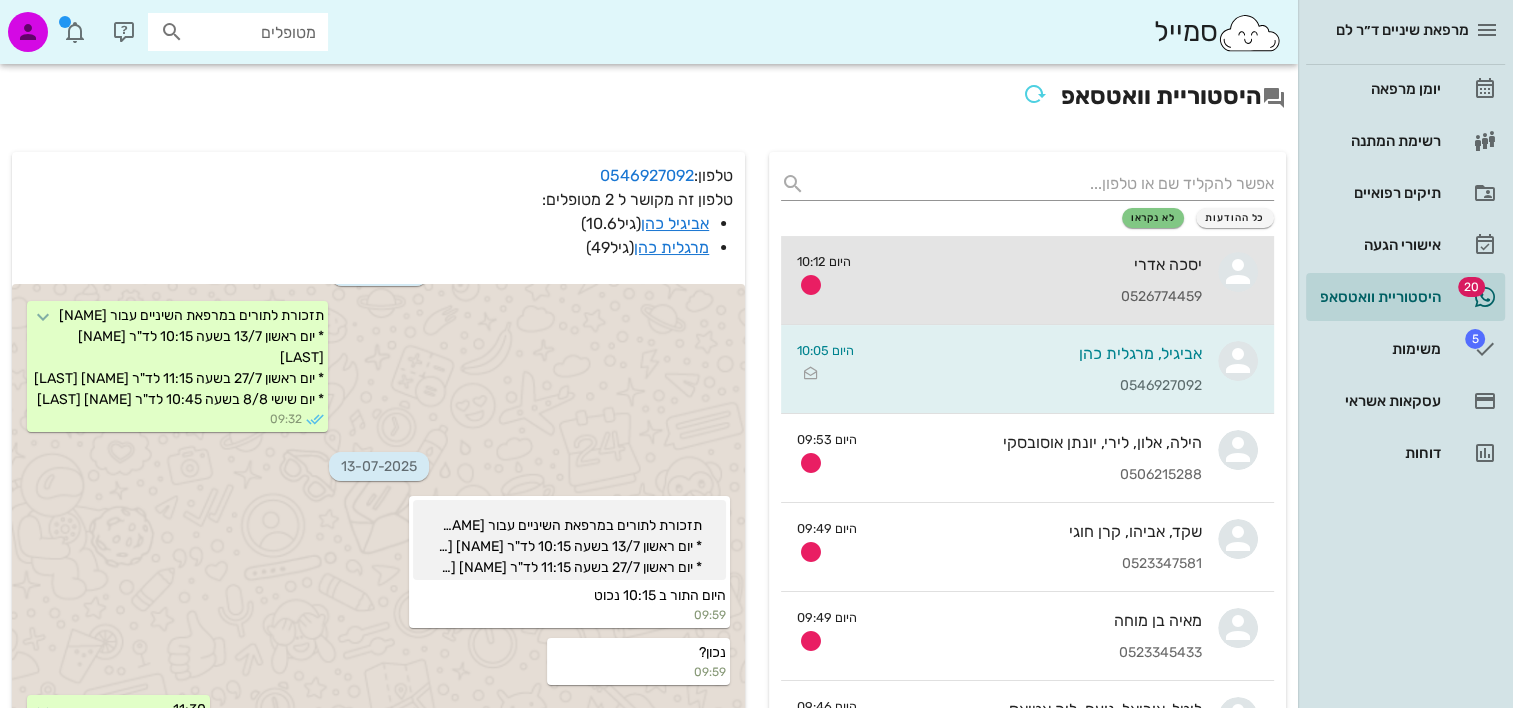 click on "0526774459" at bounding box center [1034, 297] 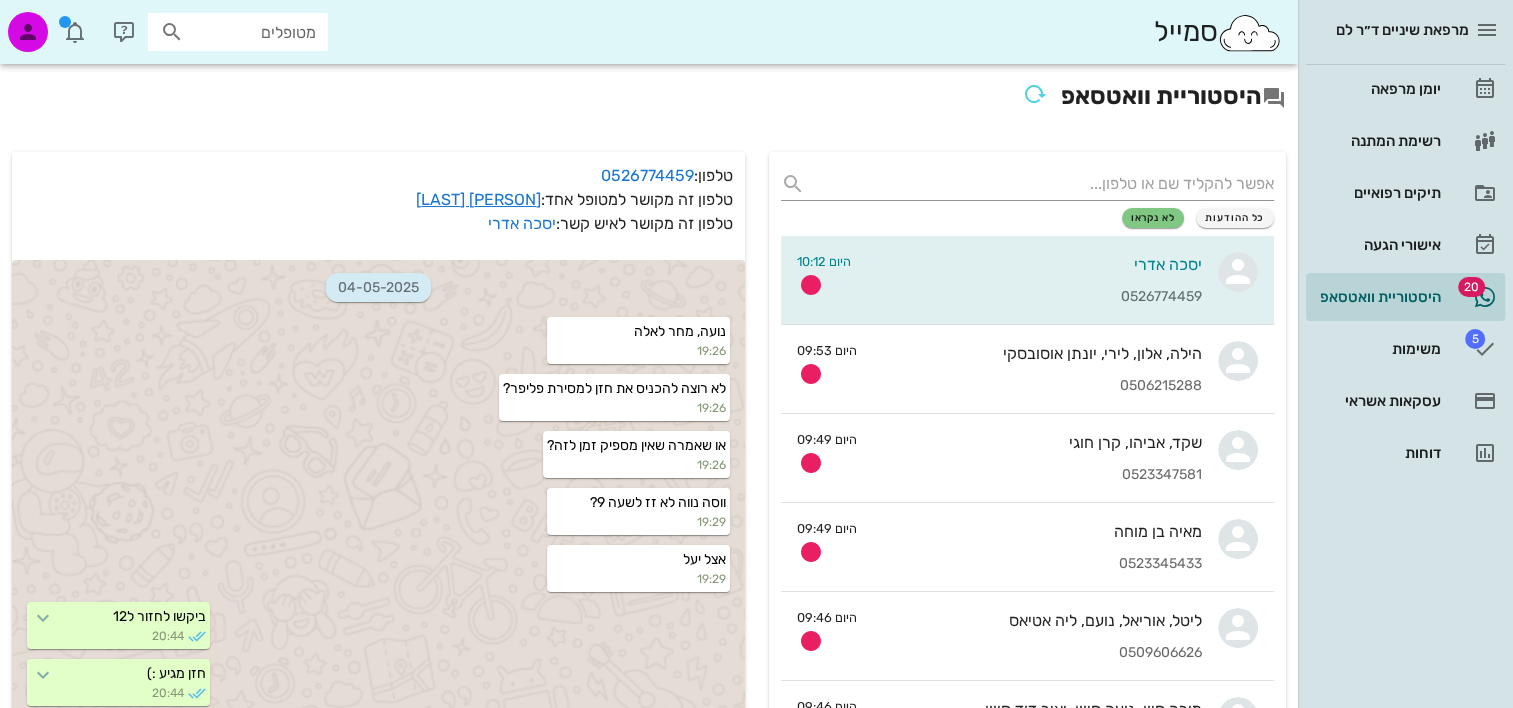 scroll, scrollTop: 23238, scrollLeft: 0, axis: vertical 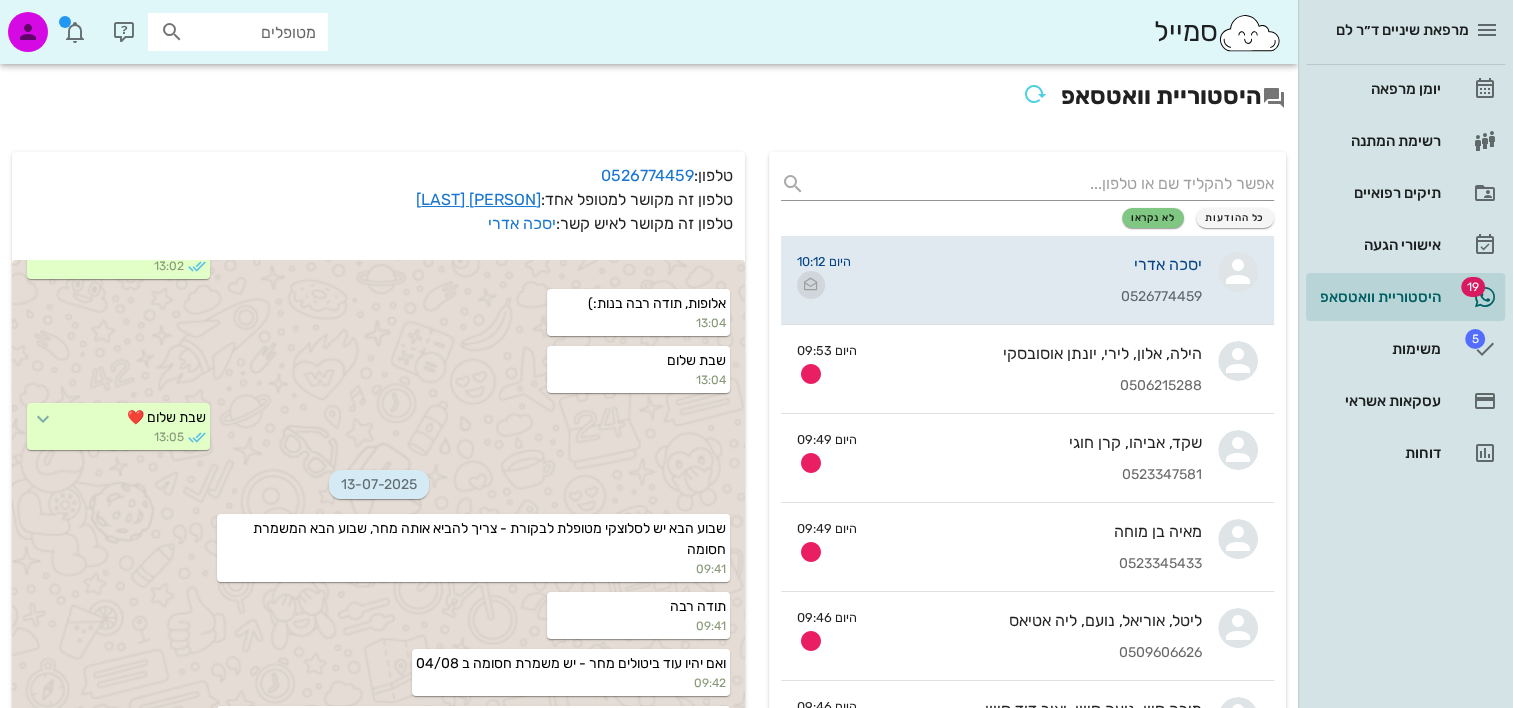 click at bounding box center (811, 285) 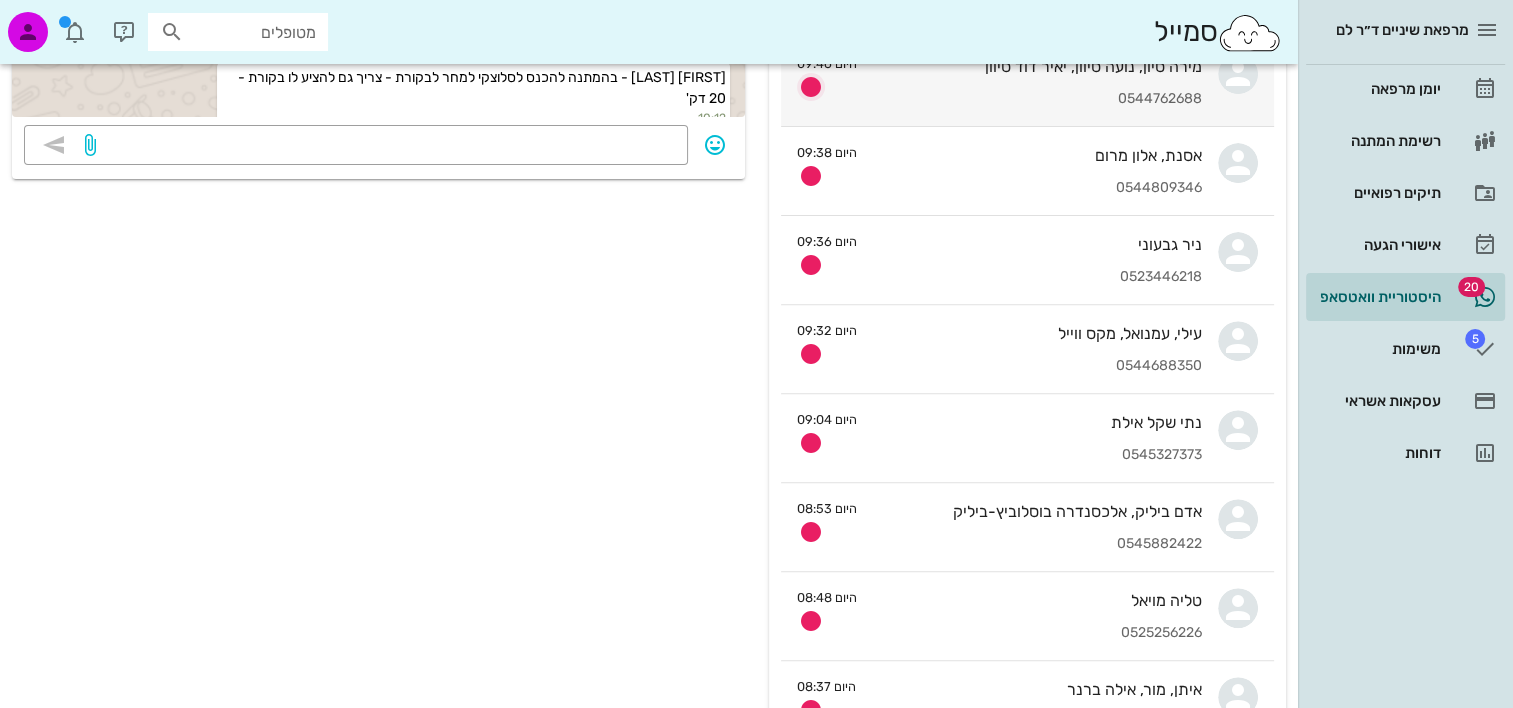 scroll, scrollTop: 500, scrollLeft: 0, axis: vertical 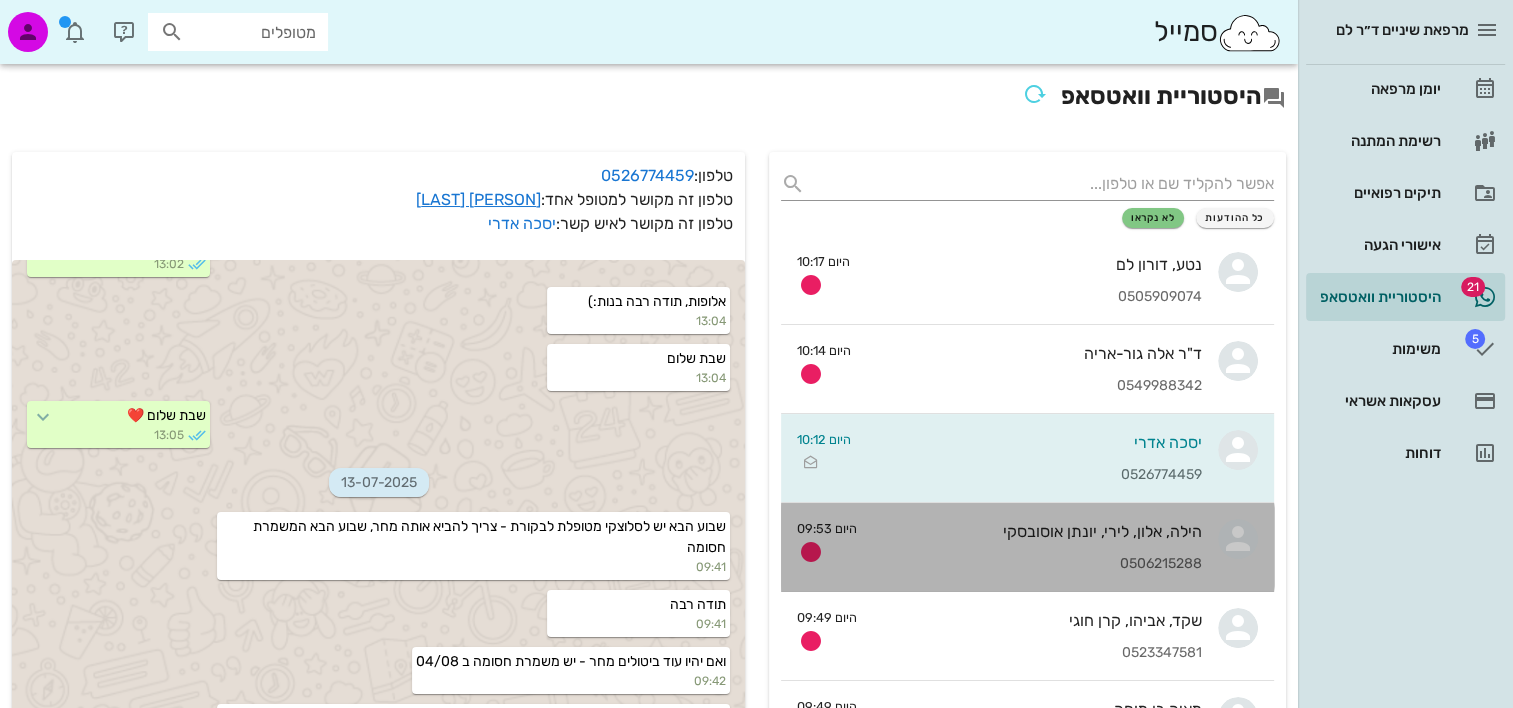 click on "הילה, אלון, לירי, יונתן אוסובסקי 0506215288" at bounding box center [1037, 547] 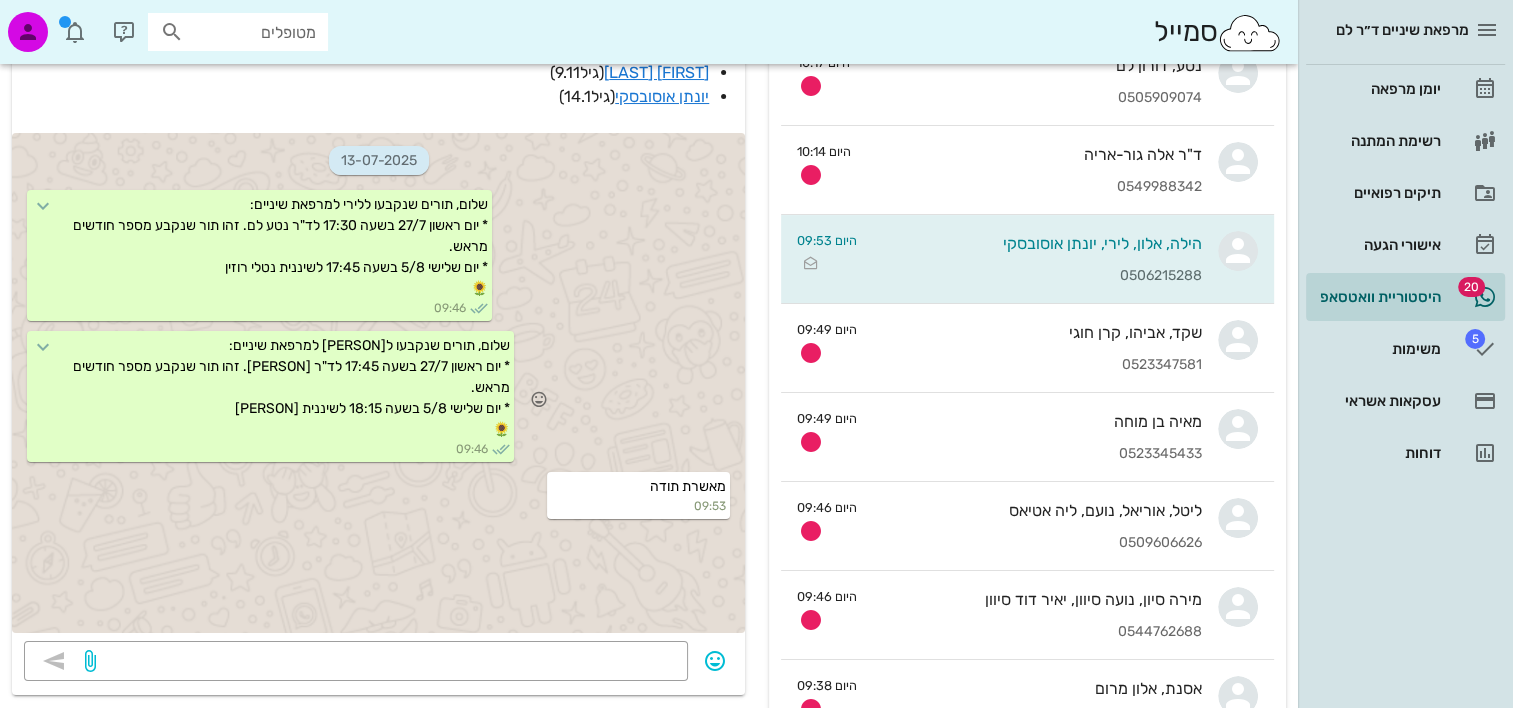 scroll, scrollTop: 200, scrollLeft: 0, axis: vertical 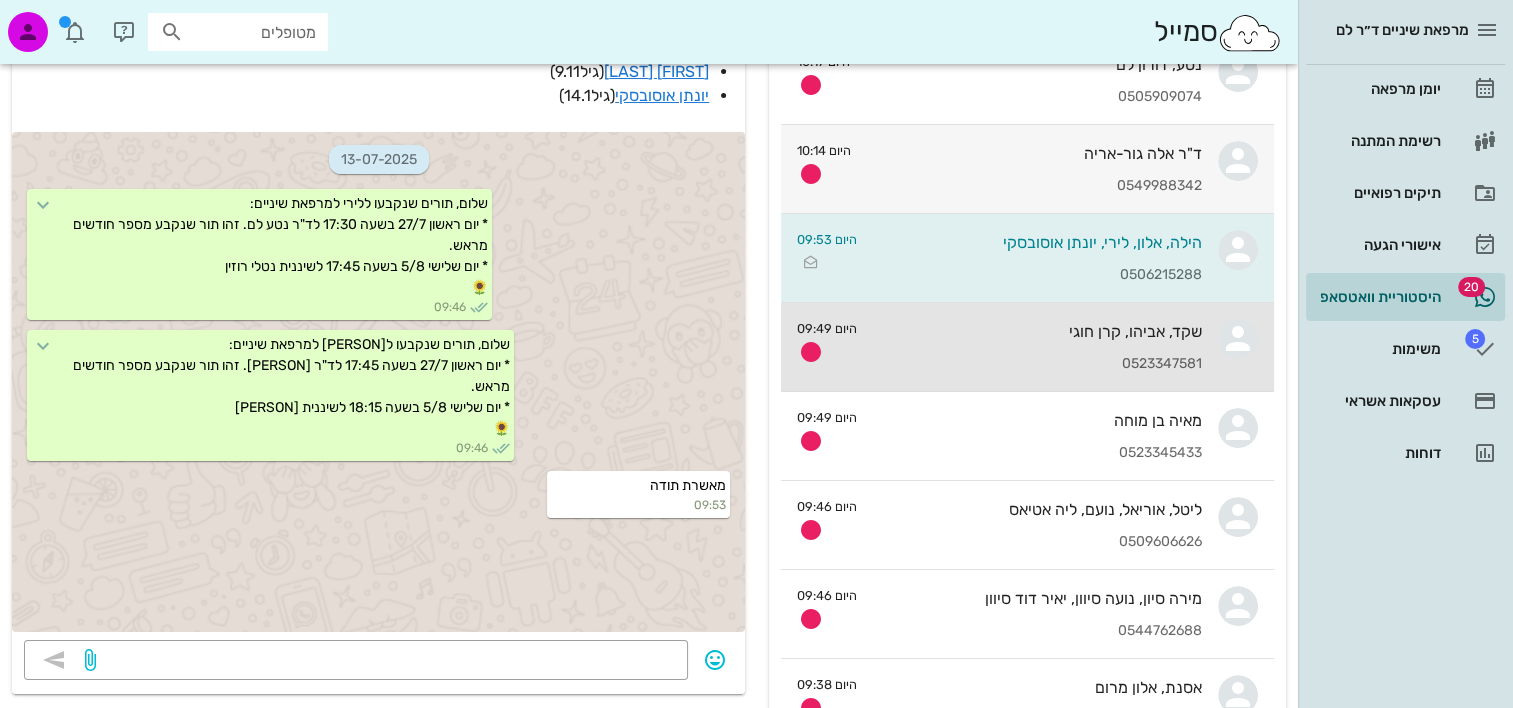 click on "שקד, אביהו, קרן חוגי" at bounding box center (1037, 331) 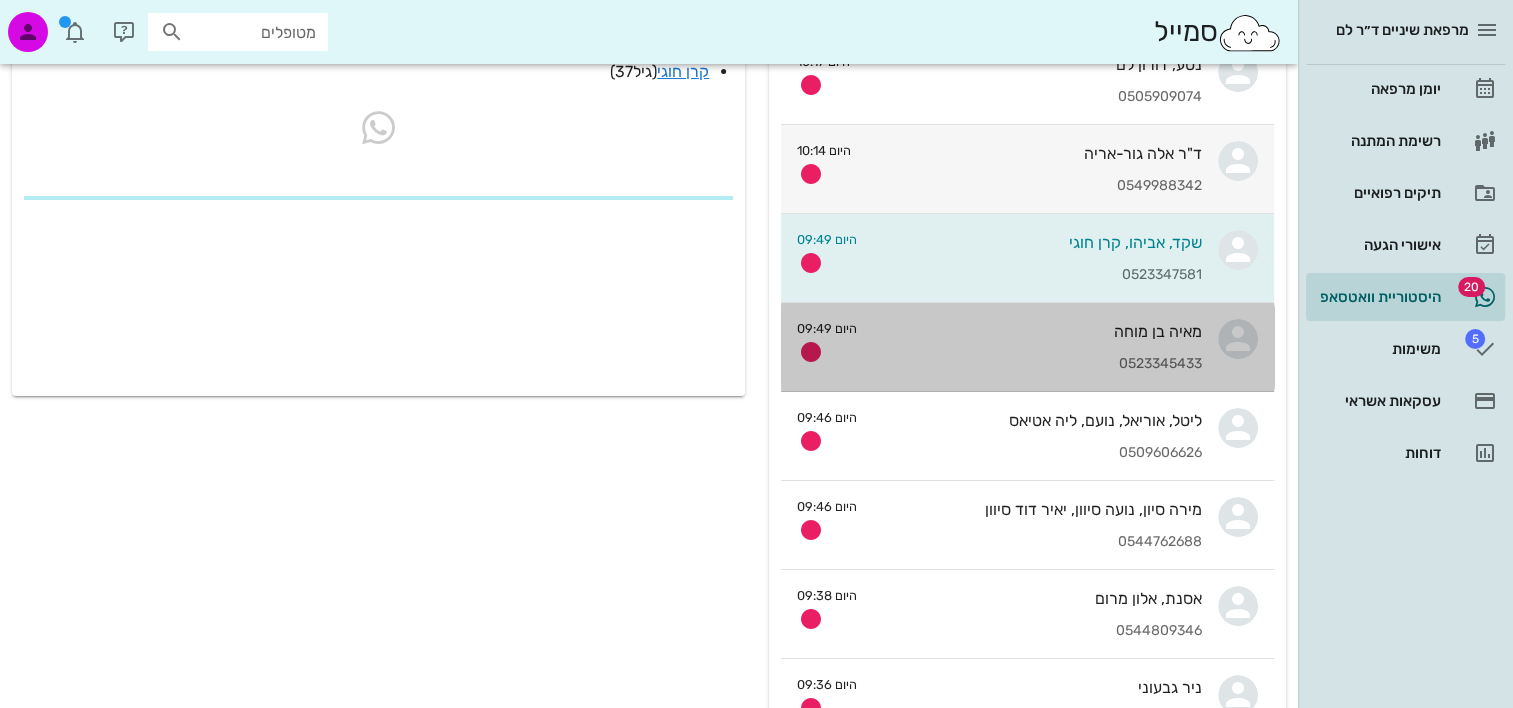 scroll, scrollTop: 0, scrollLeft: 0, axis: both 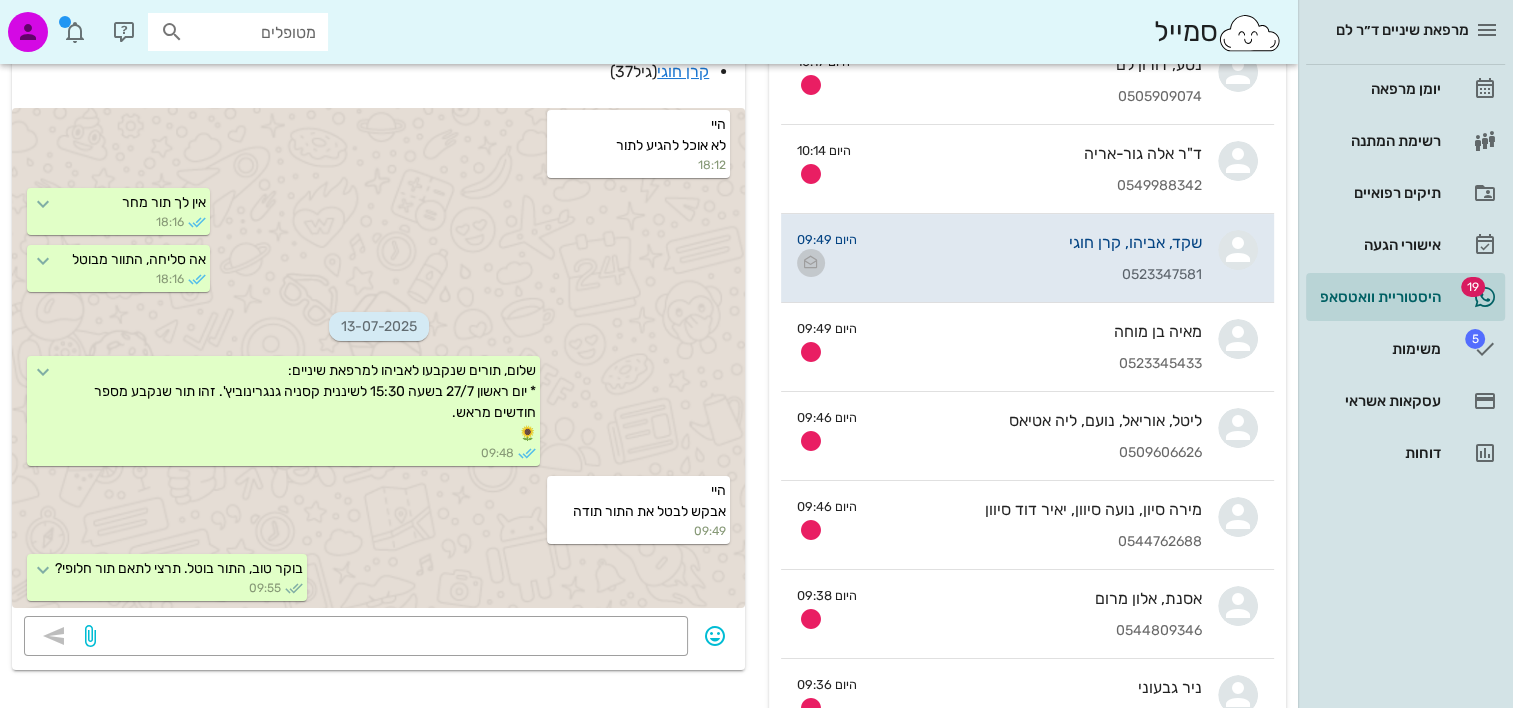 click at bounding box center [811, 263] 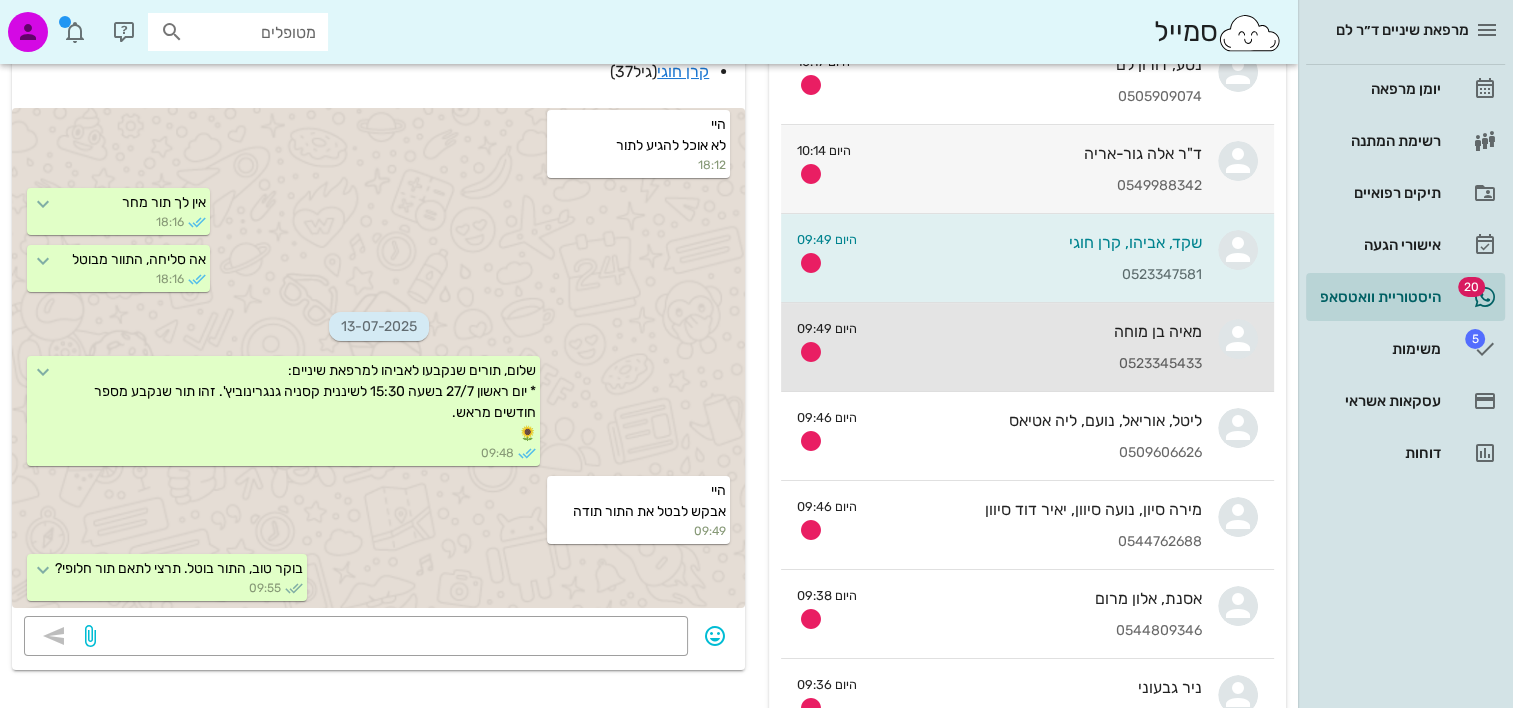 click on "0523345433" at bounding box center [1037, 364] 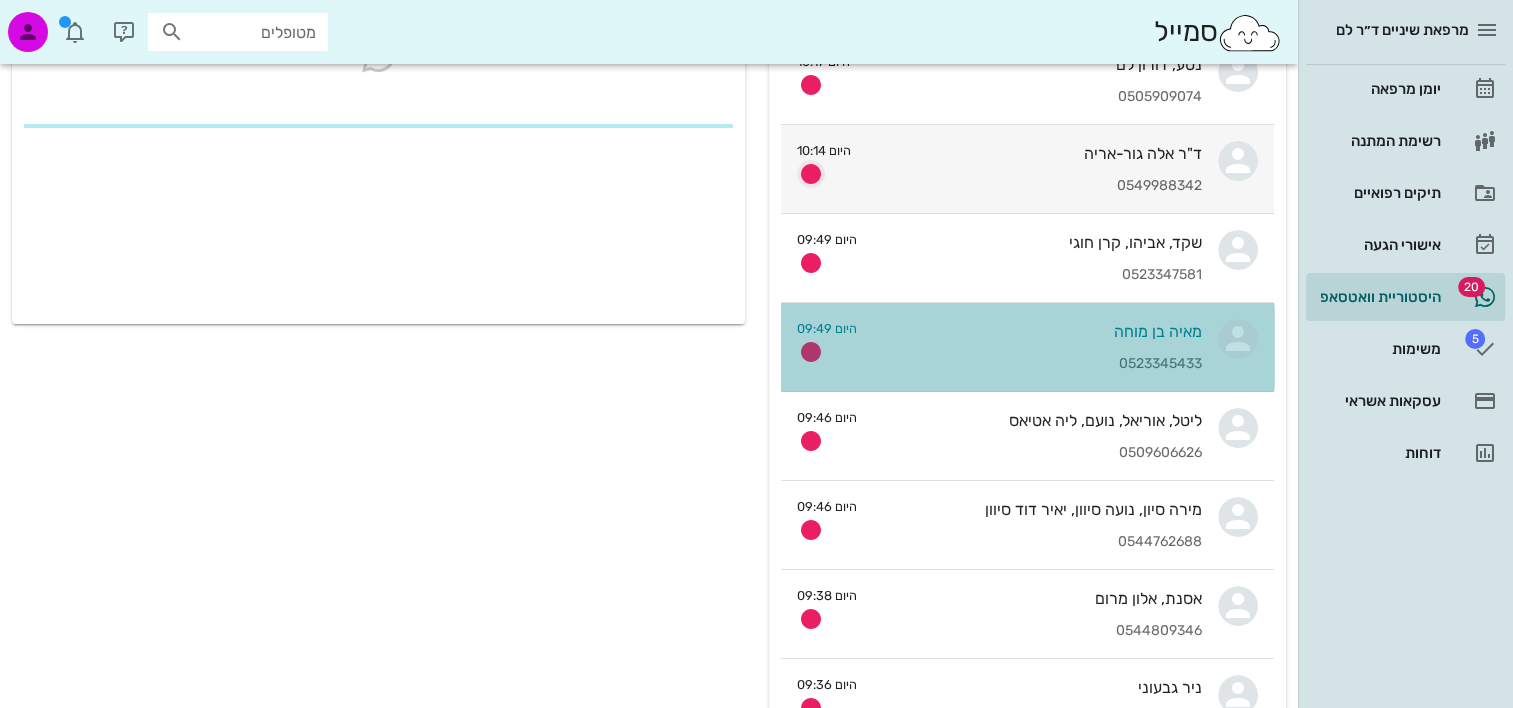scroll, scrollTop: 0, scrollLeft: 0, axis: both 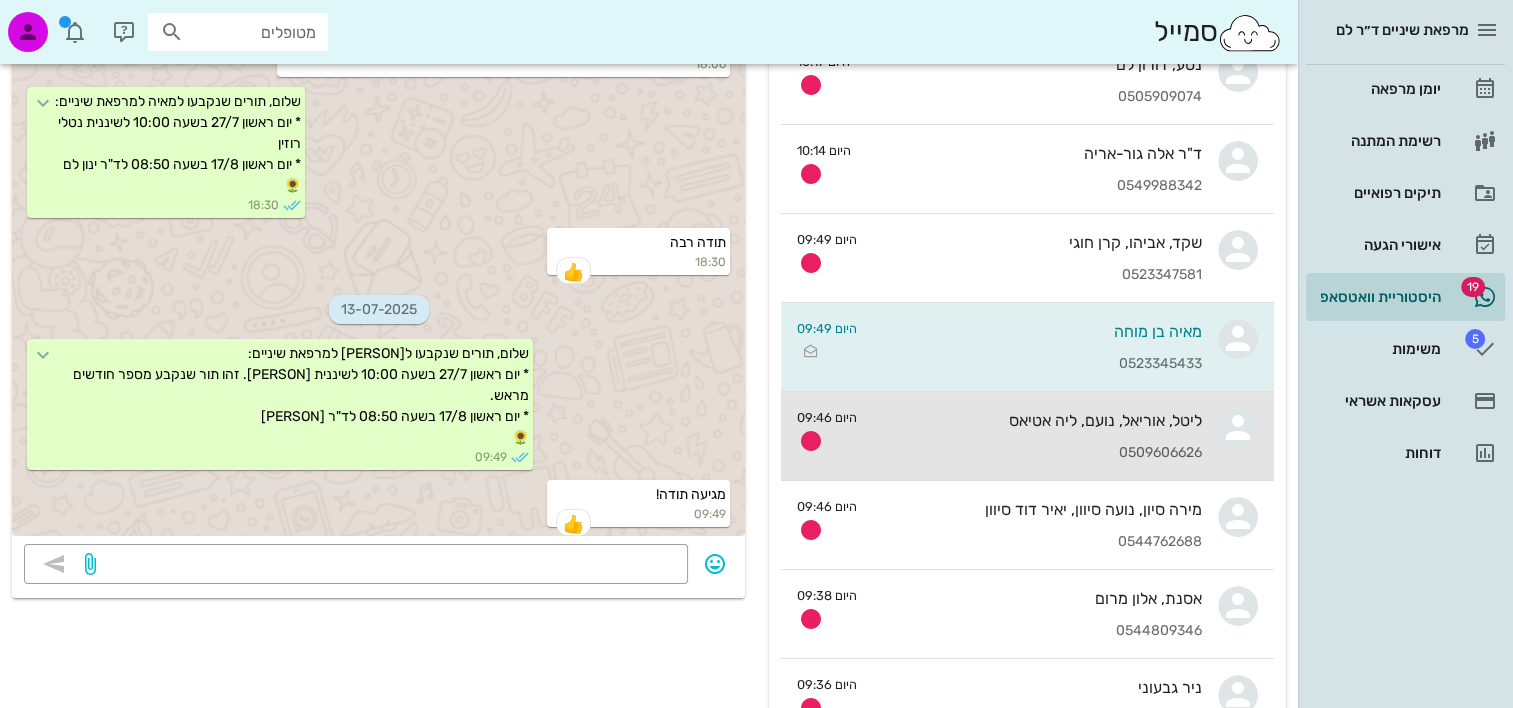 click on "ליטל, אוריאל, נועם, ליה אטיאס 0509606626" at bounding box center (1037, 436) 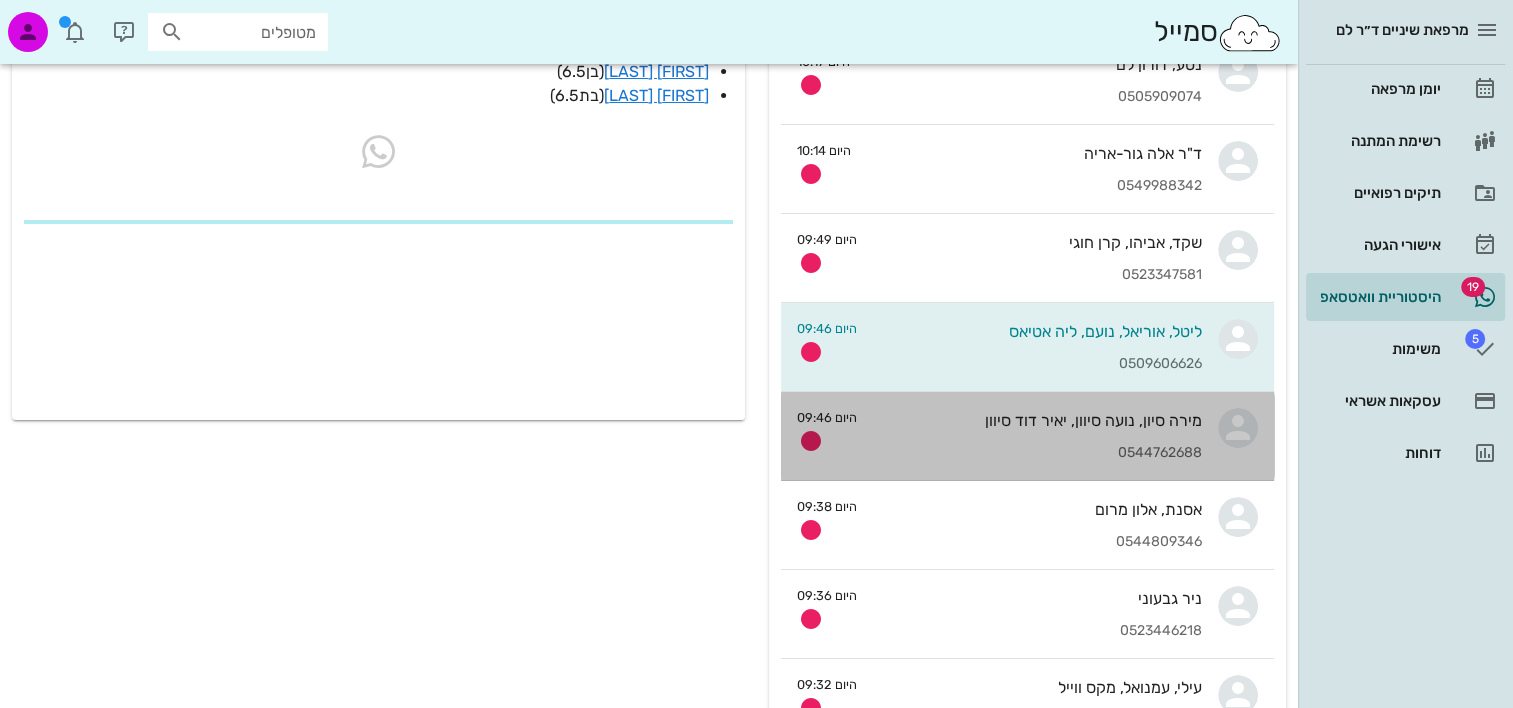 scroll, scrollTop: 0, scrollLeft: 0, axis: both 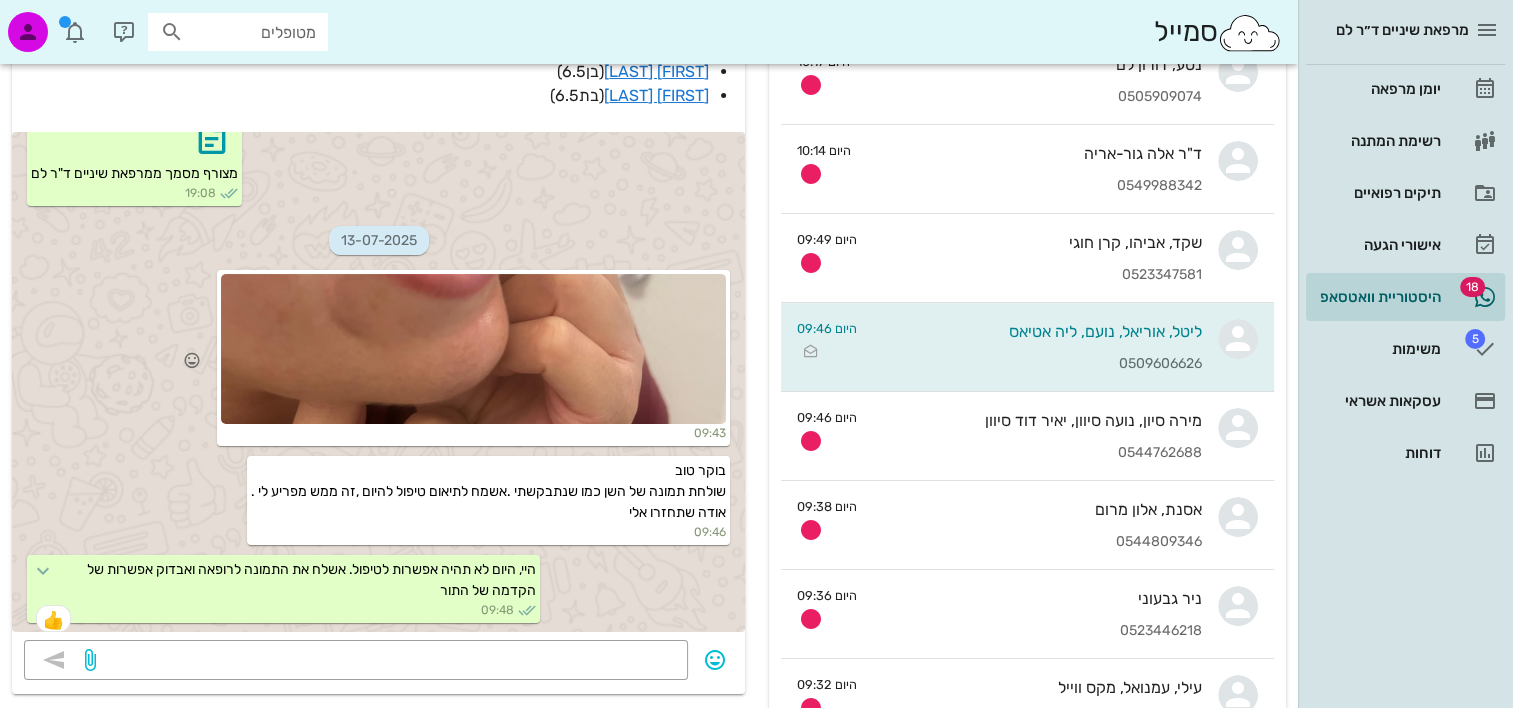 click at bounding box center (473, 349) 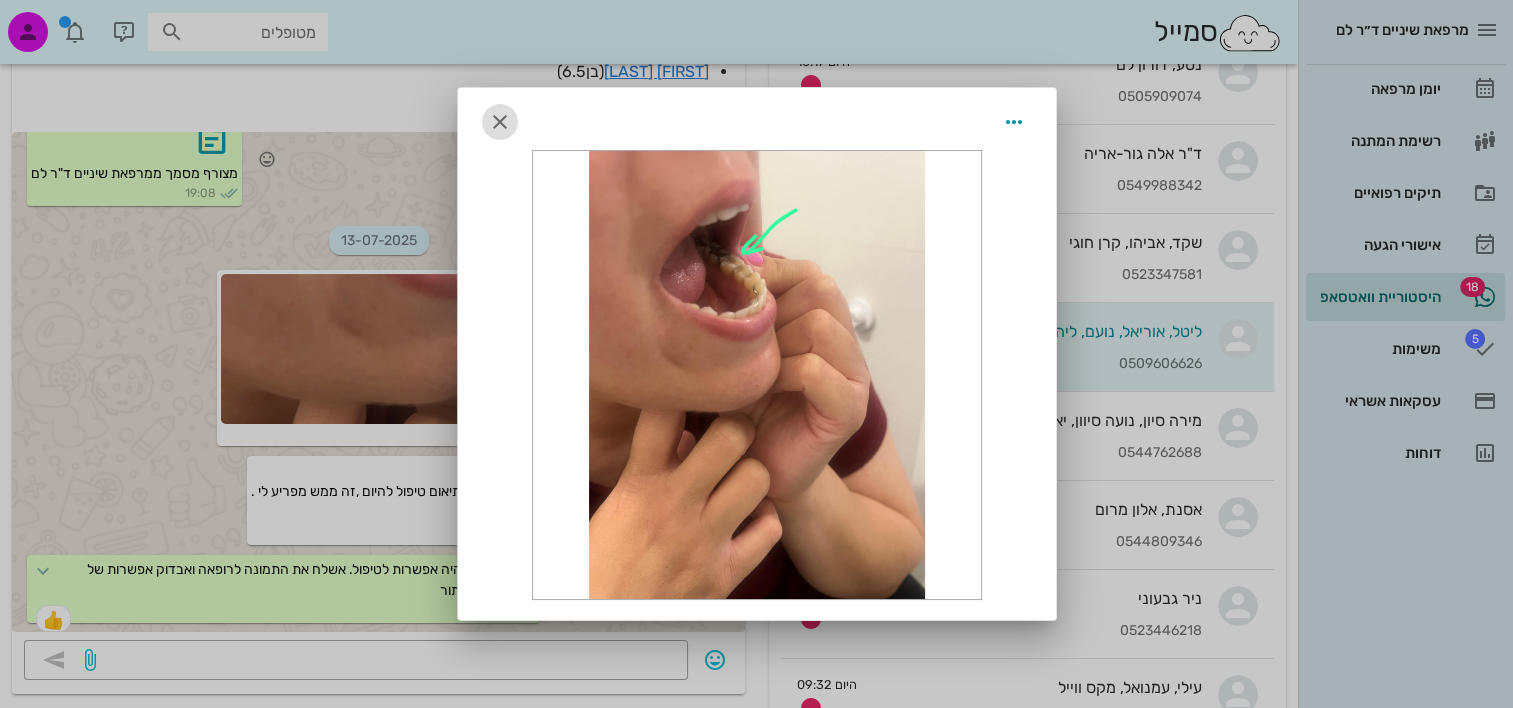 click at bounding box center (500, 122) 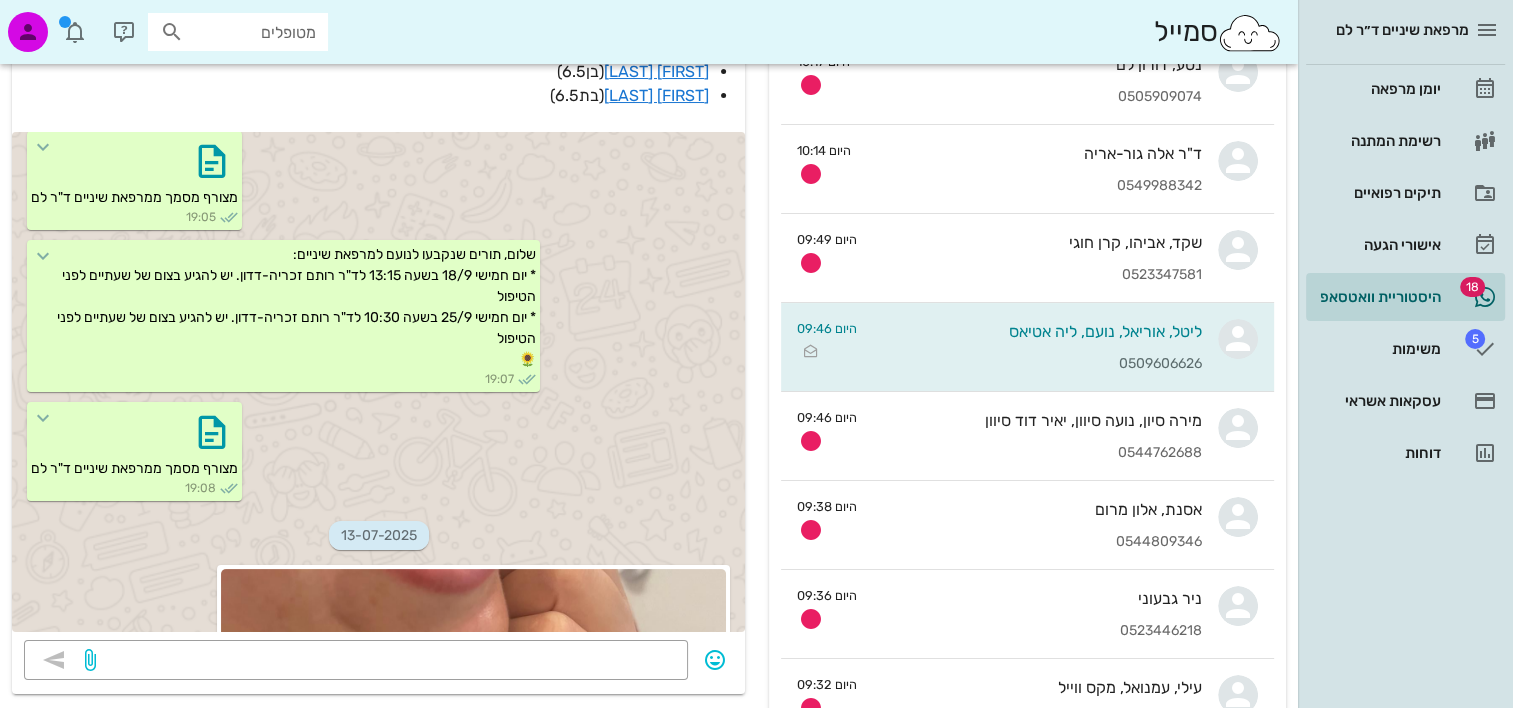 scroll, scrollTop: 6598, scrollLeft: 0, axis: vertical 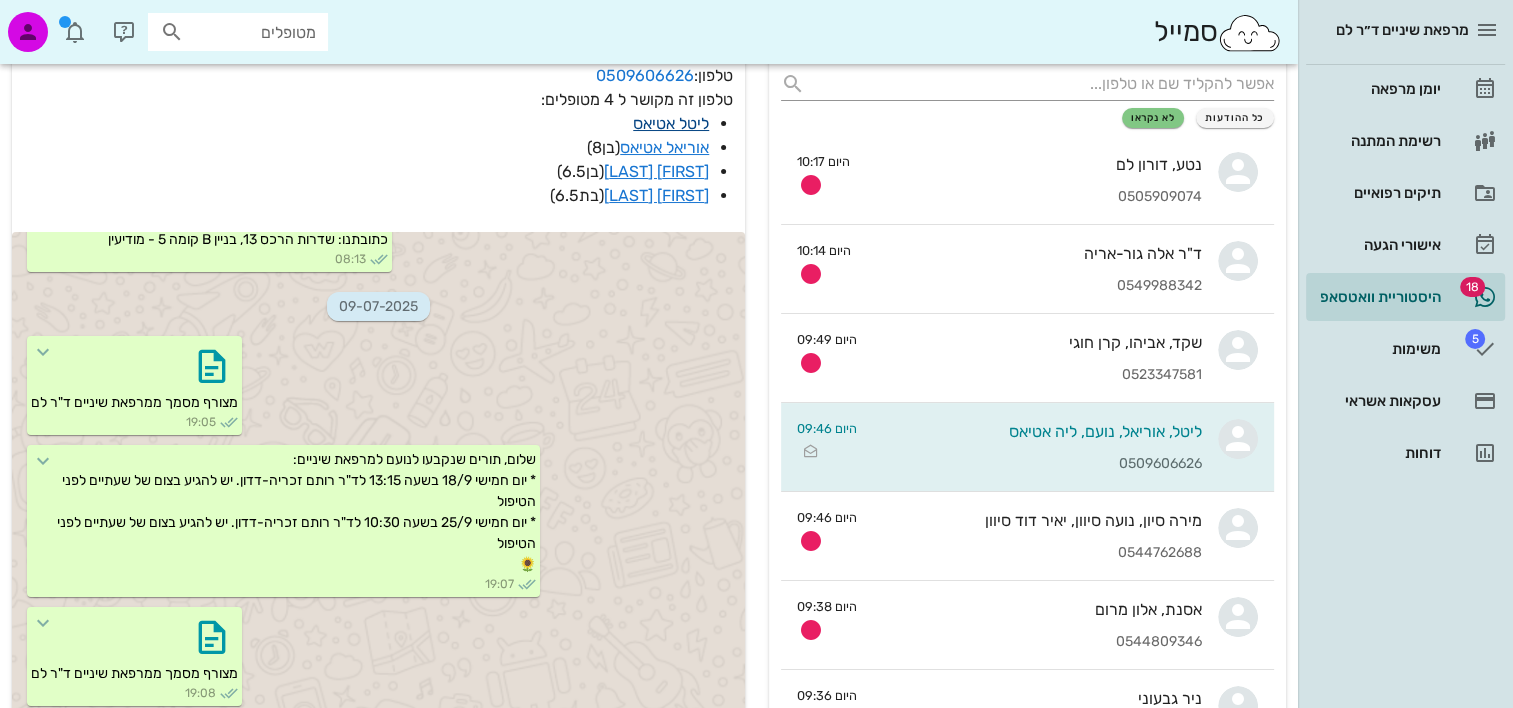 click on "ליטל אטיאס" at bounding box center [671, 123] 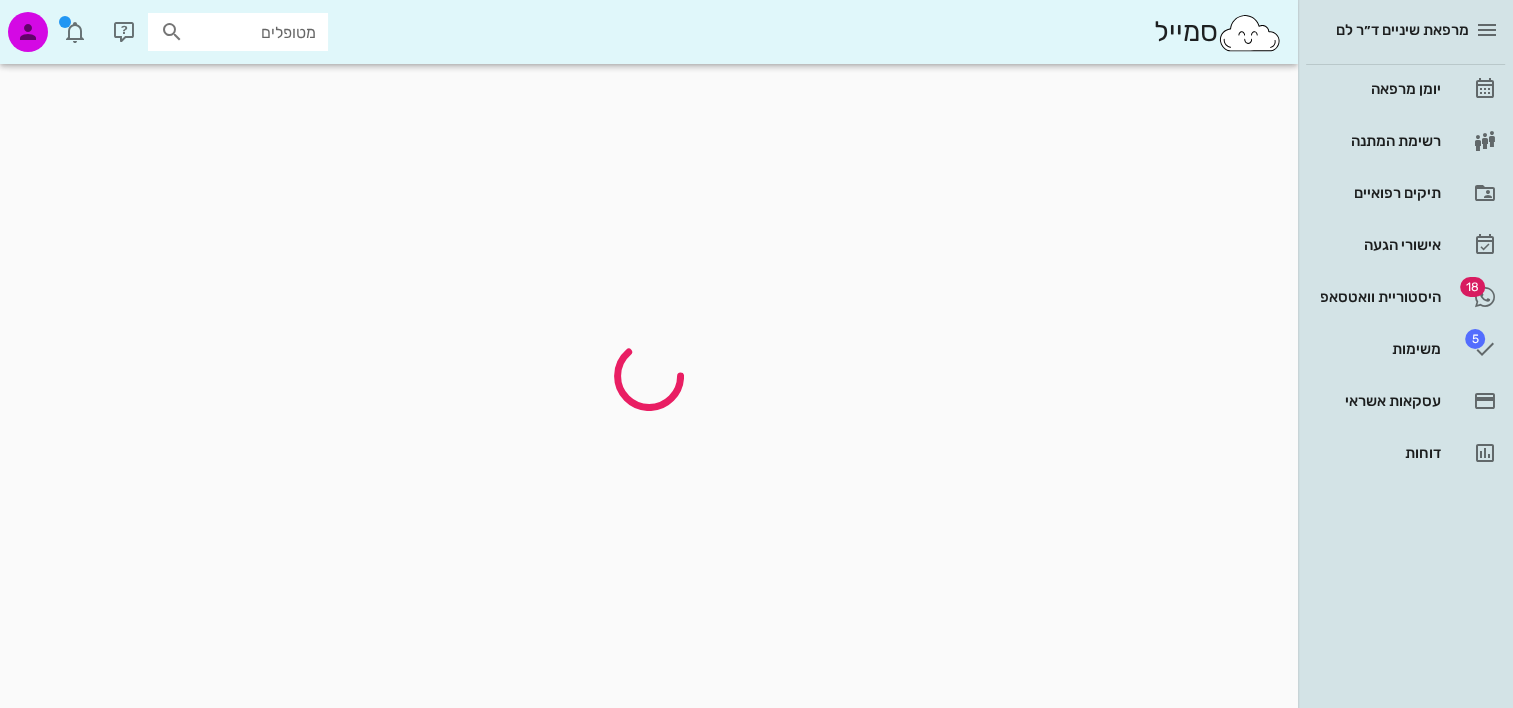 scroll, scrollTop: 0, scrollLeft: 0, axis: both 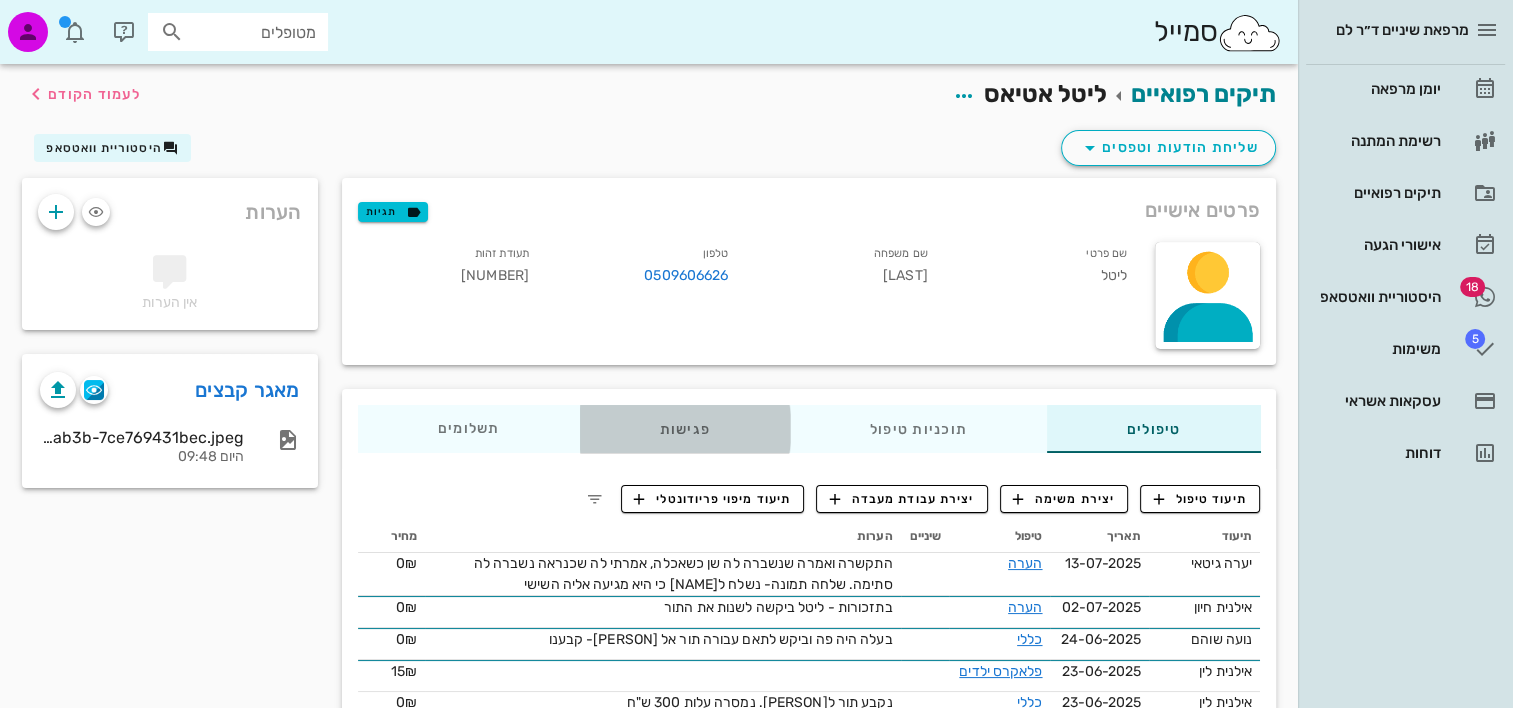 click on "פגישות" at bounding box center [684, 429] 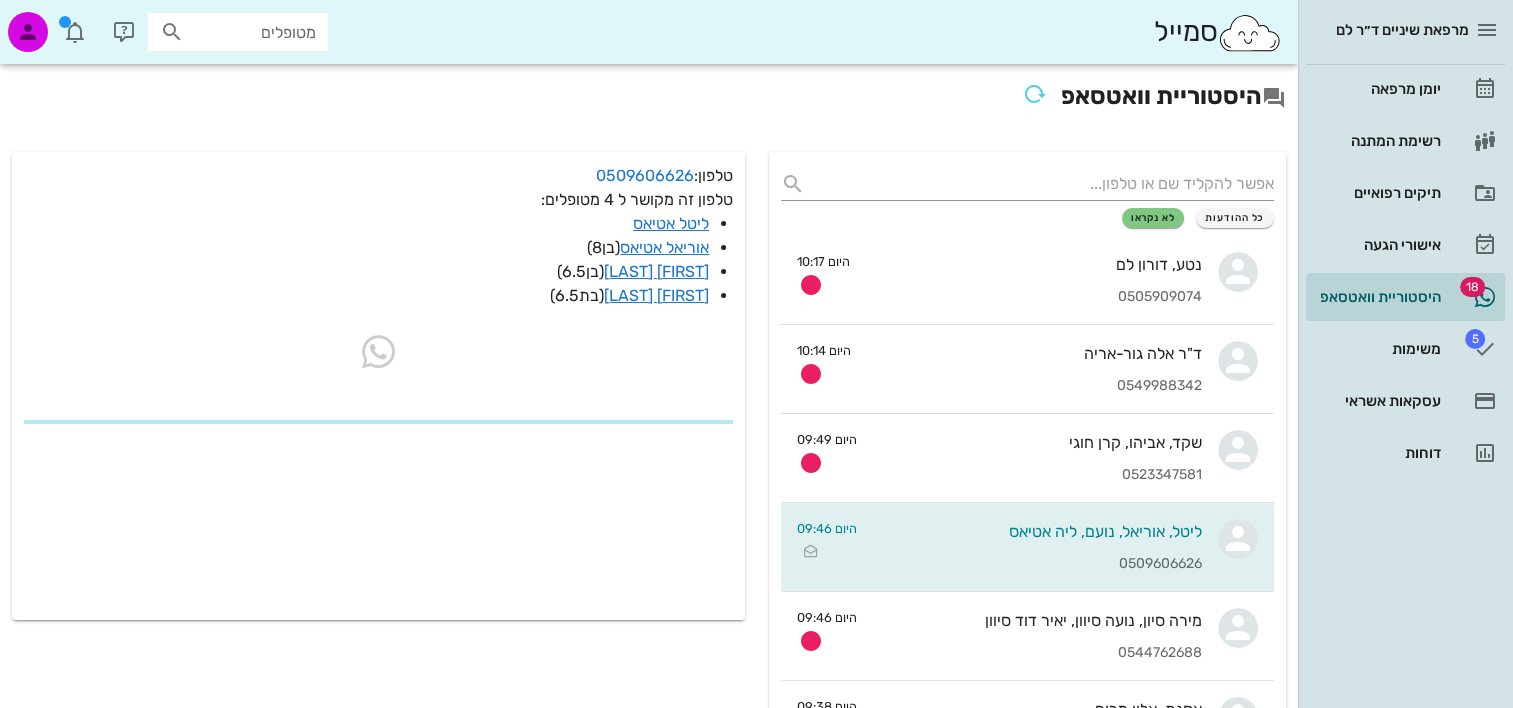 scroll, scrollTop: 100, scrollLeft: 0, axis: vertical 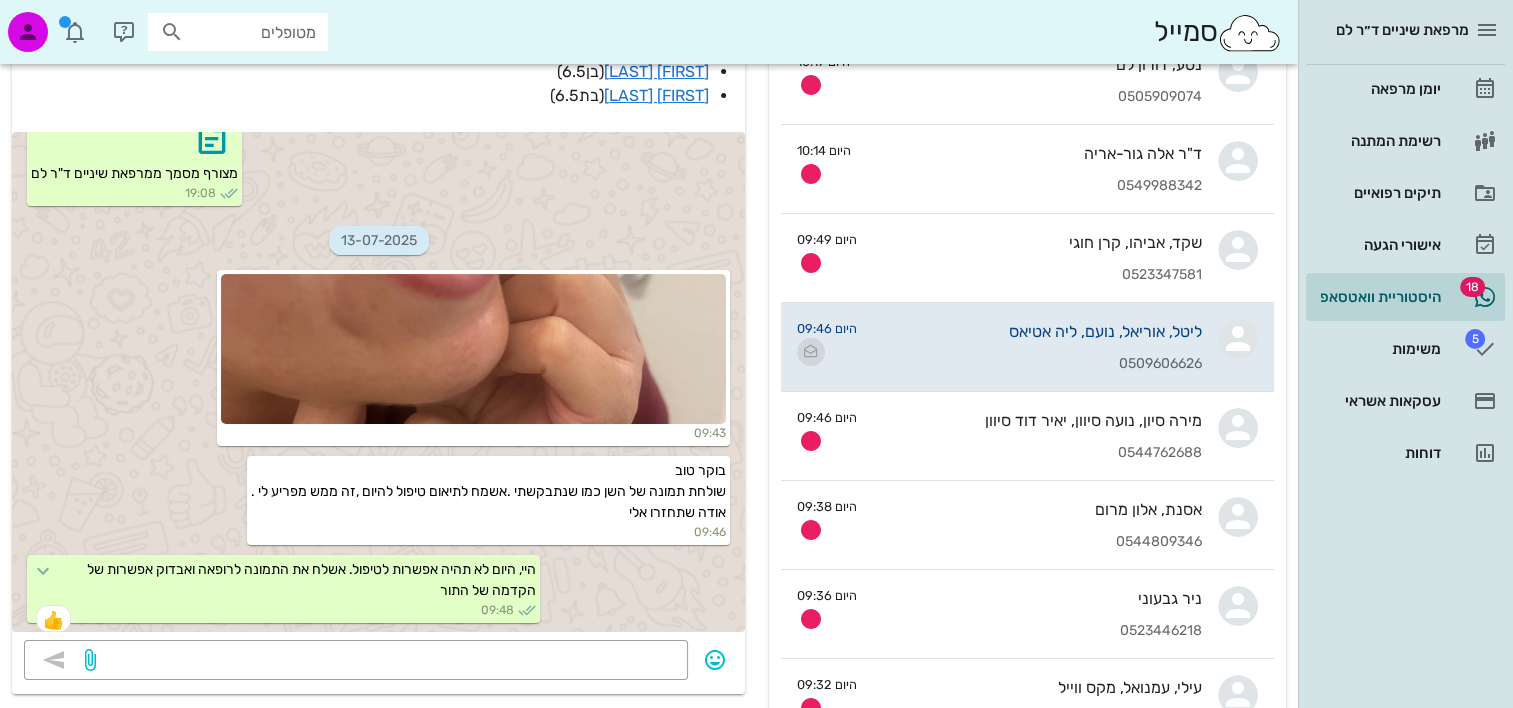 click at bounding box center (811, 352) 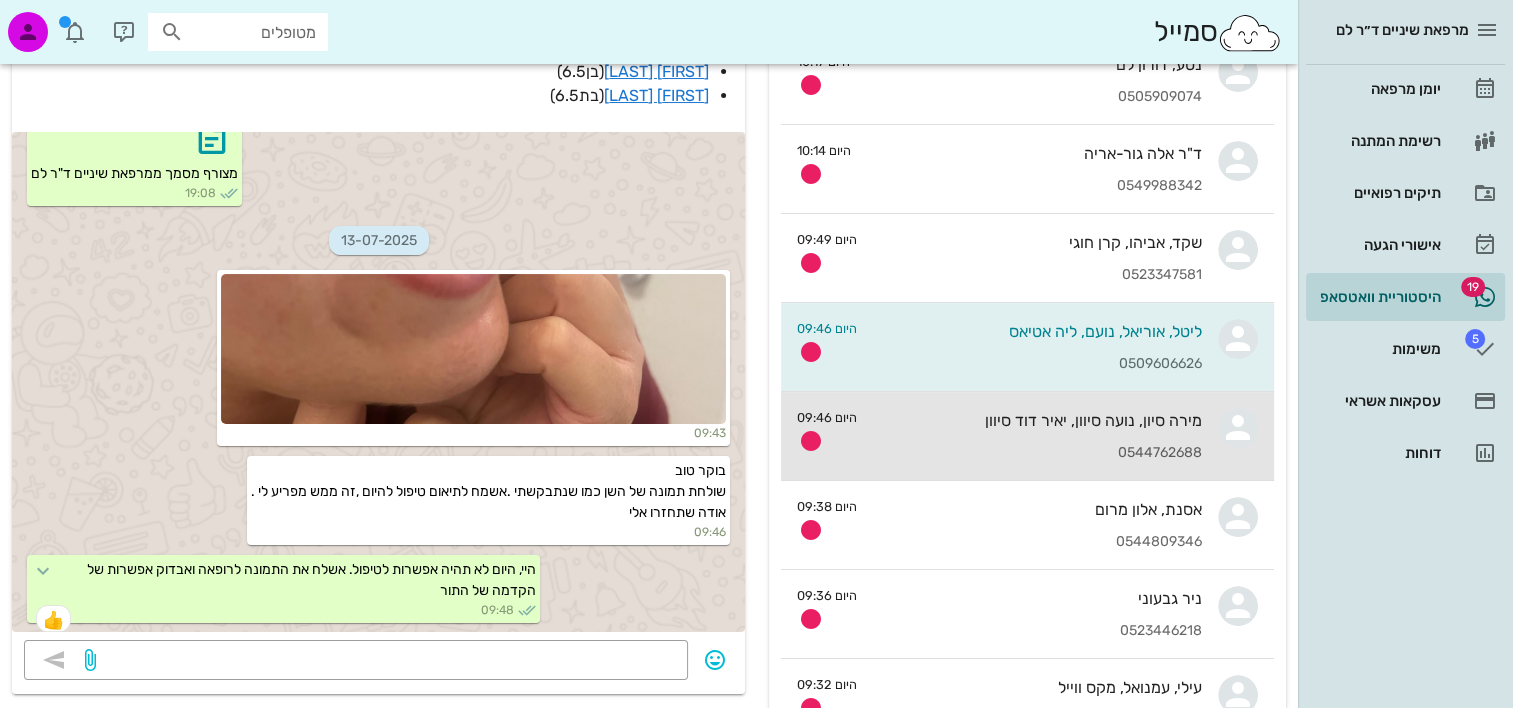click on "0544762688" at bounding box center (1037, 453) 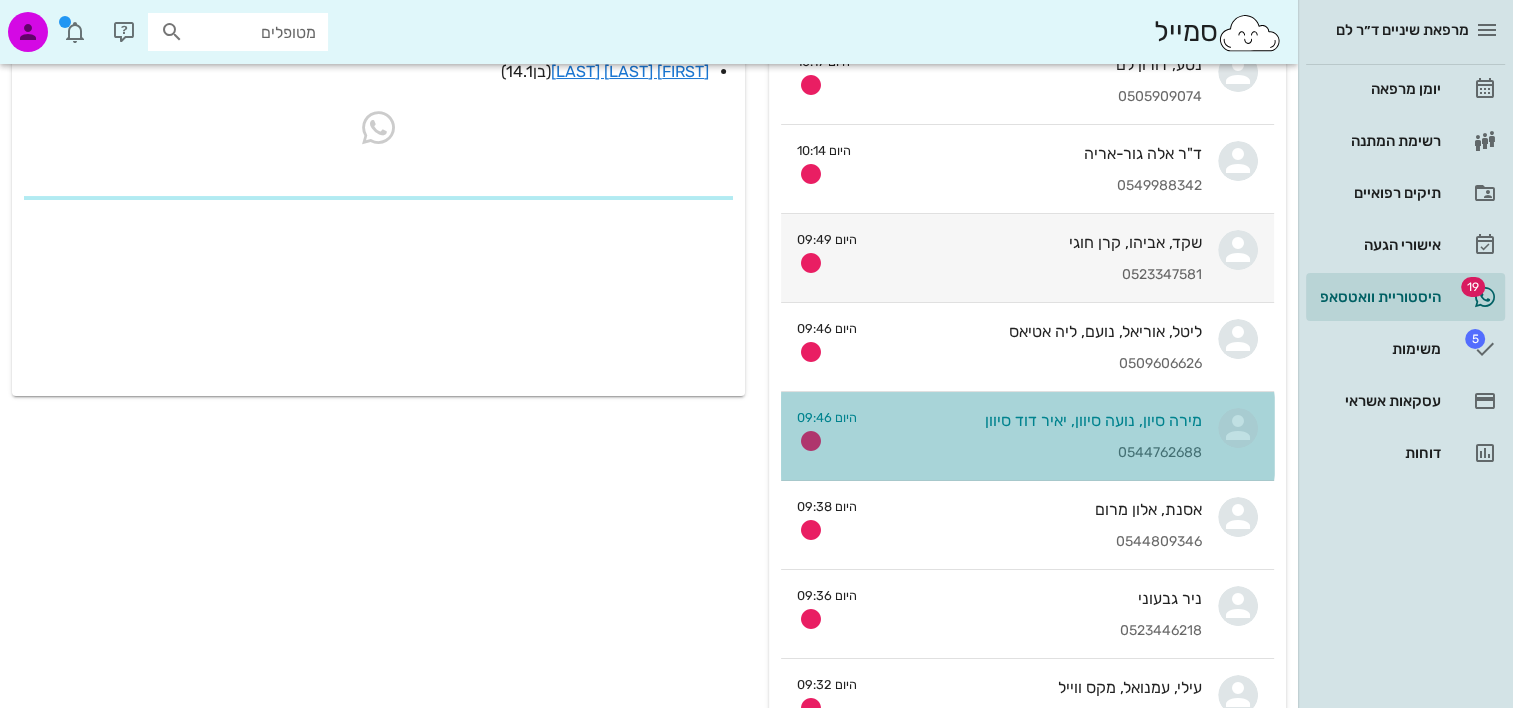 scroll, scrollTop: 0, scrollLeft: 0, axis: both 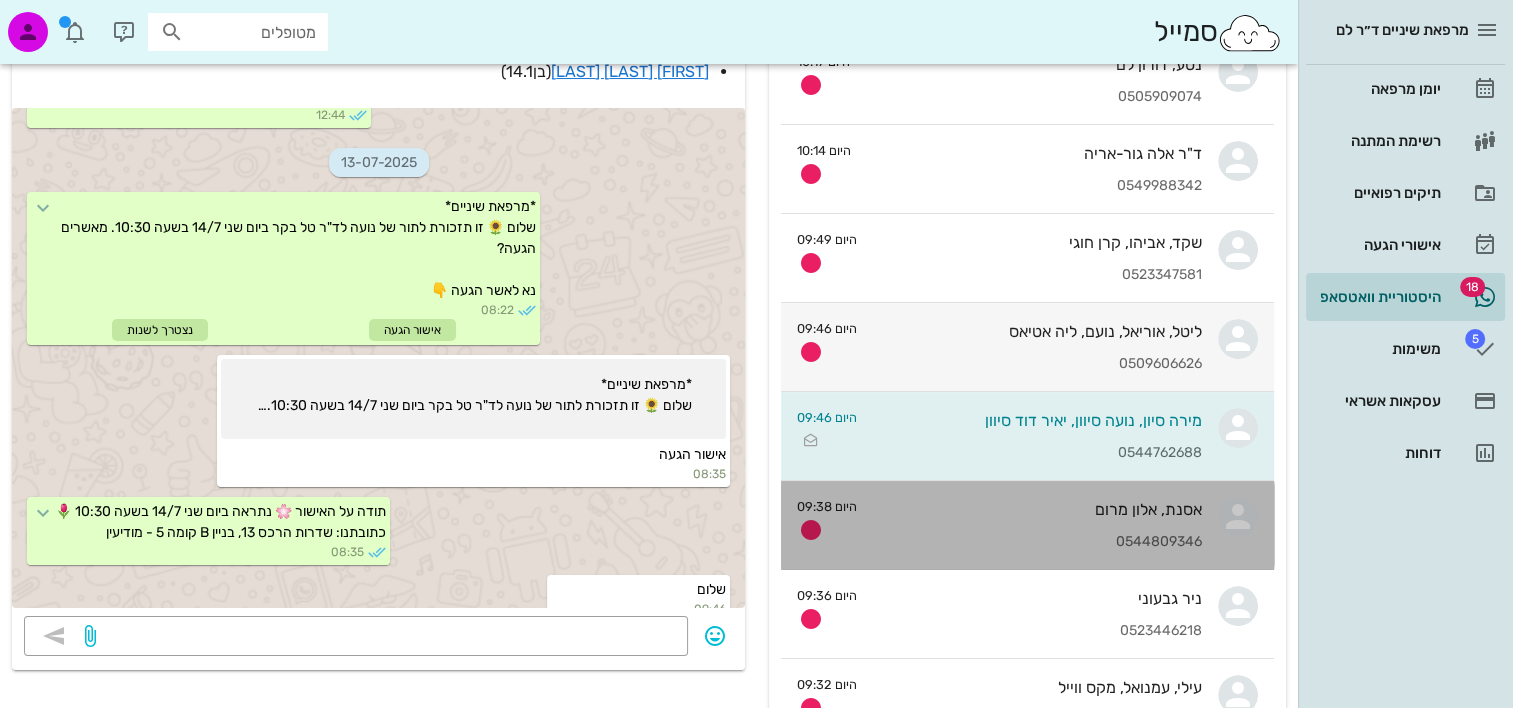 click on "אסנת, אלון מרום 0544809346" at bounding box center [1037, 525] 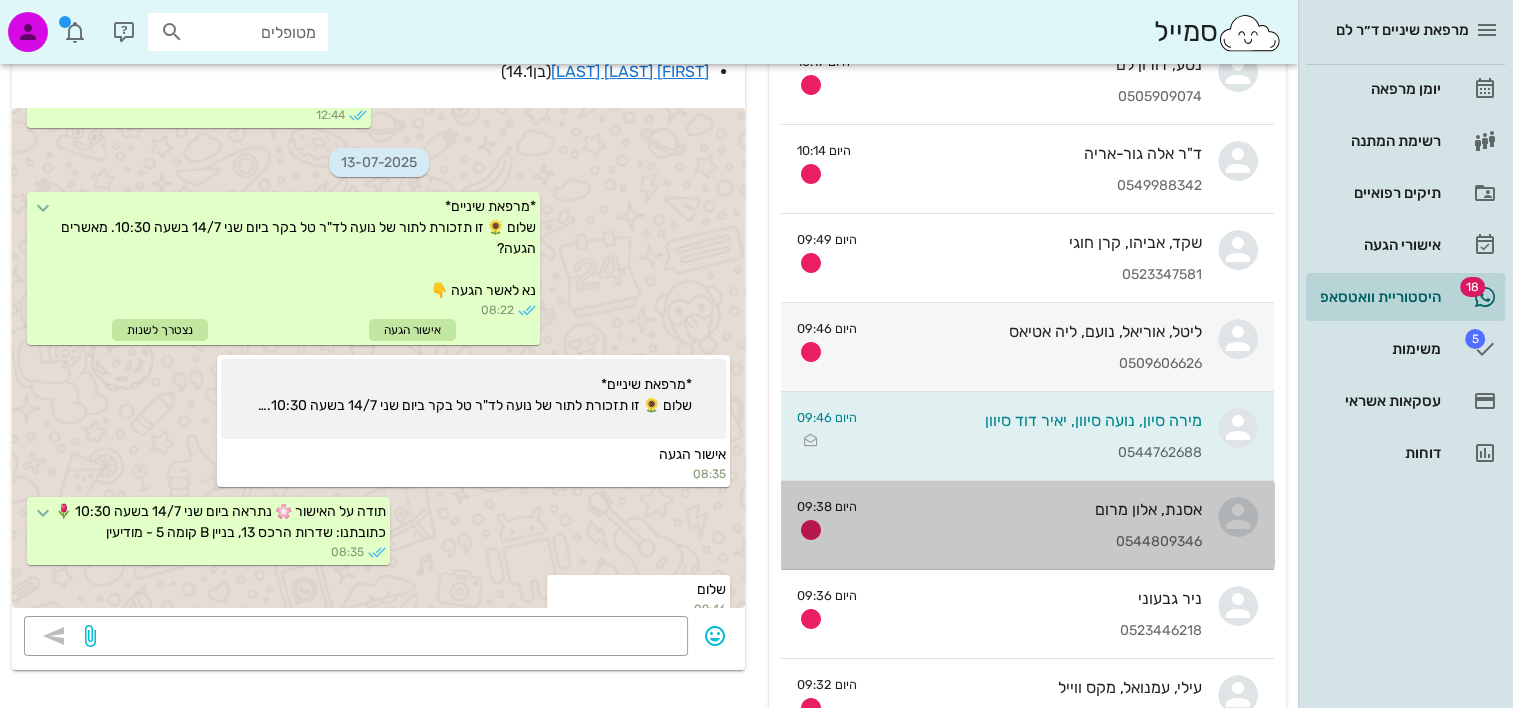 scroll, scrollTop: 0, scrollLeft: 0, axis: both 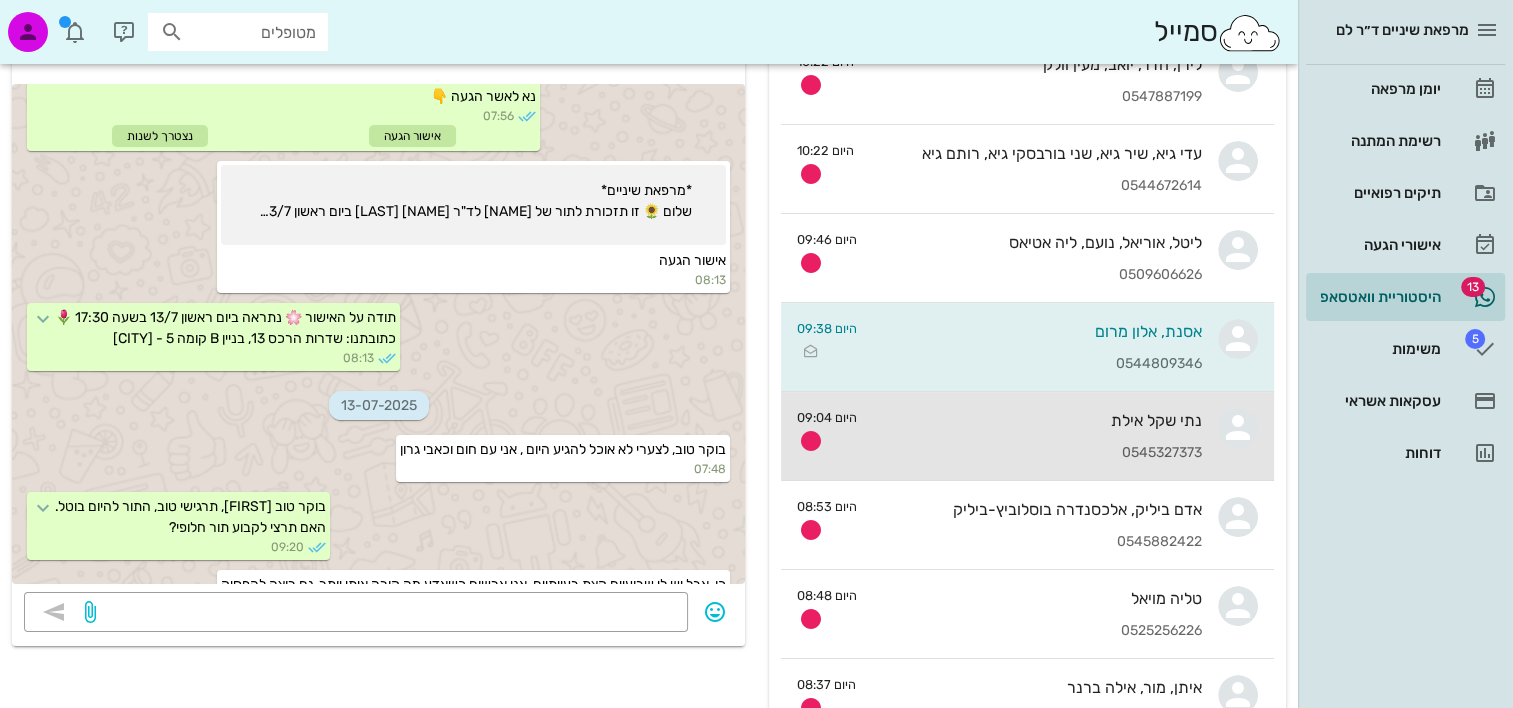 click on "נתי שקל אילת" at bounding box center [1037, 420] 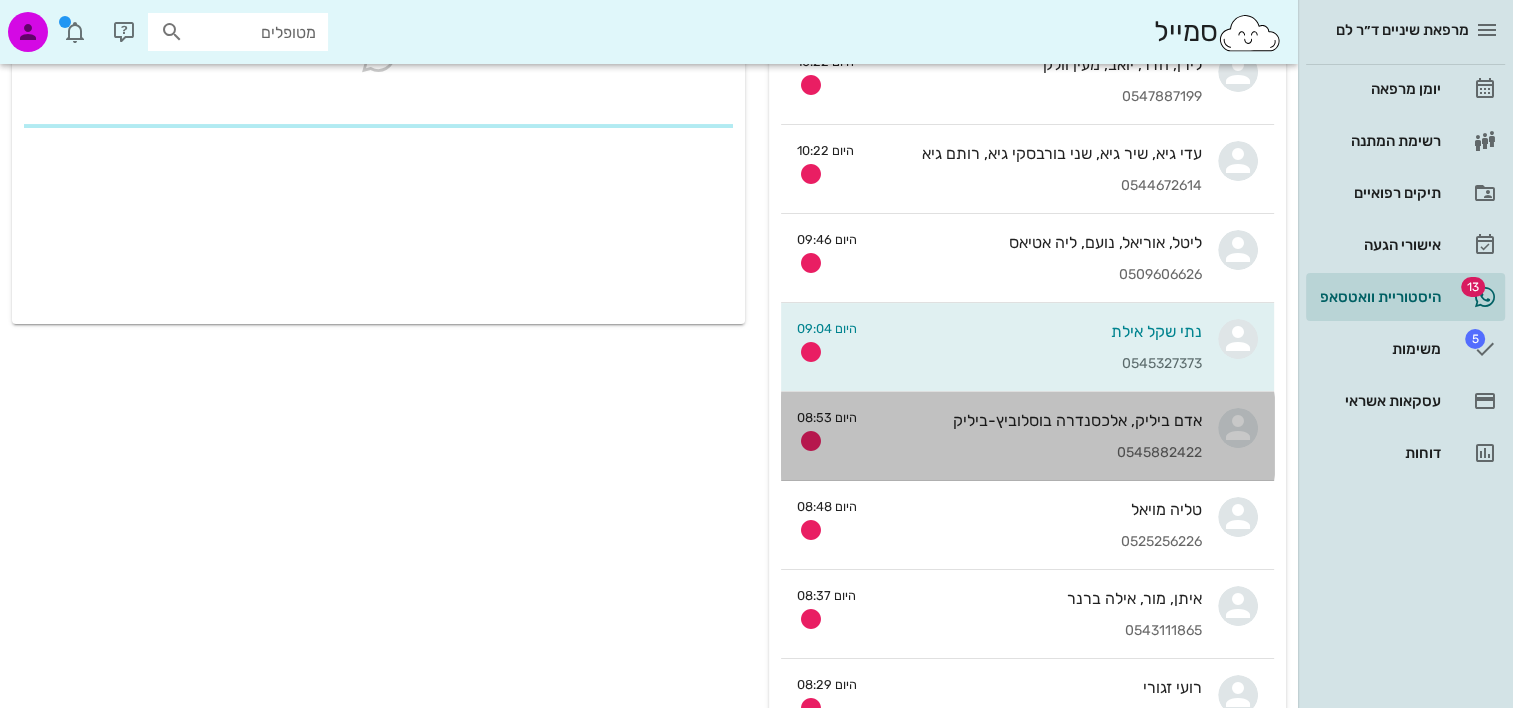 scroll, scrollTop: 0, scrollLeft: 0, axis: both 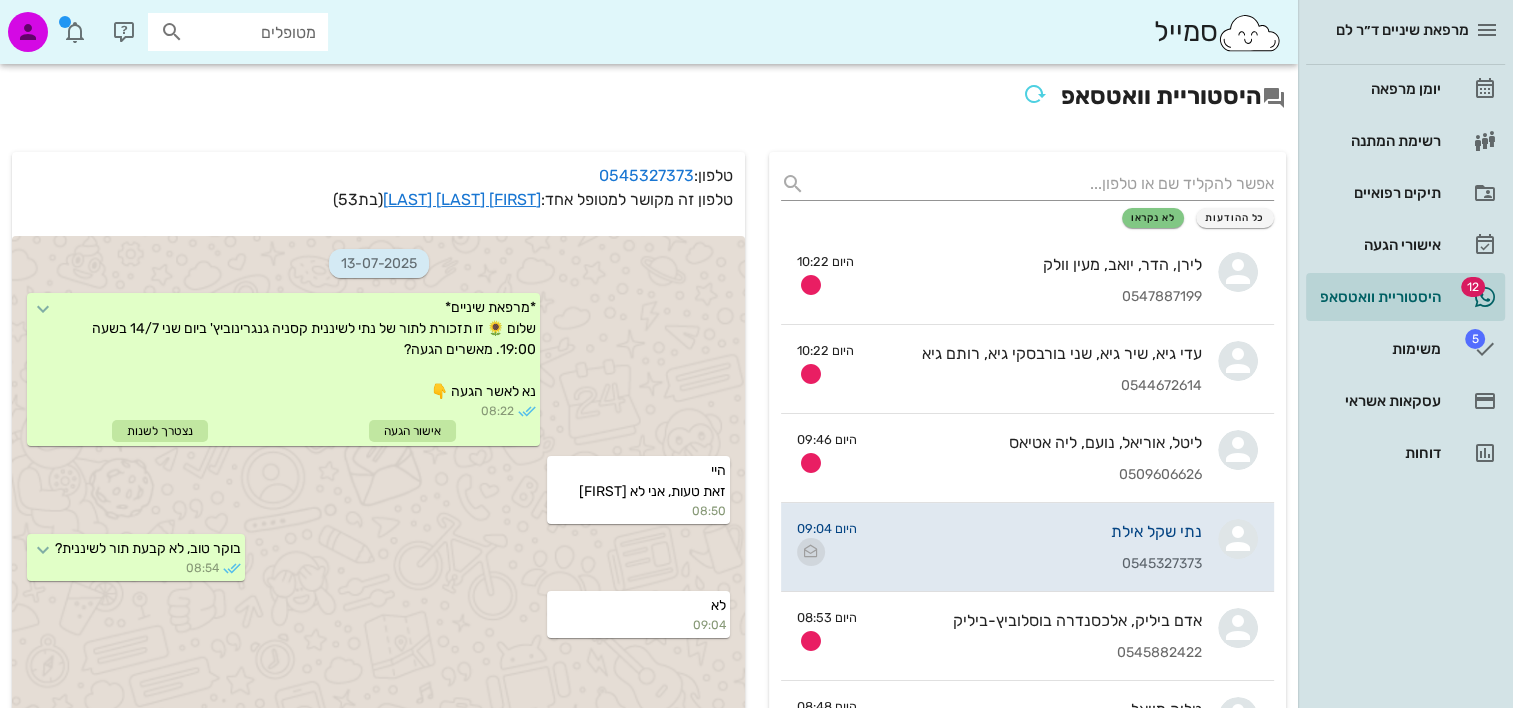 click at bounding box center [811, 552] 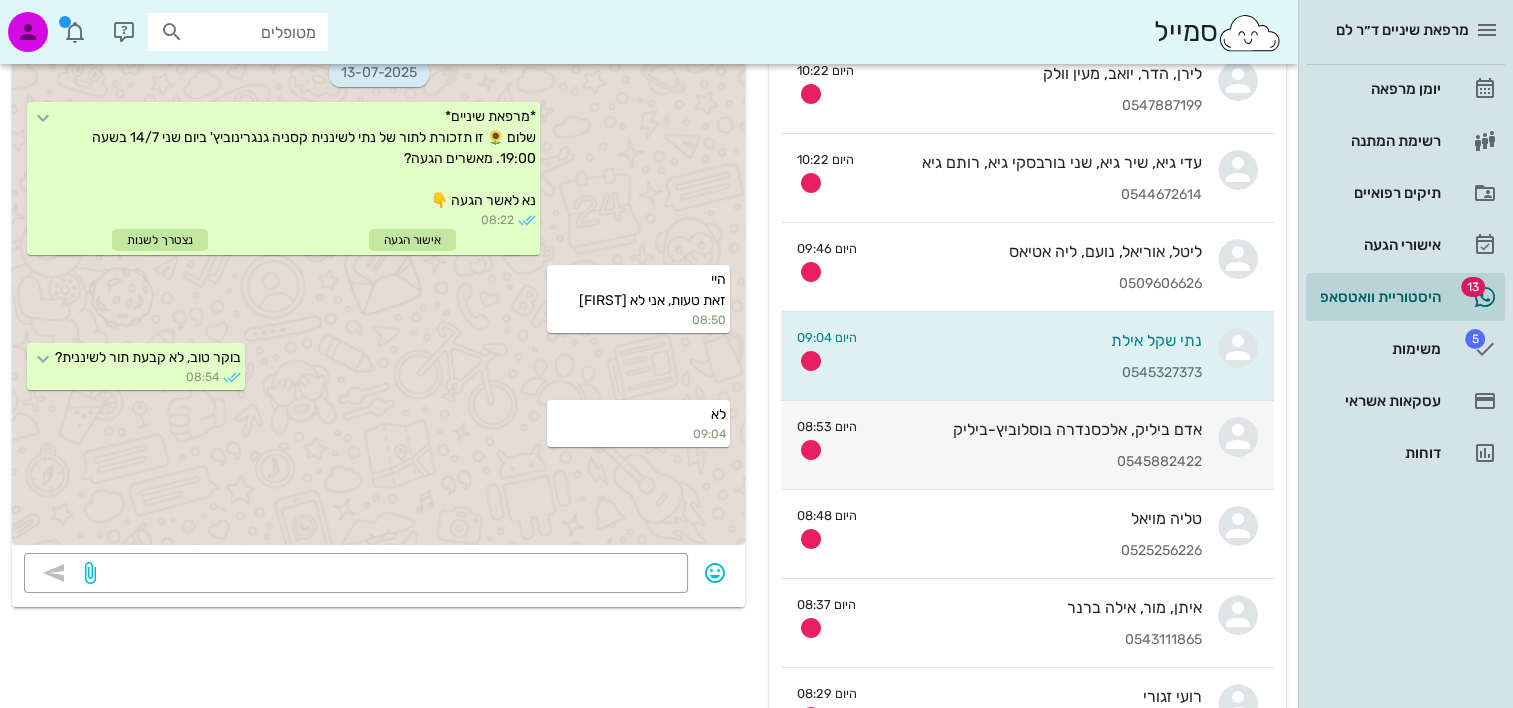 scroll, scrollTop: 200, scrollLeft: 0, axis: vertical 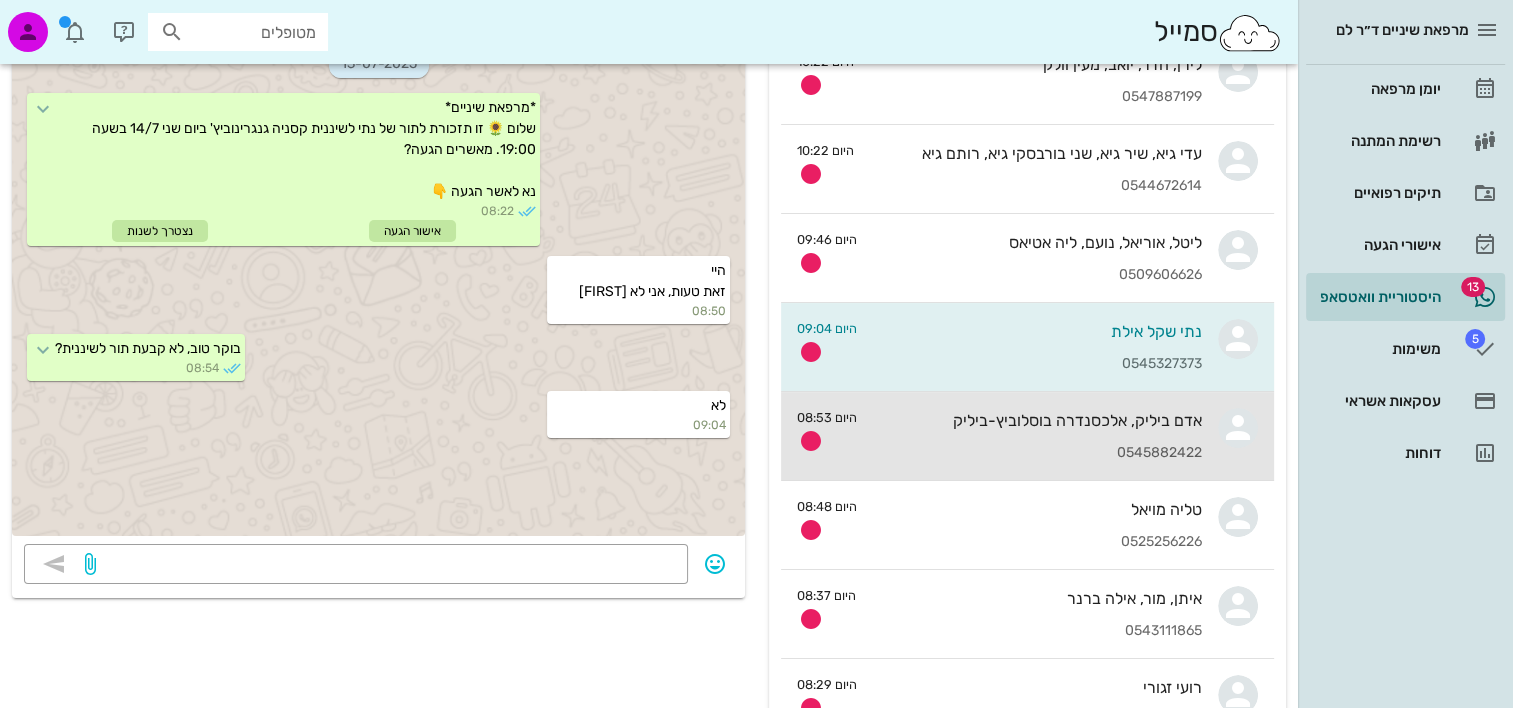 click on "אדם ביליק, אלכסנדרה בוסלוביץ-ביליק 0545882422" at bounding box center (1037, 436) 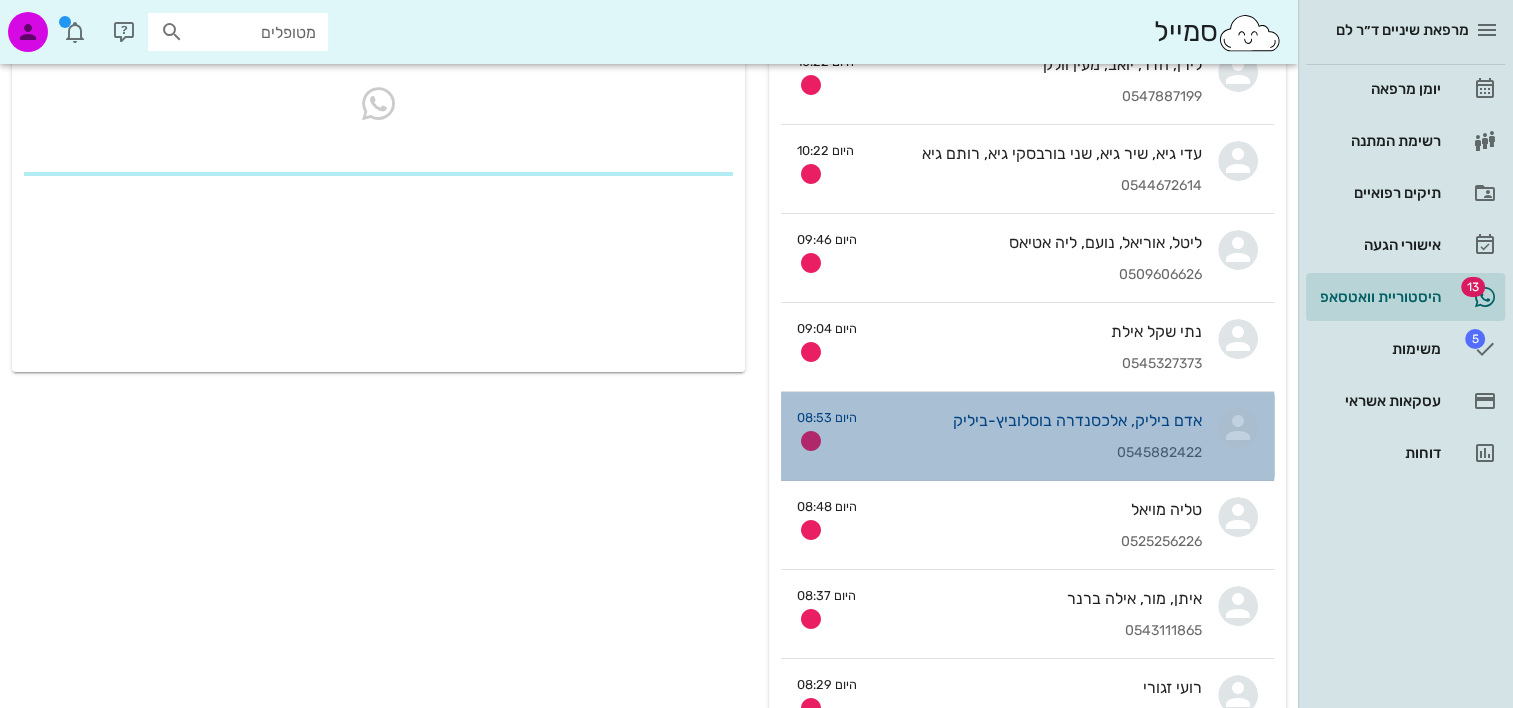 scroll, scrollTop: 0, scrollLeft: 0, axis: both 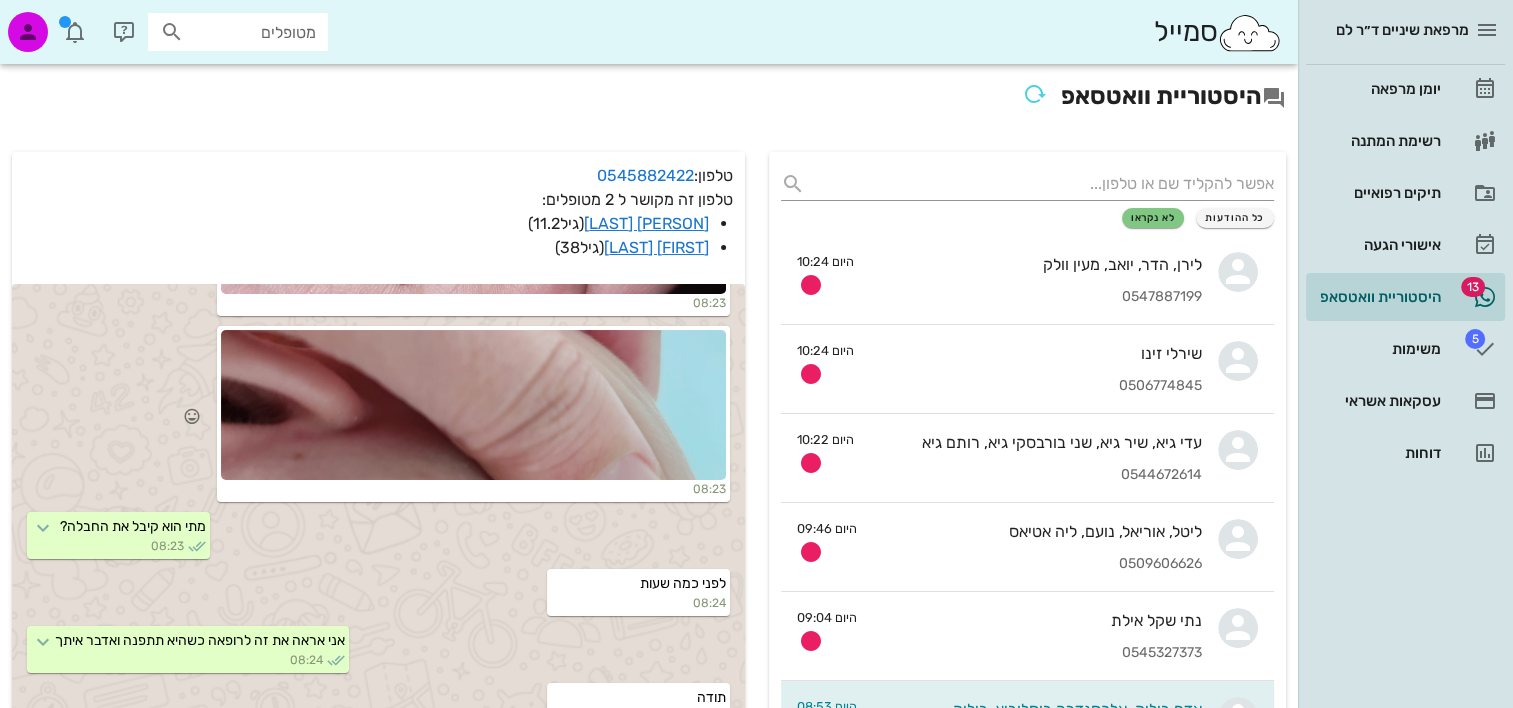 click at bounding box center (473, 405) 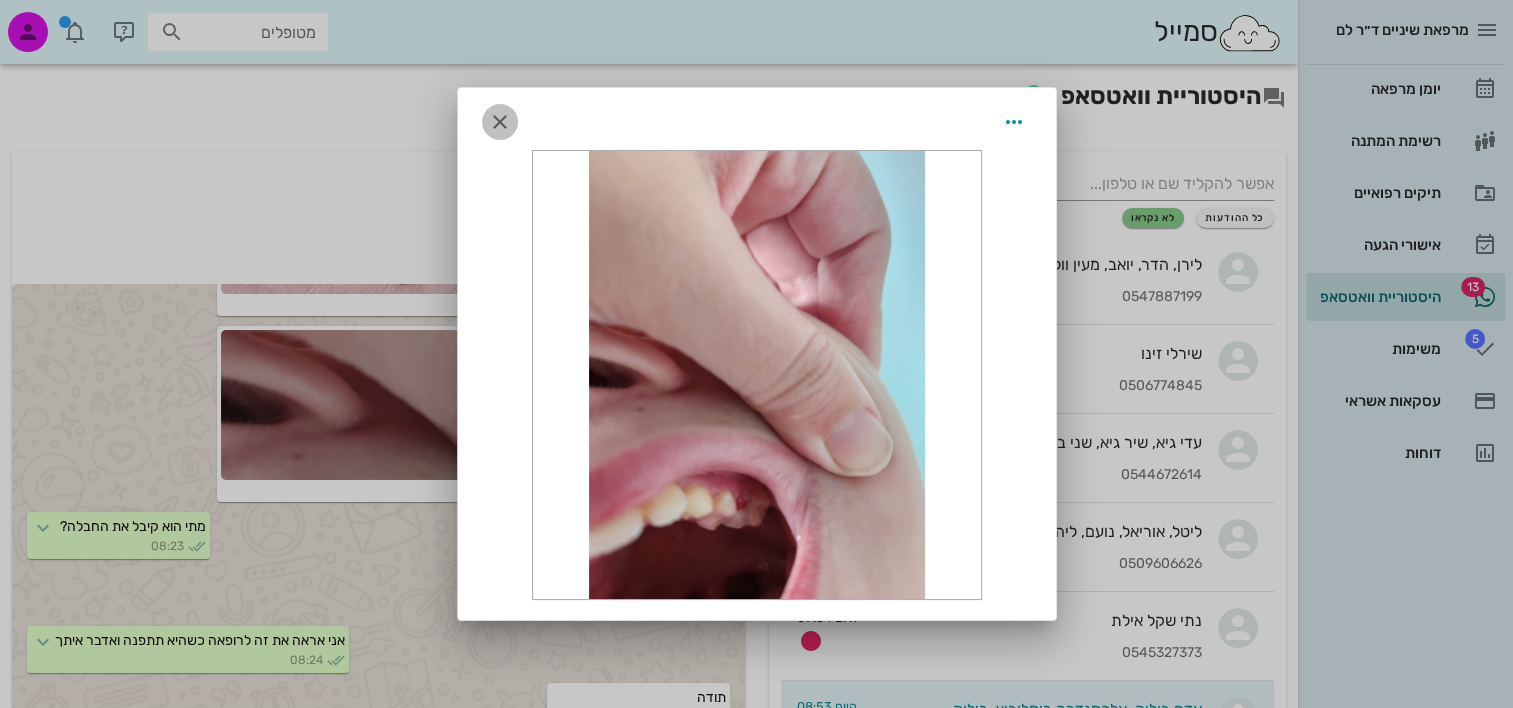 click at bounding box center (500, 122) 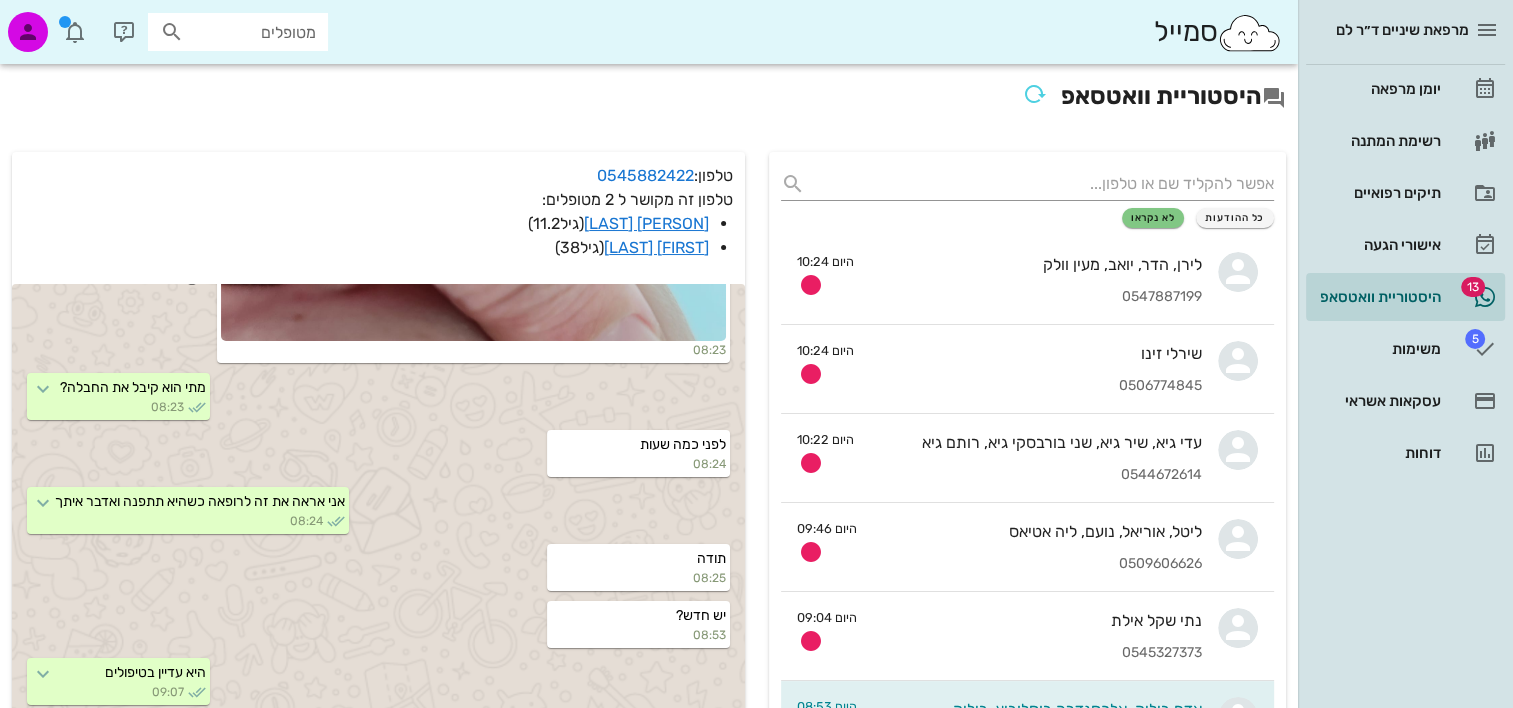 scroll, scrollTop: 444, scrollLeft: 0, axis: vertical 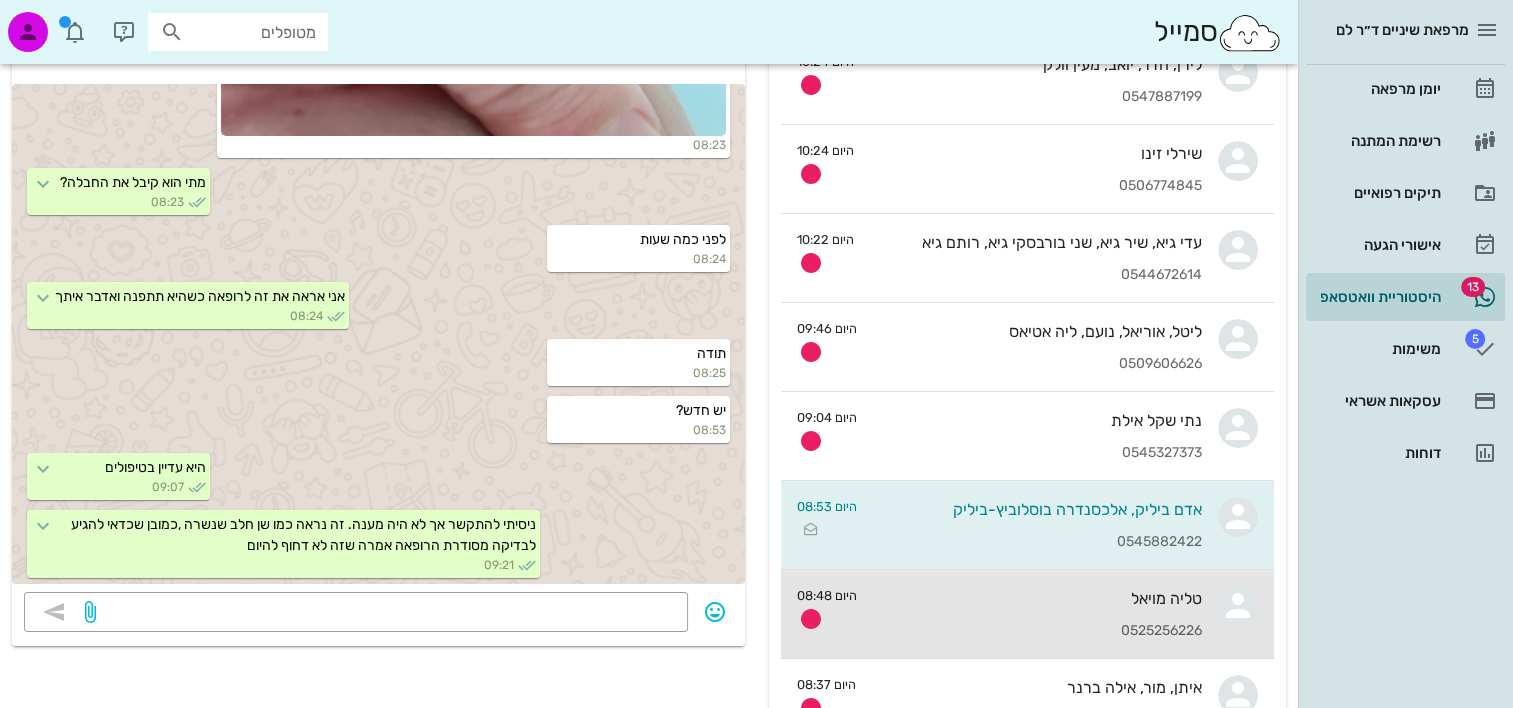 click on "טליה מויאל 0525256226" at bounding box center (1037, 614) 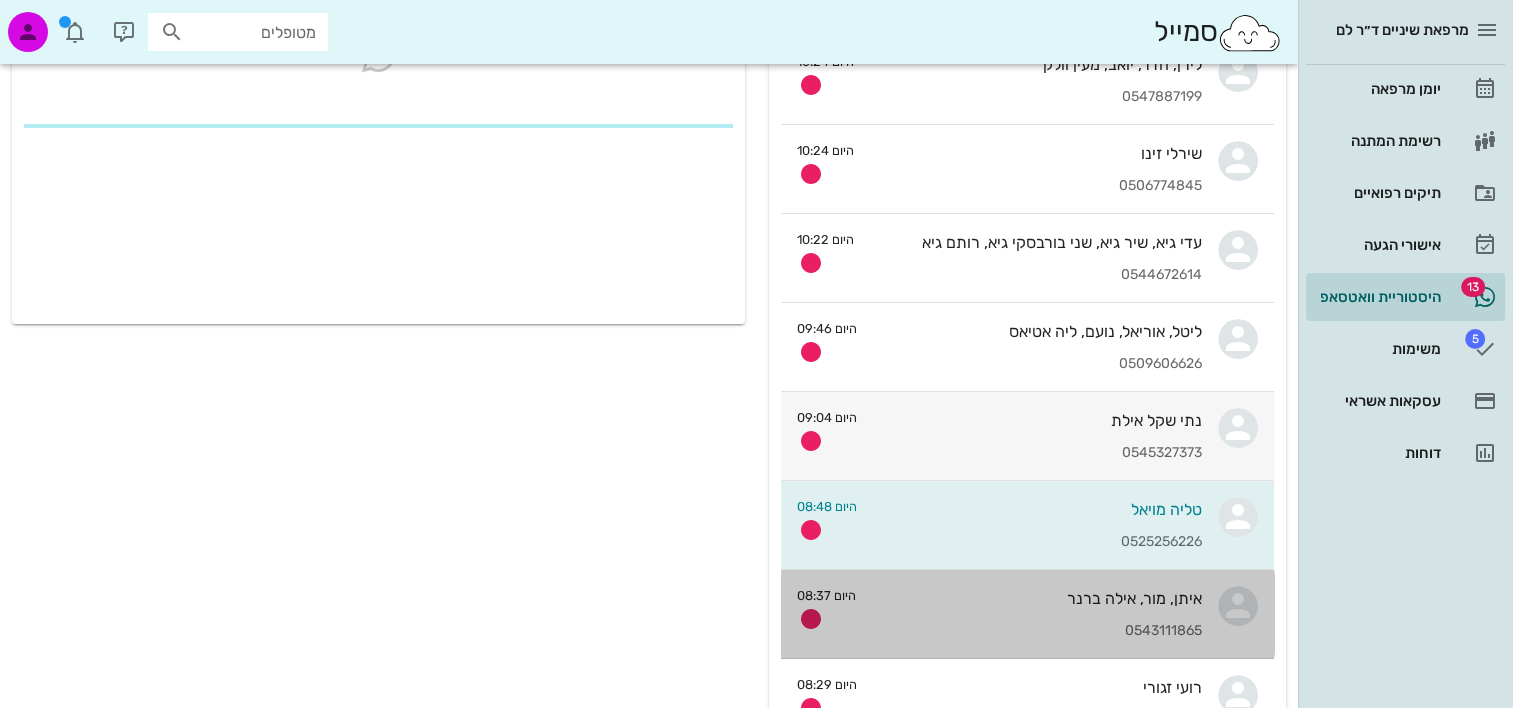 scroll, scrollTop: 0, scrollLeft: 0, axis: both 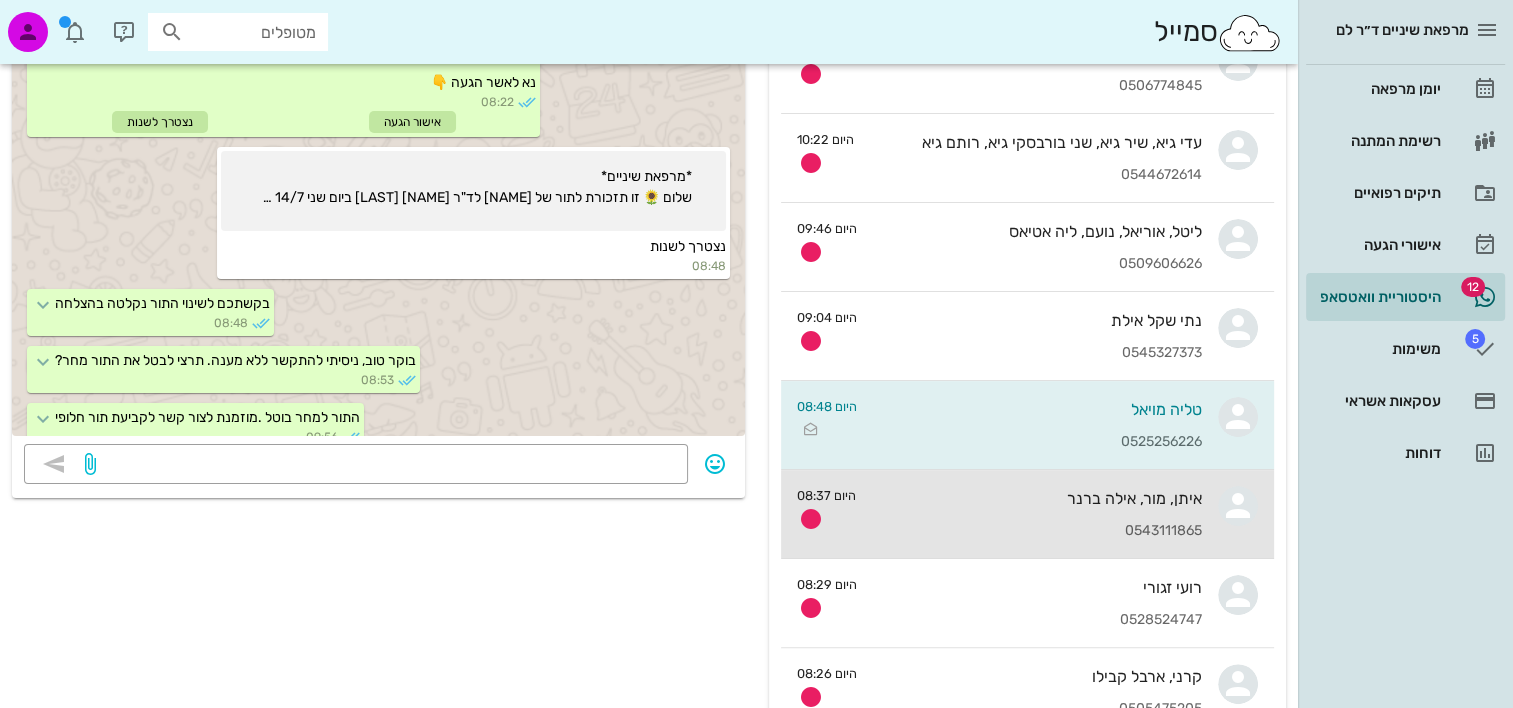 click on "0543111865" at bounding box center [1037, 531] 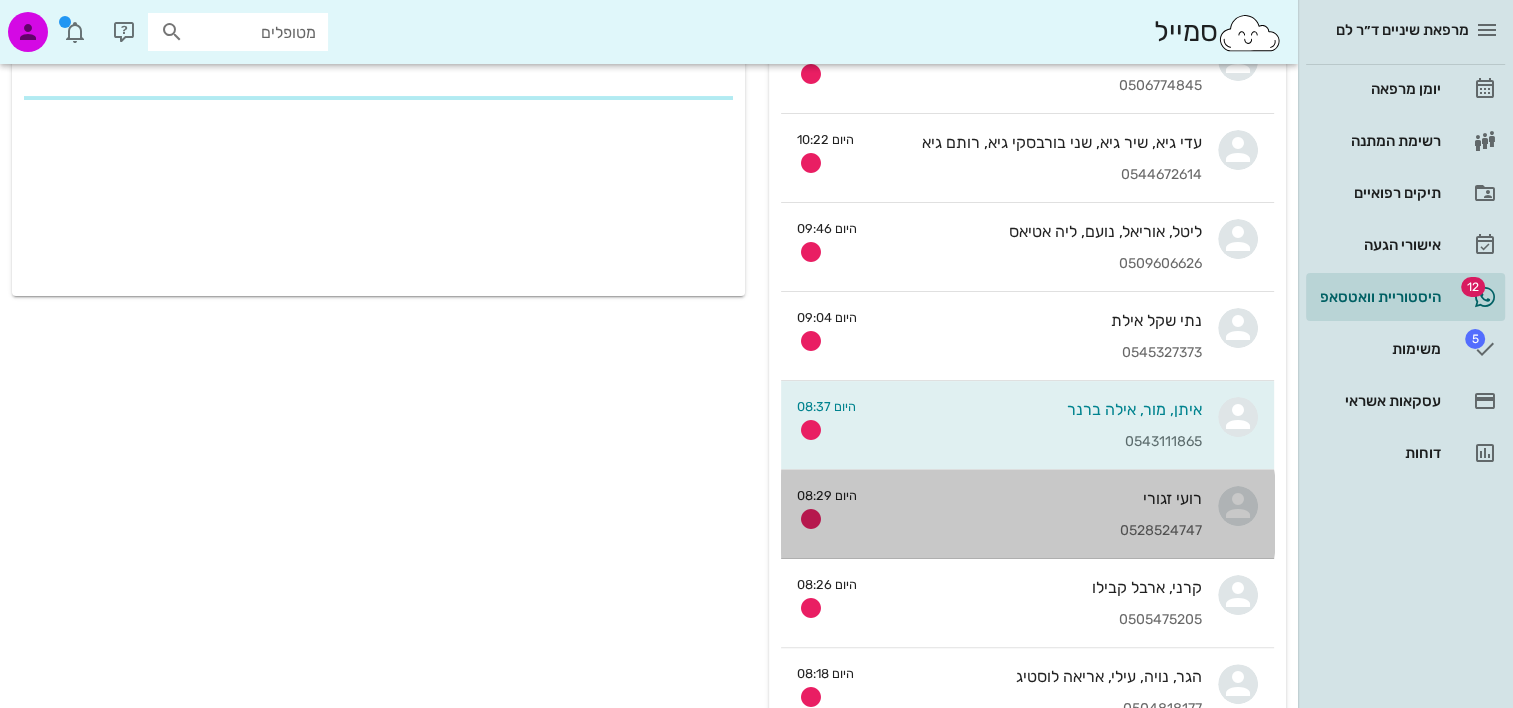 scroll, scrollTop: 0, scrollLeft: 0, axis: both 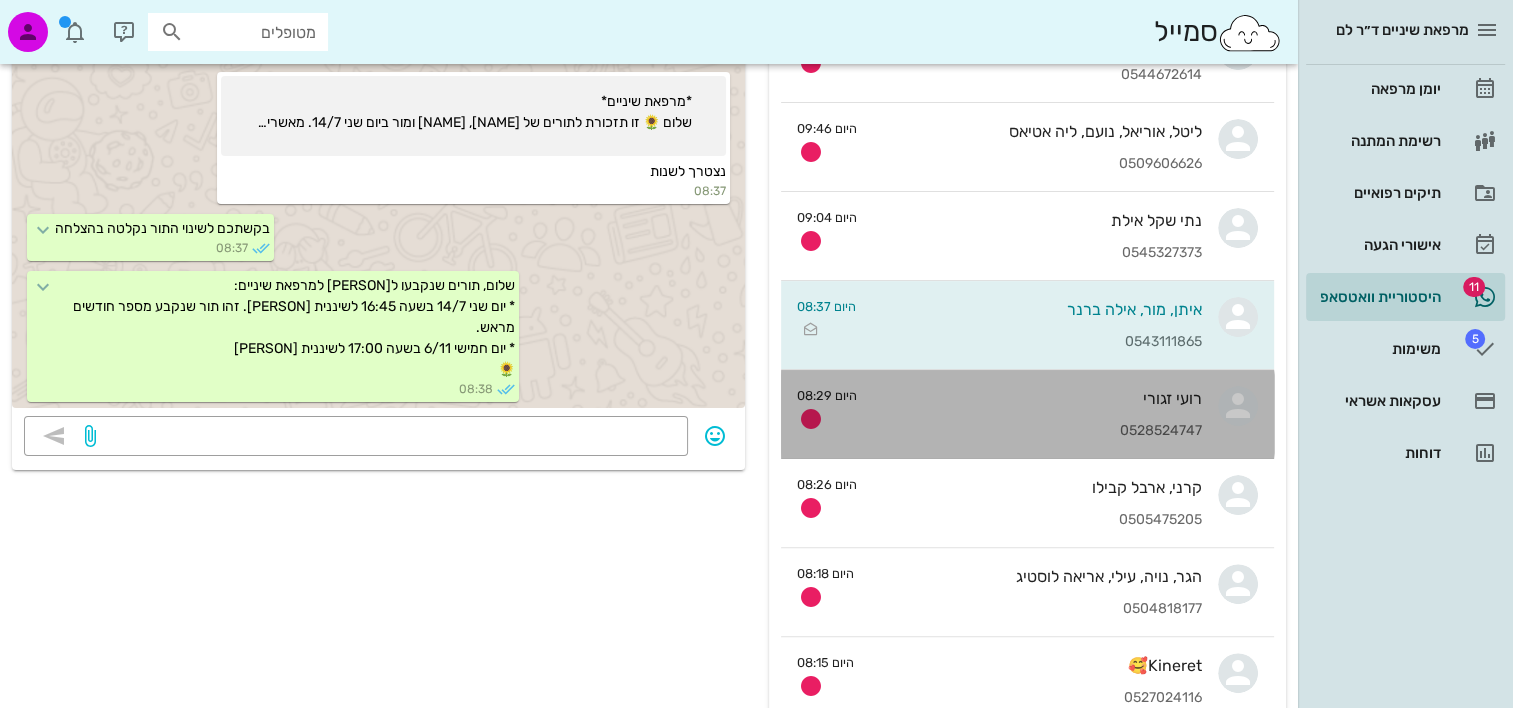 click on "0528524747" at bounding box center (1037, 431) 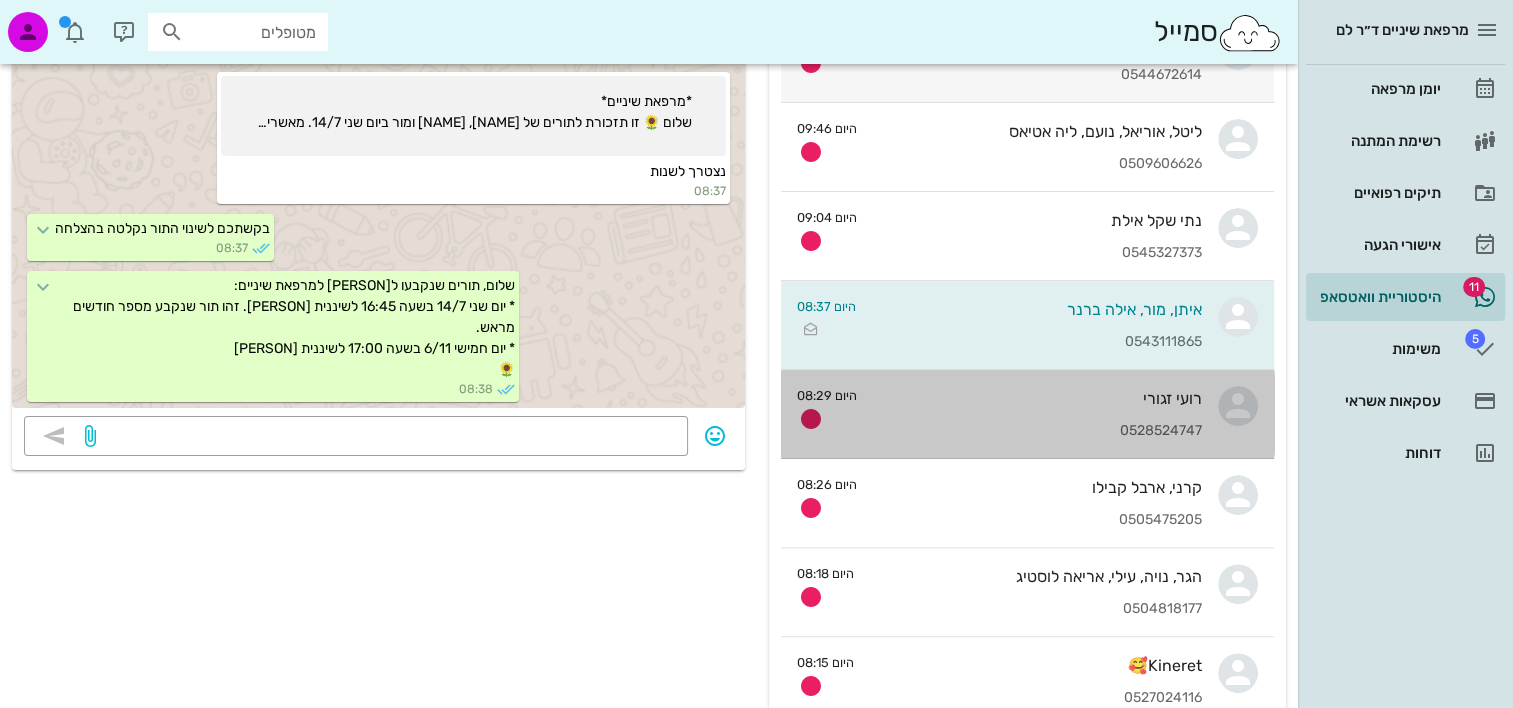 scroll, scrollTop: 0, scrollLeft: 0, axis: both 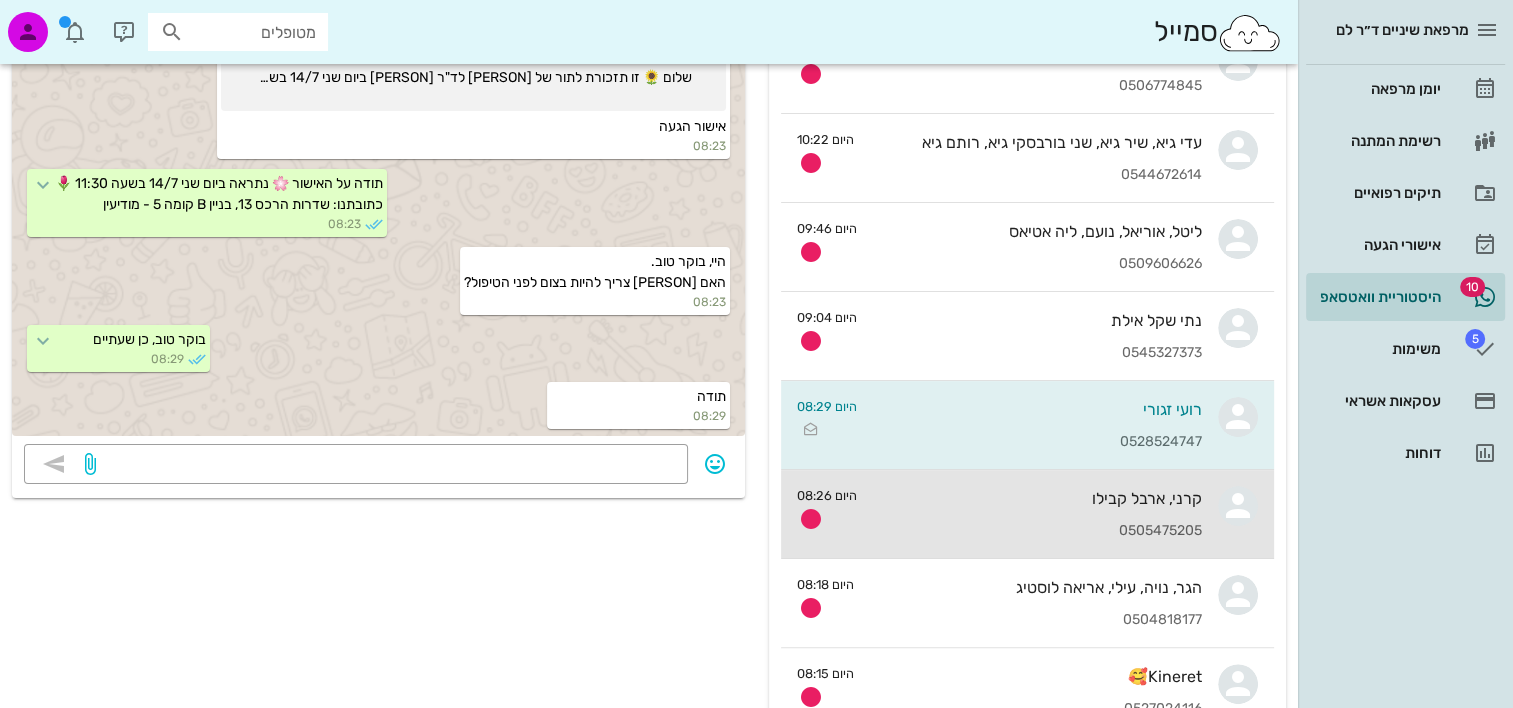 click on "0505475205" at bounding box center (1037, 531) 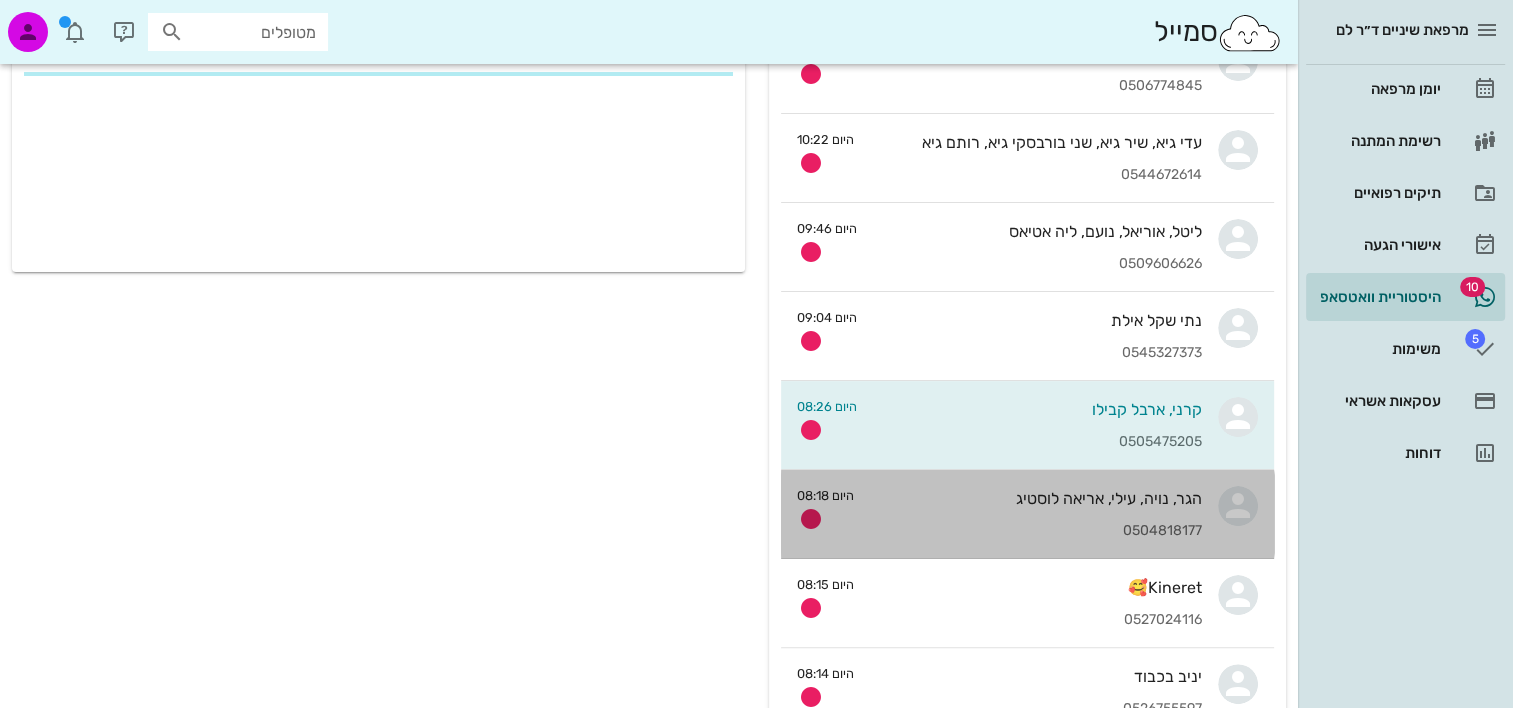 scroll, scrollTop: 0, scrollLeft: 0, axis: both 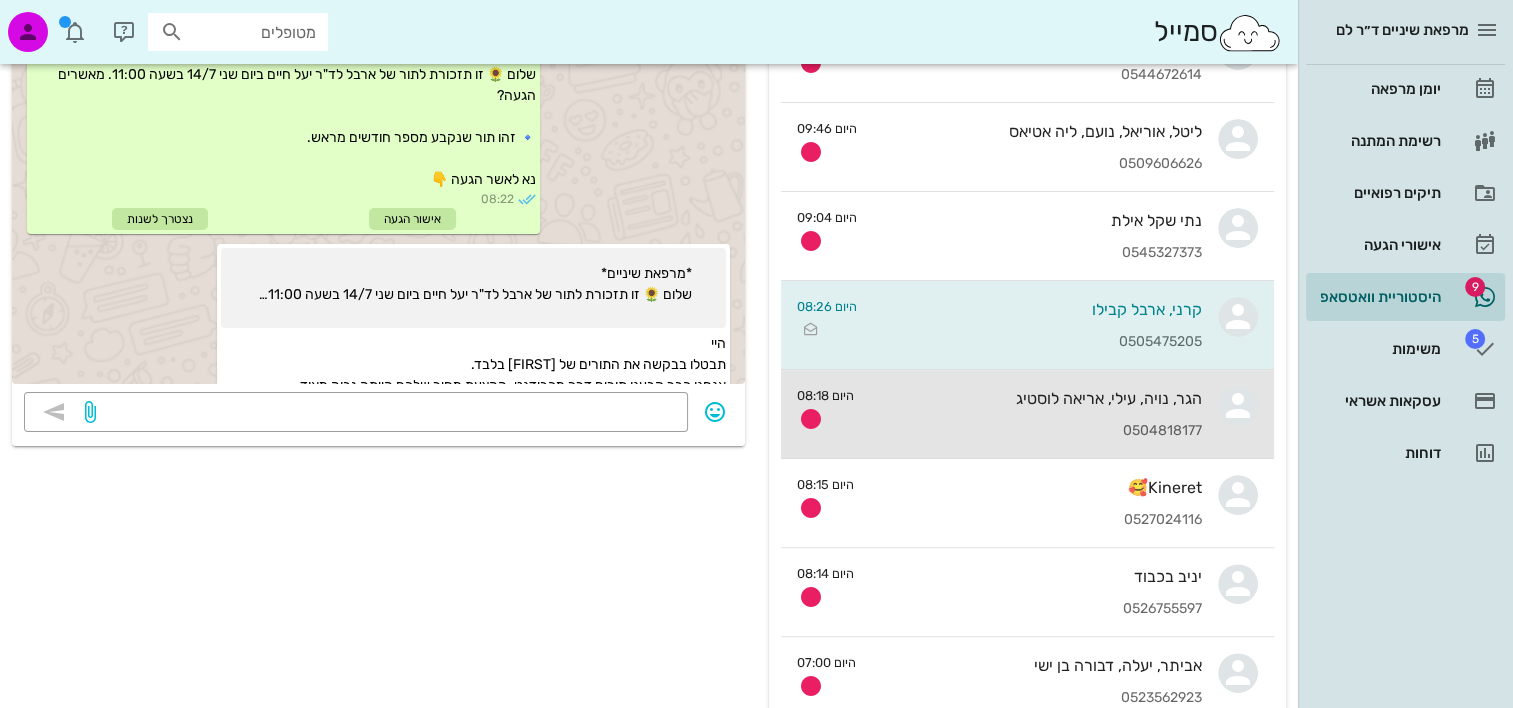 click on "0504818177" at bounding box center (1036, 431) 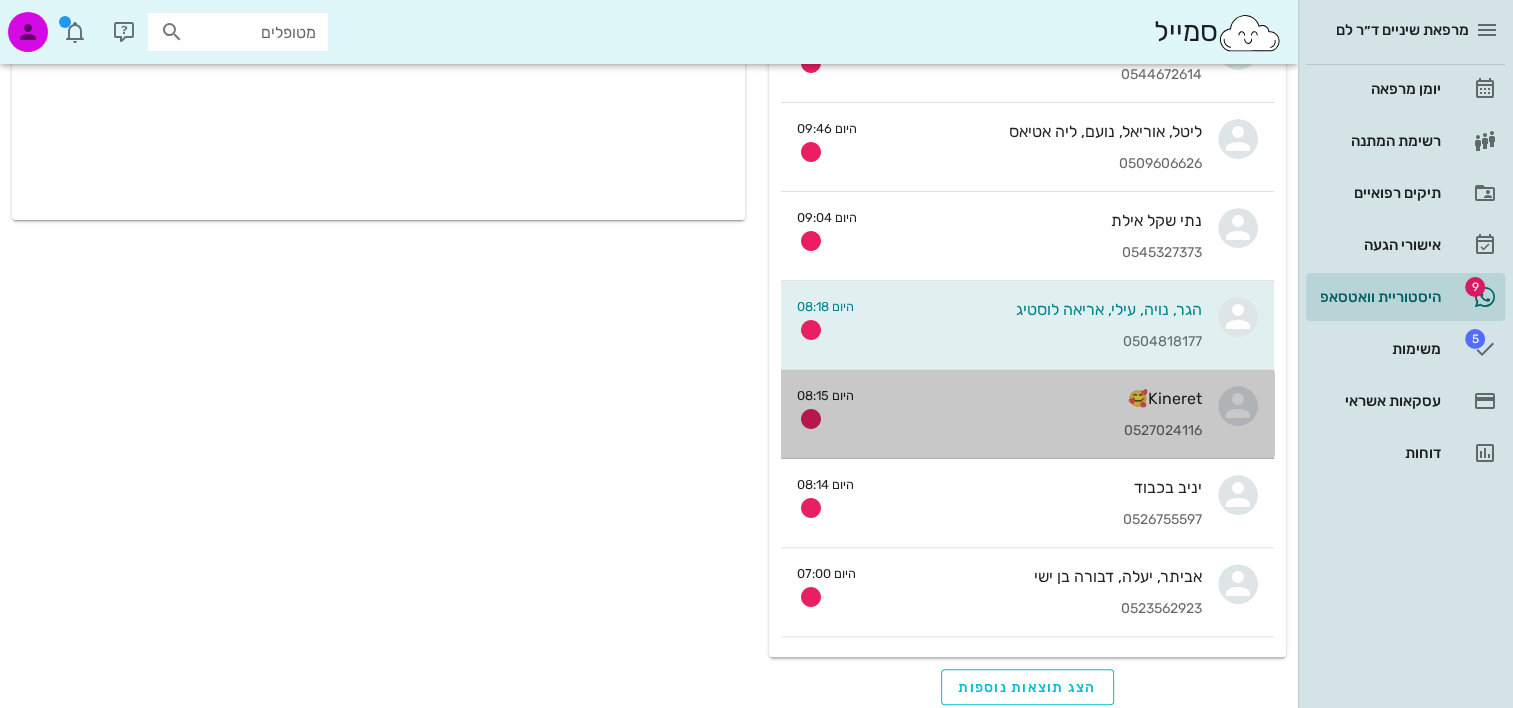 scroll, scrollTop: 0, scrollLeft: 0, axis: both 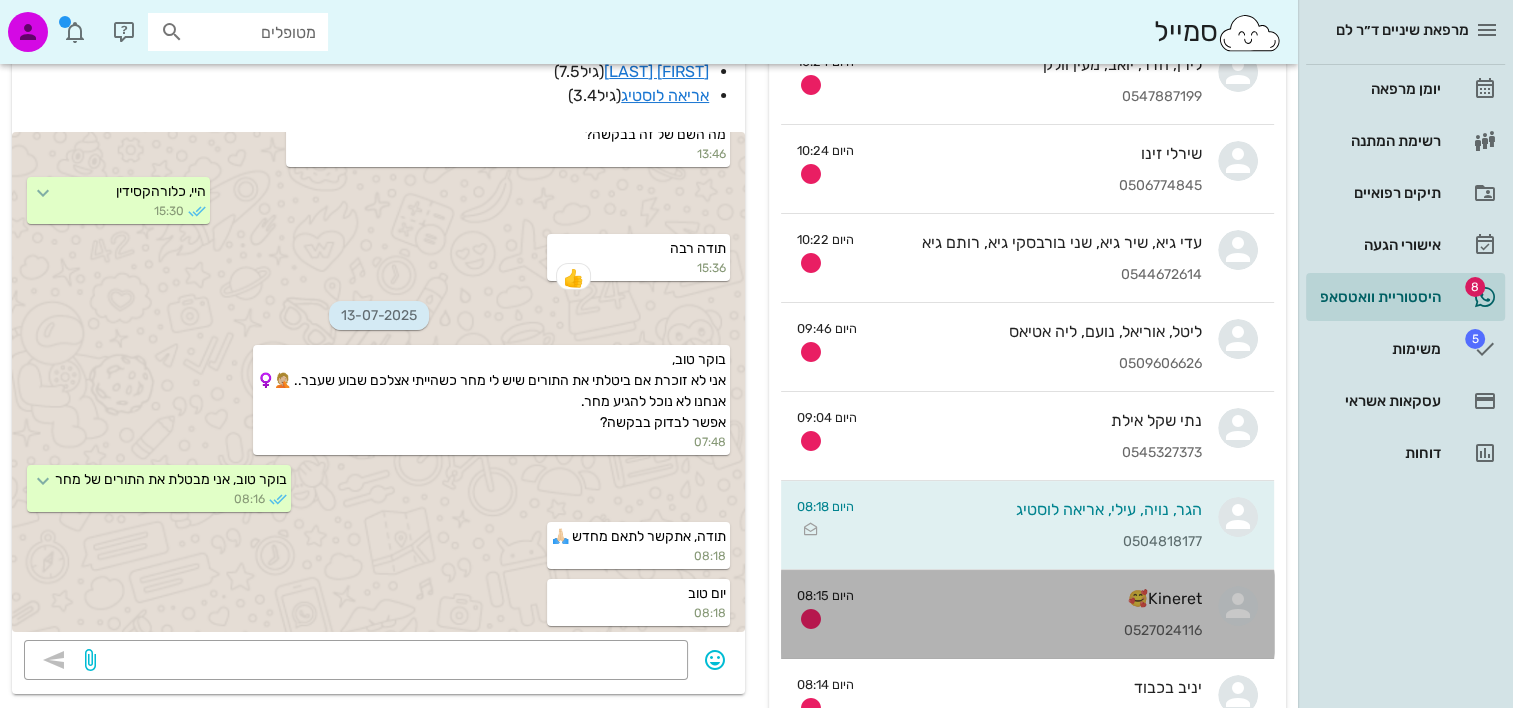click on "Kineret🥰 0527024116" at bounding box center [1036, 614] 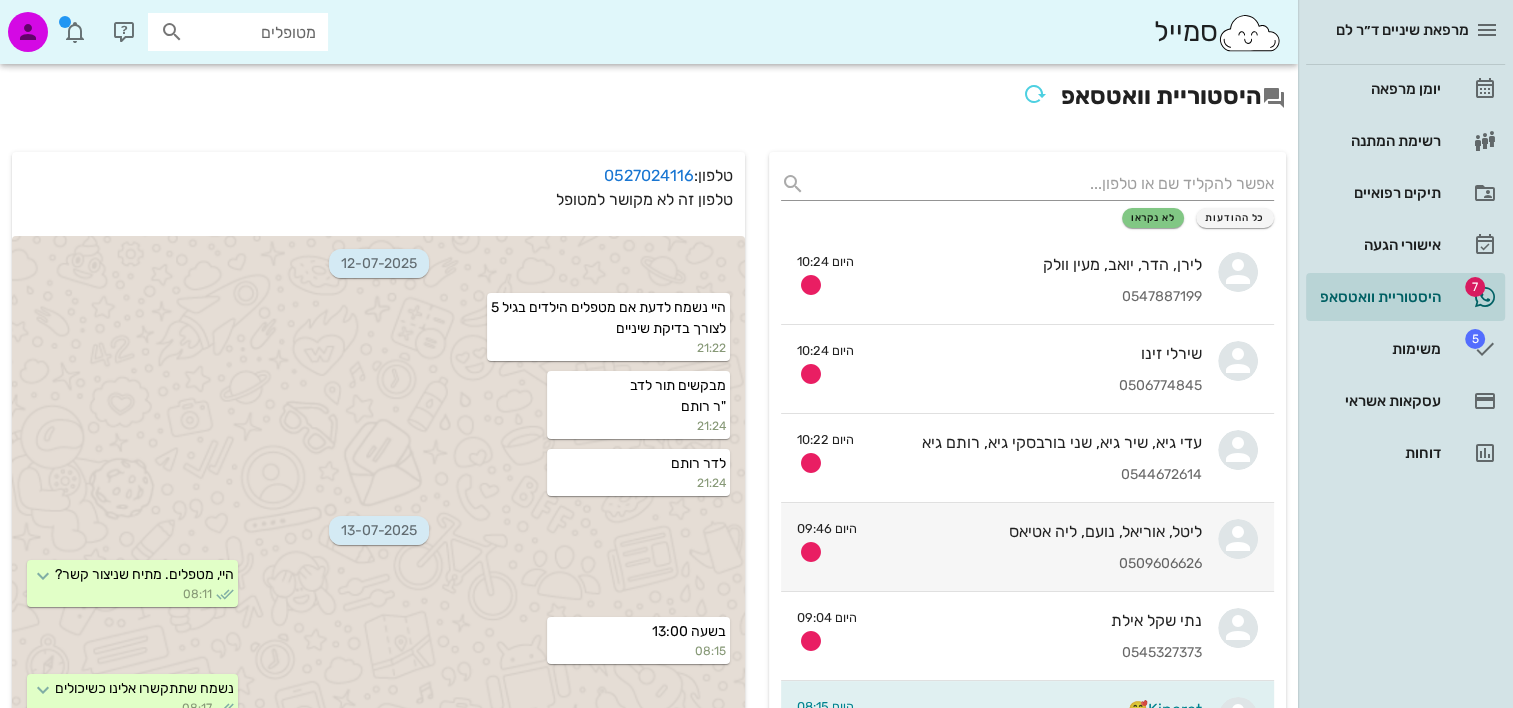 scroll, scrollTop: 300, scrollLeft: 0, axis: vertical 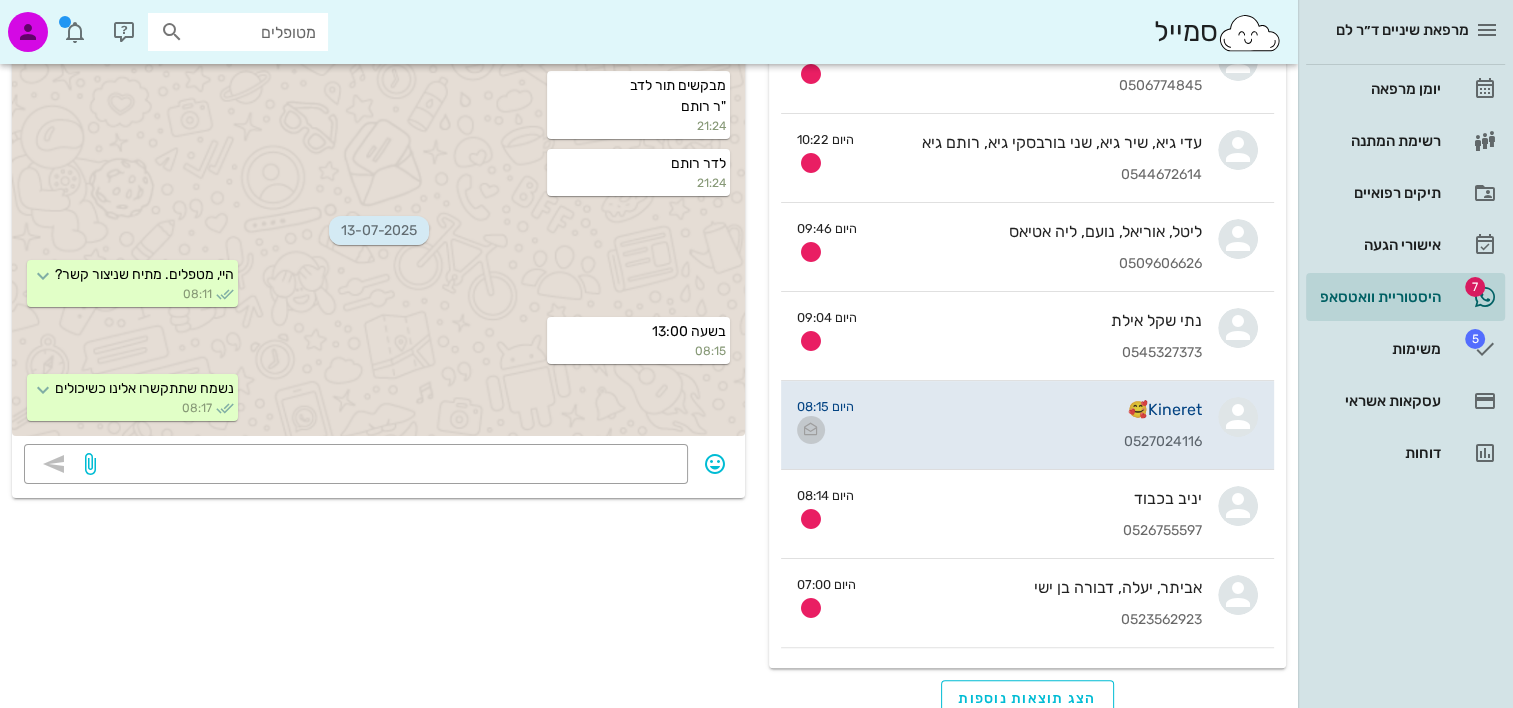 click at bounding box center [811, 430] 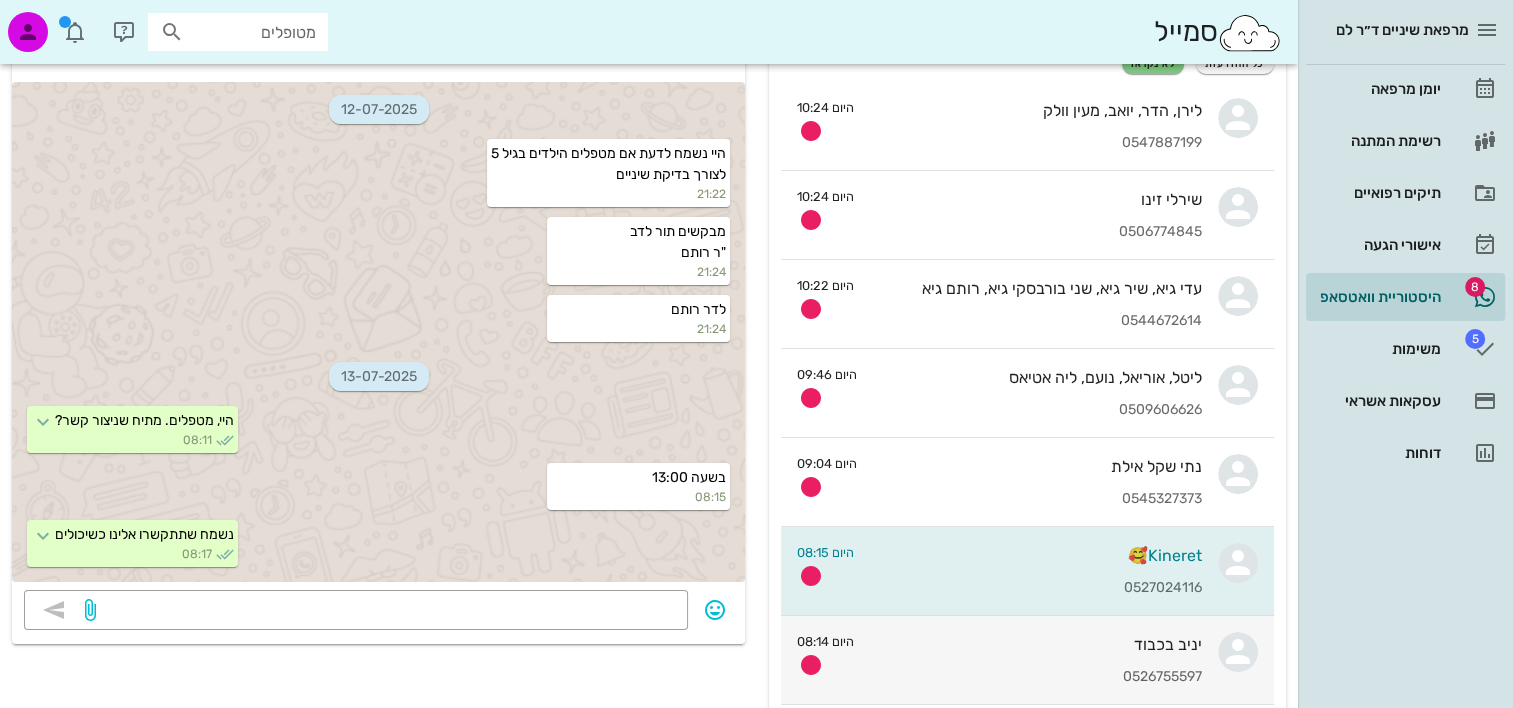 scroll, scrollTop: 300, scrollLeft: 0, axis: vertical 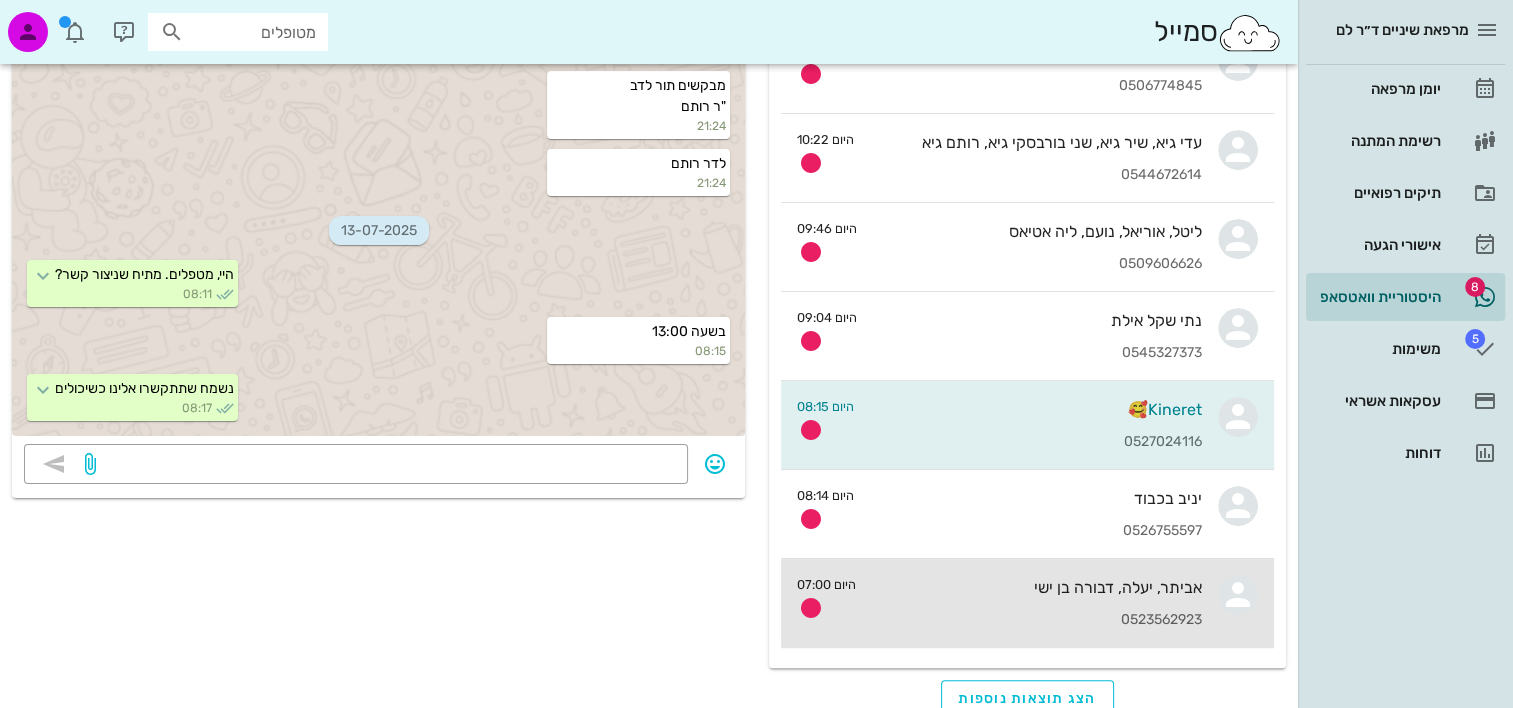 click on "אביתר, יעלה, דבורה בן ישי 0523562923" at bounding box center (1037, 603) 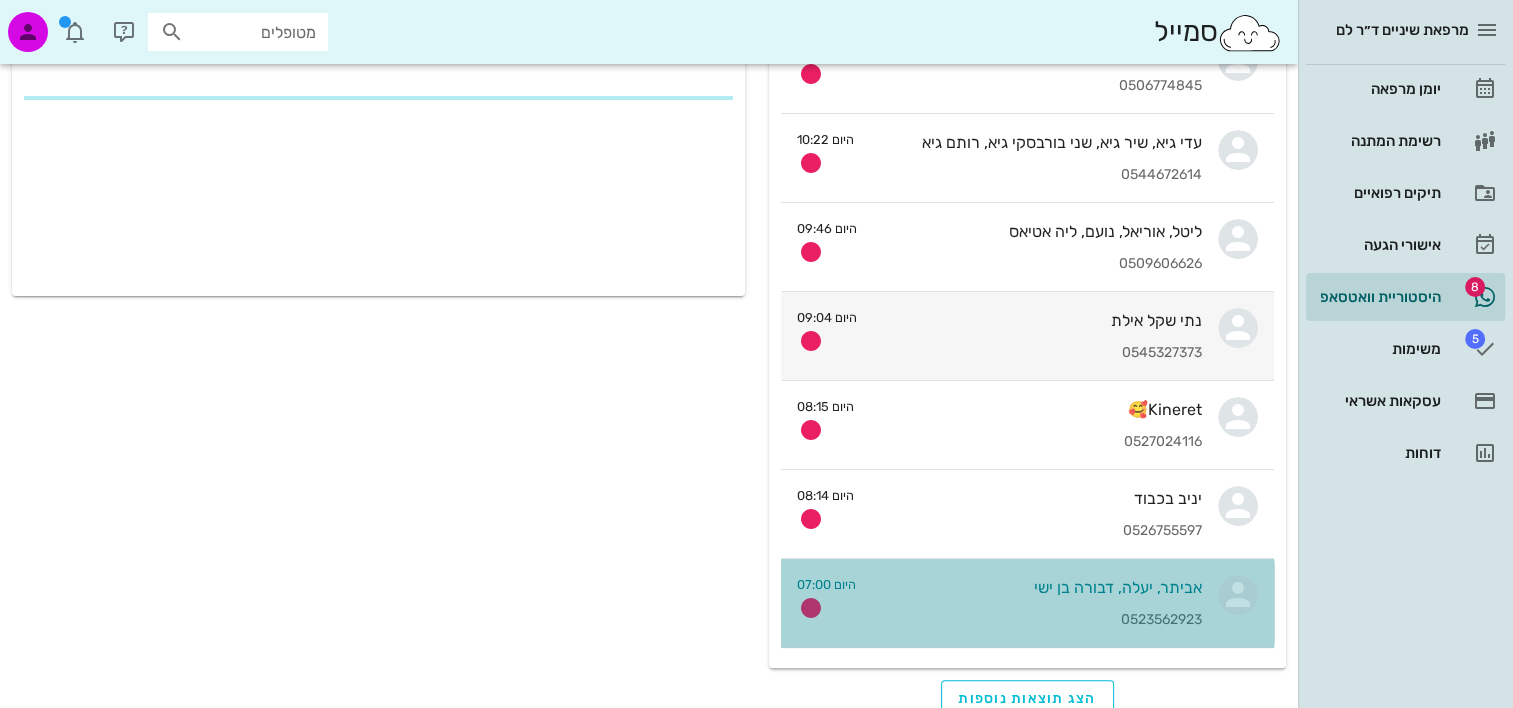 scroll, scrollTop: 0, scrollLeft: 0, axis: both 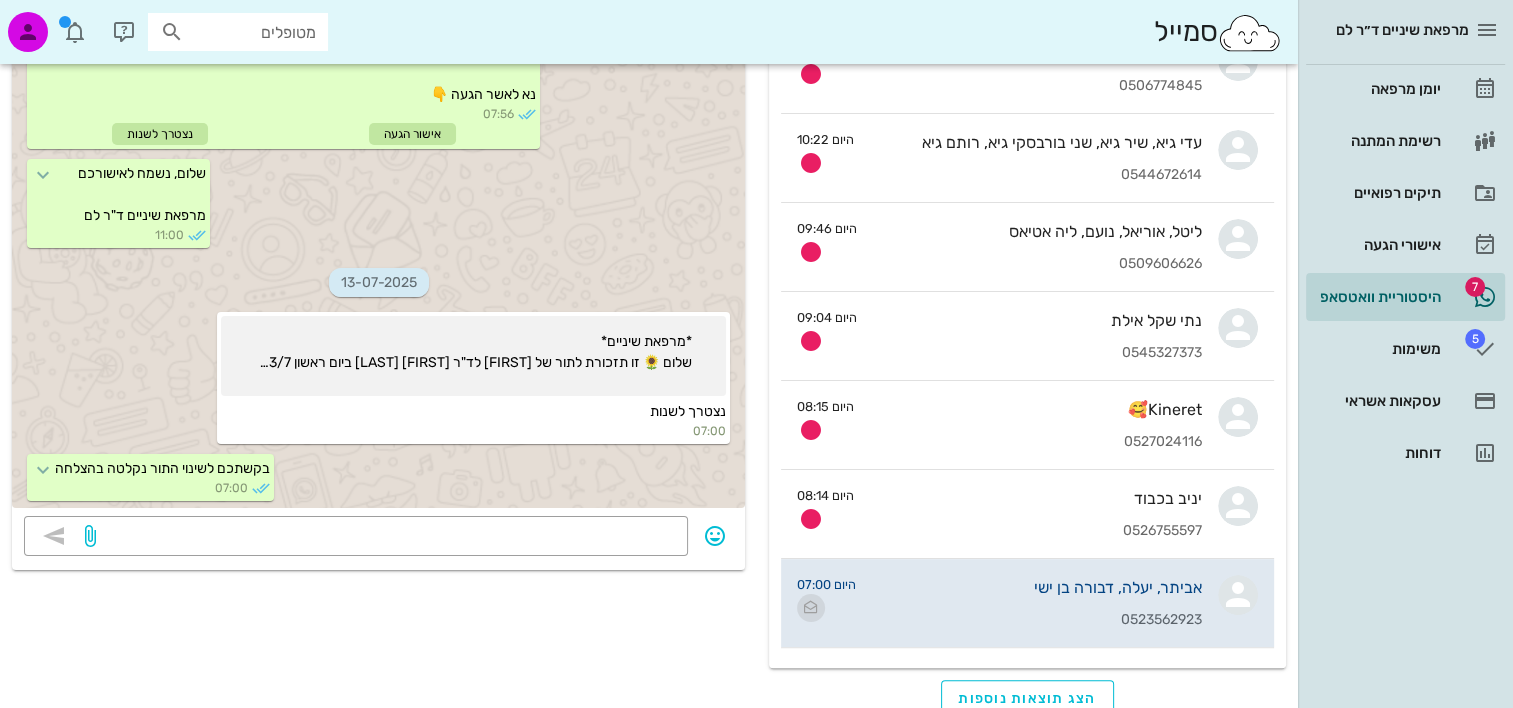 click at bounding box center [811, 608] 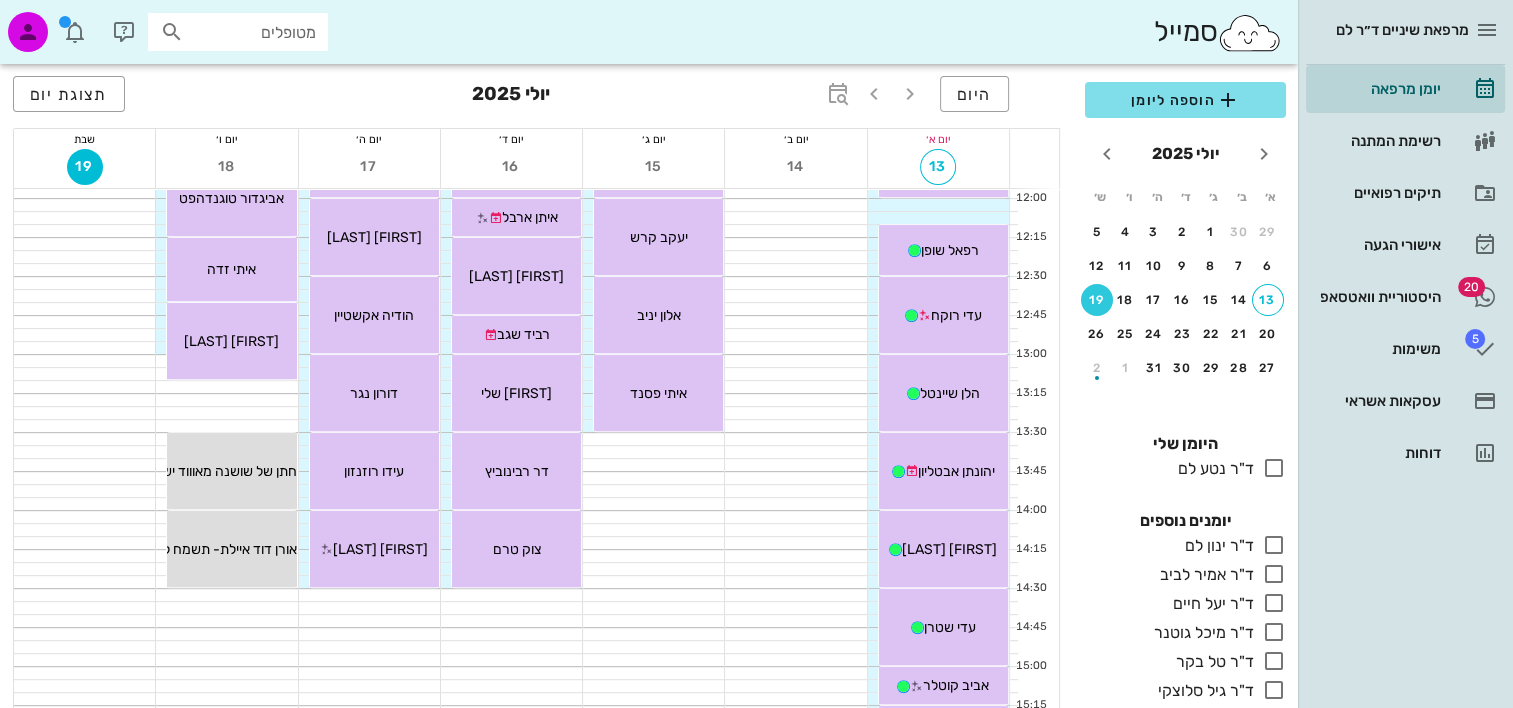 scroll, scrollTop: 500, scrollLeft: 0, axis: vertical 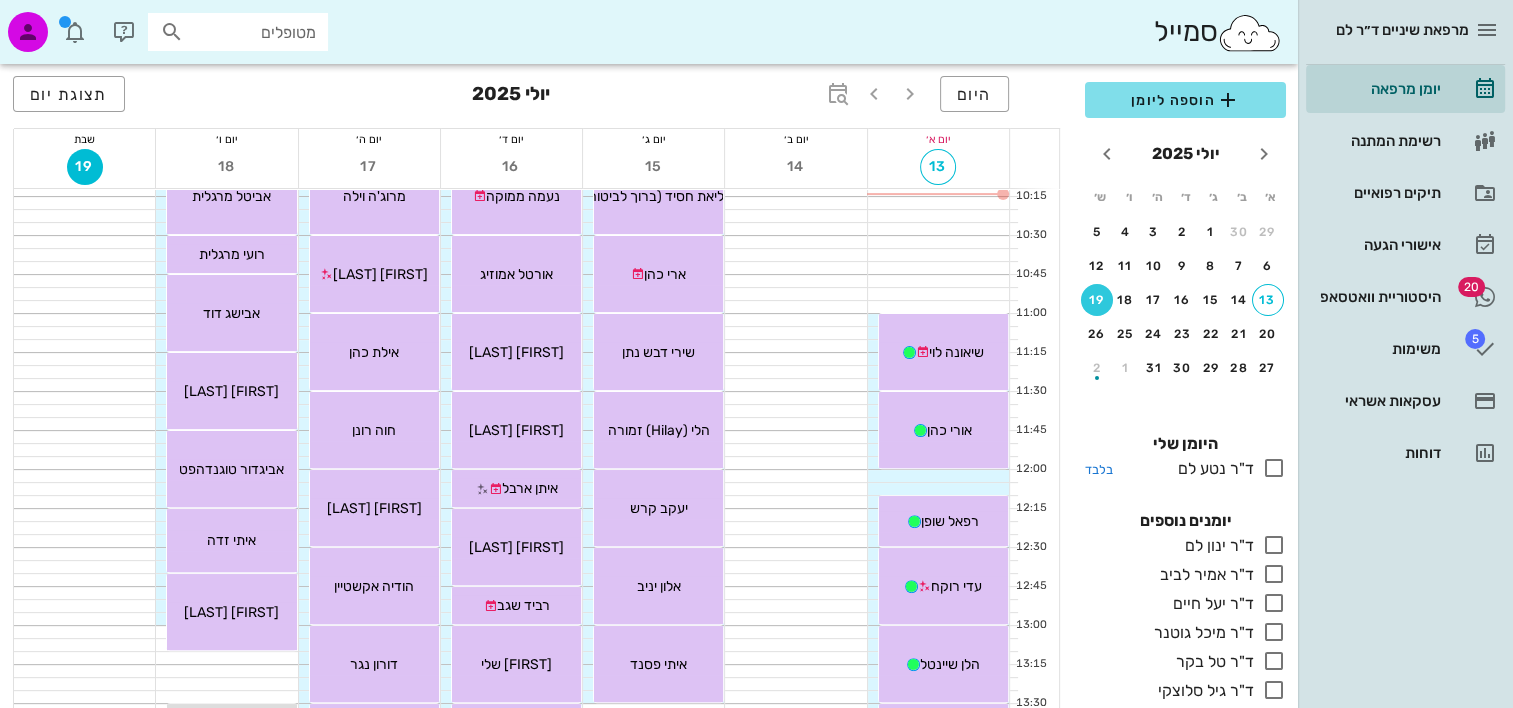 click on "ד"ר נטע לם" at bounding box center (1212, 469) 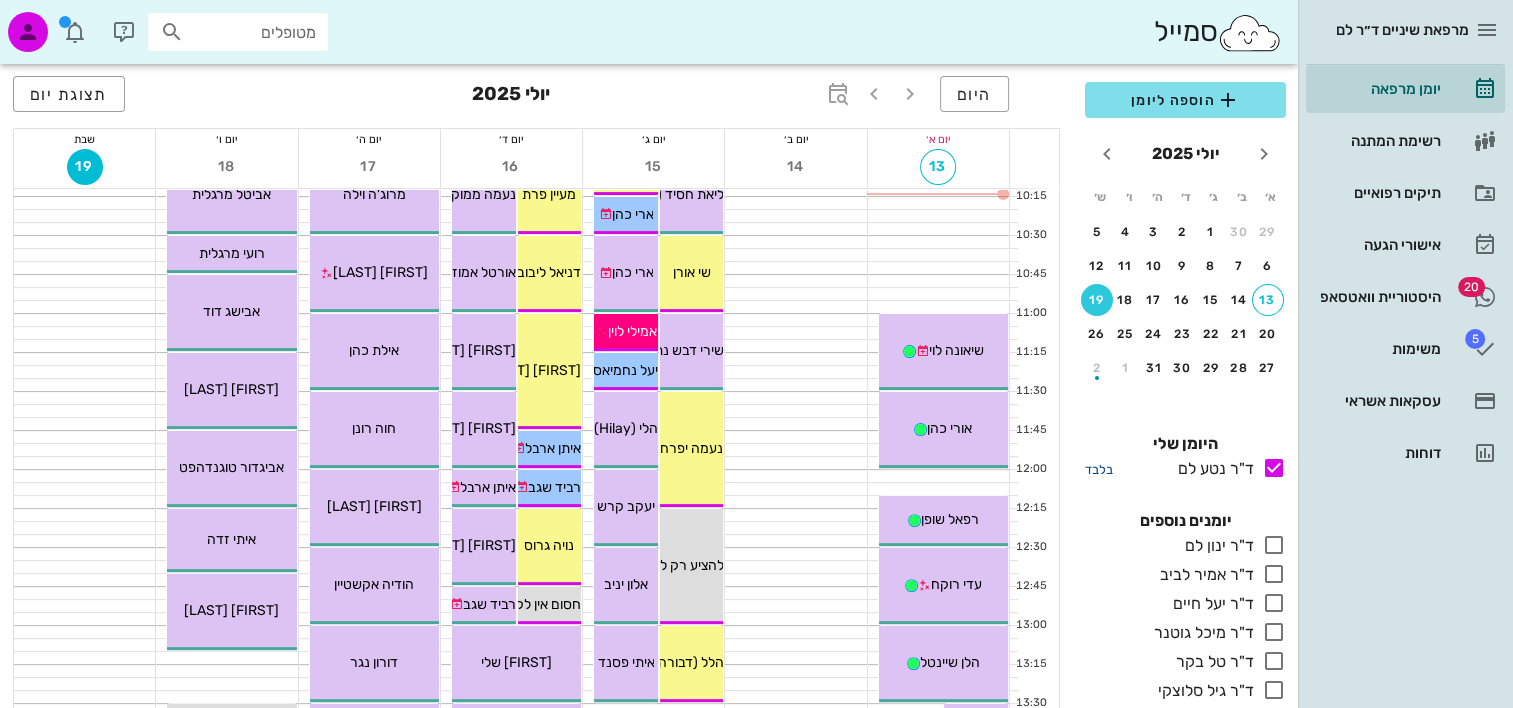 click on "בלבד" at bounding box center [1099, 469] 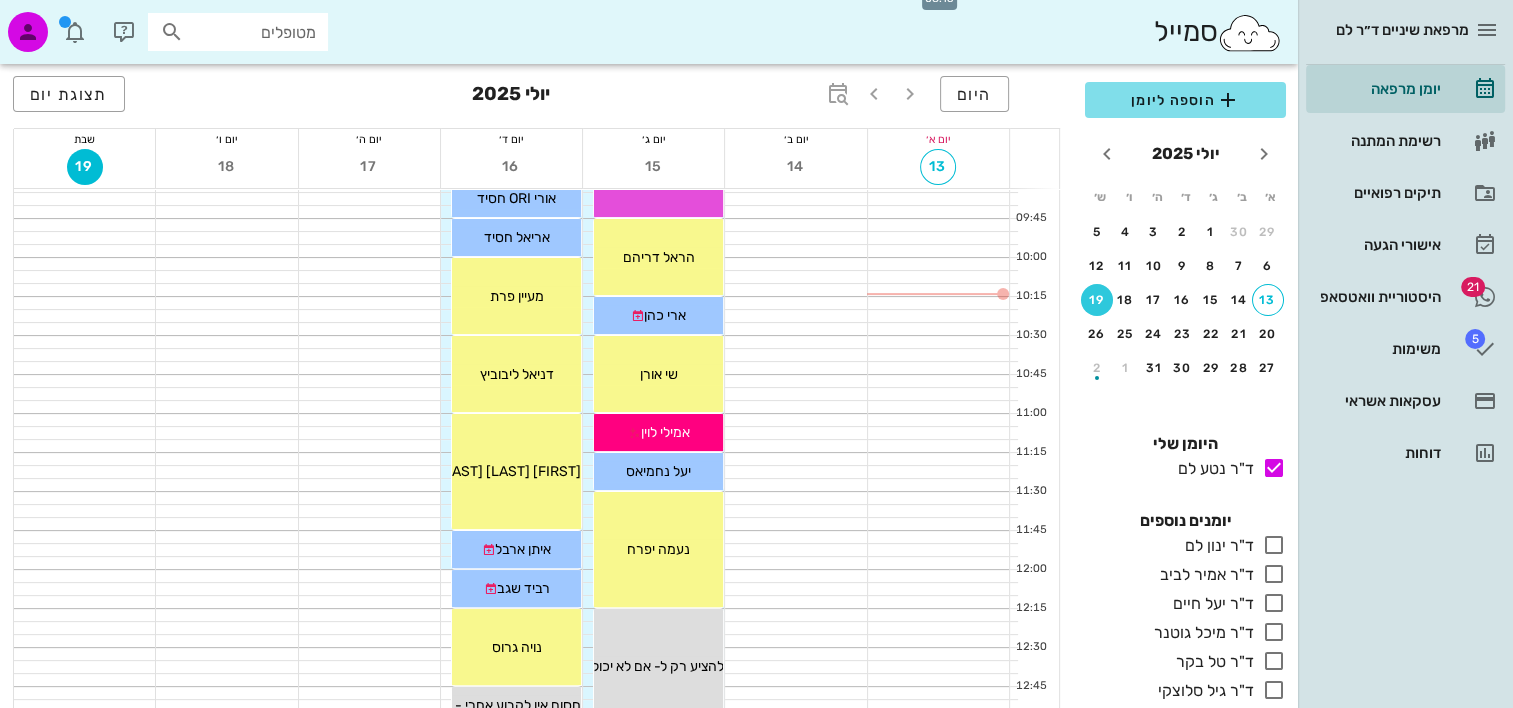scroll, scrollTop: 700, scrollLeft: 0, axis: vertical 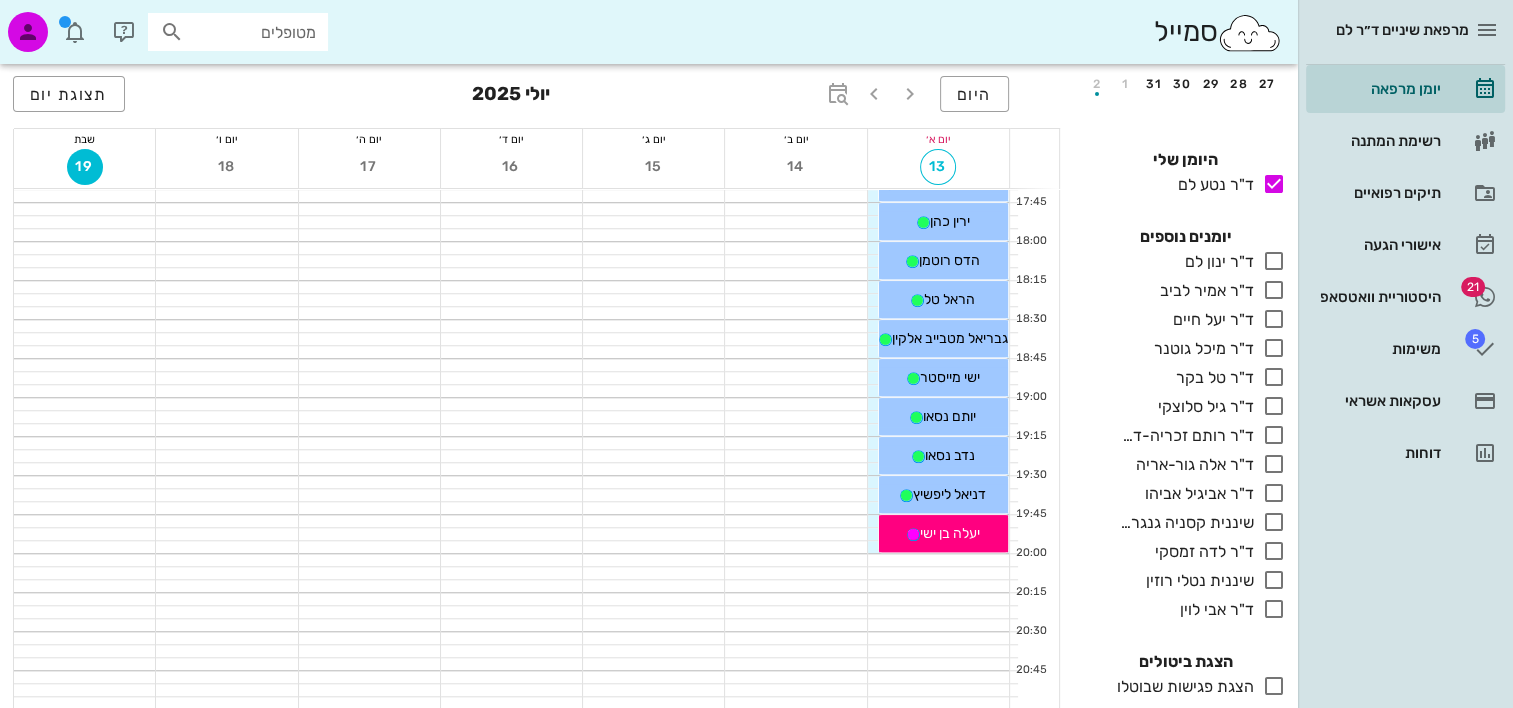 click at bounding box center (1274, 686) 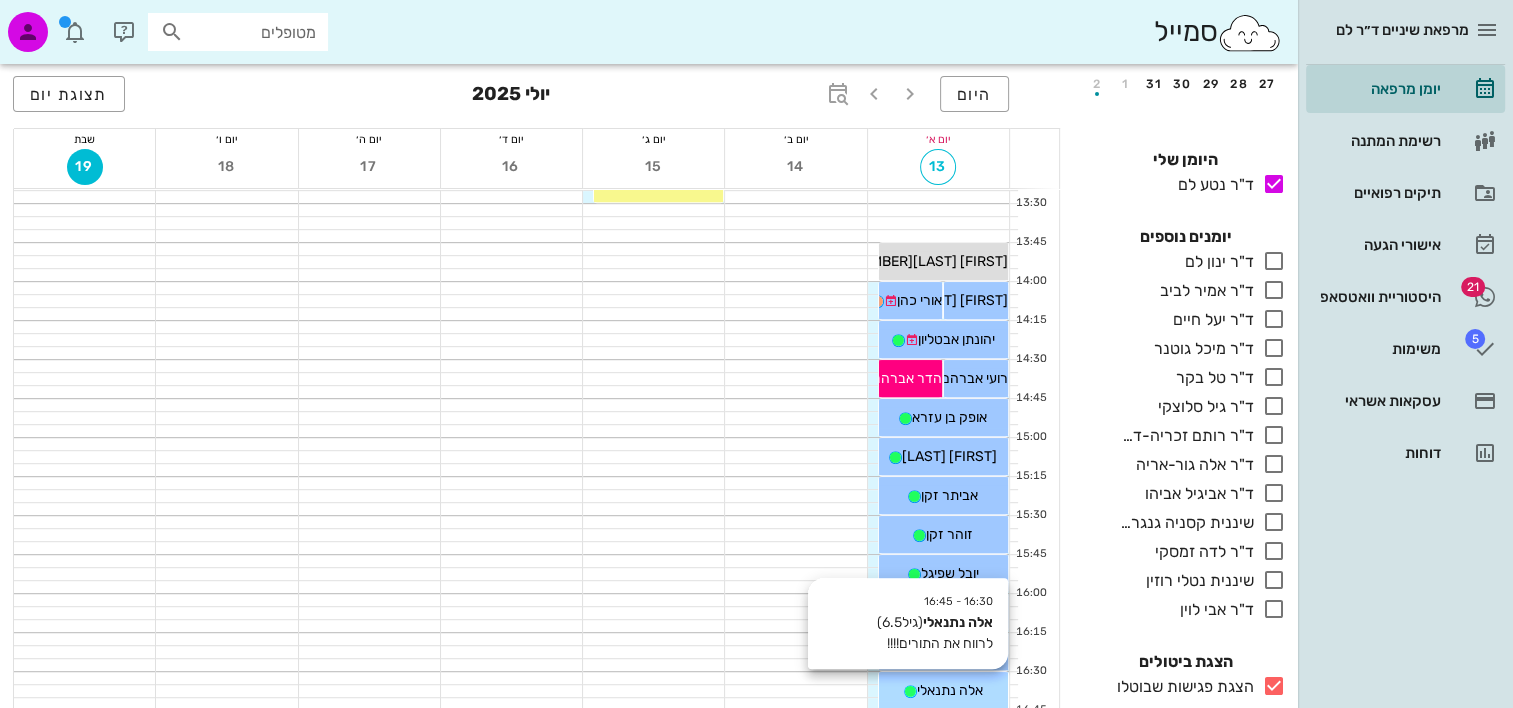 scroll, scrollTop: 664, scrollLeft: 0, axis: vertical 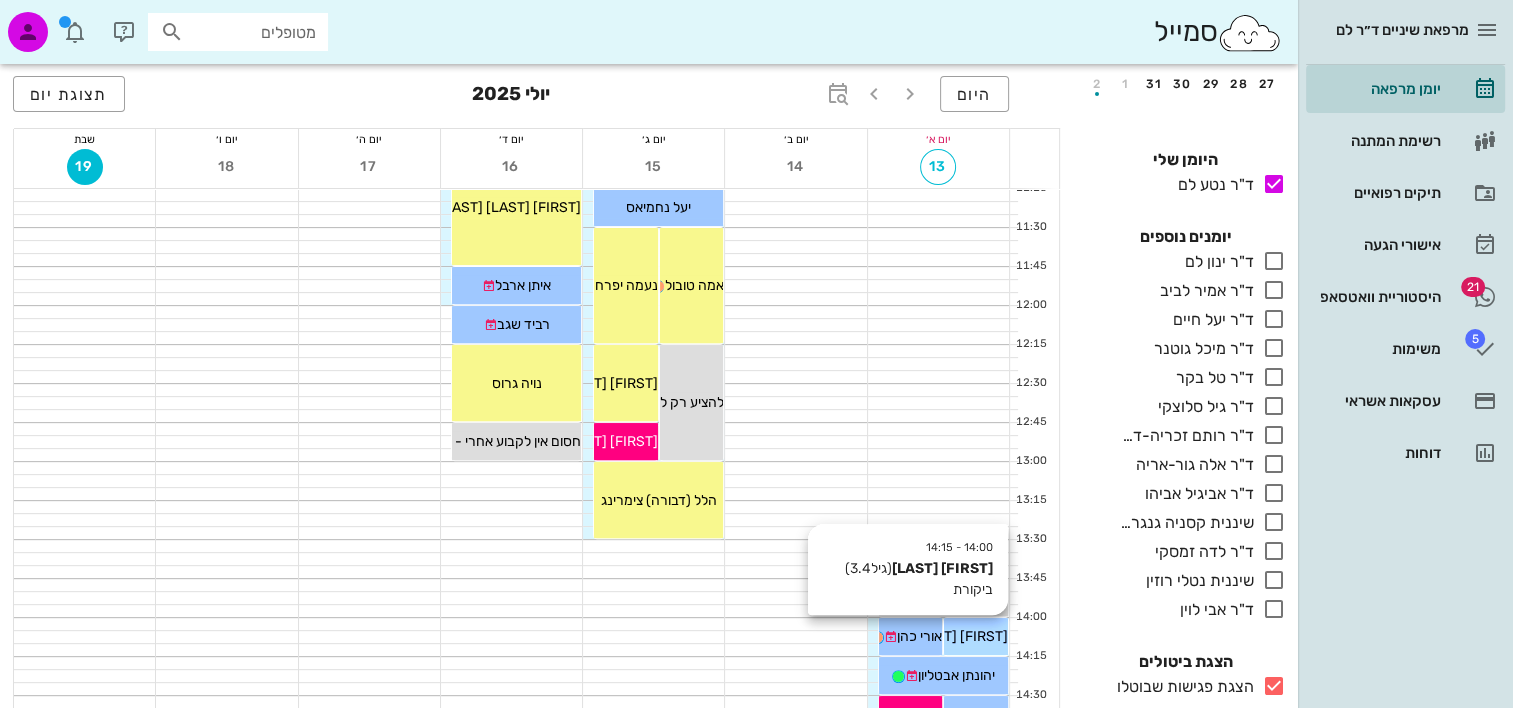 click on "אדווה נגר" at bounding box center [976, 636] 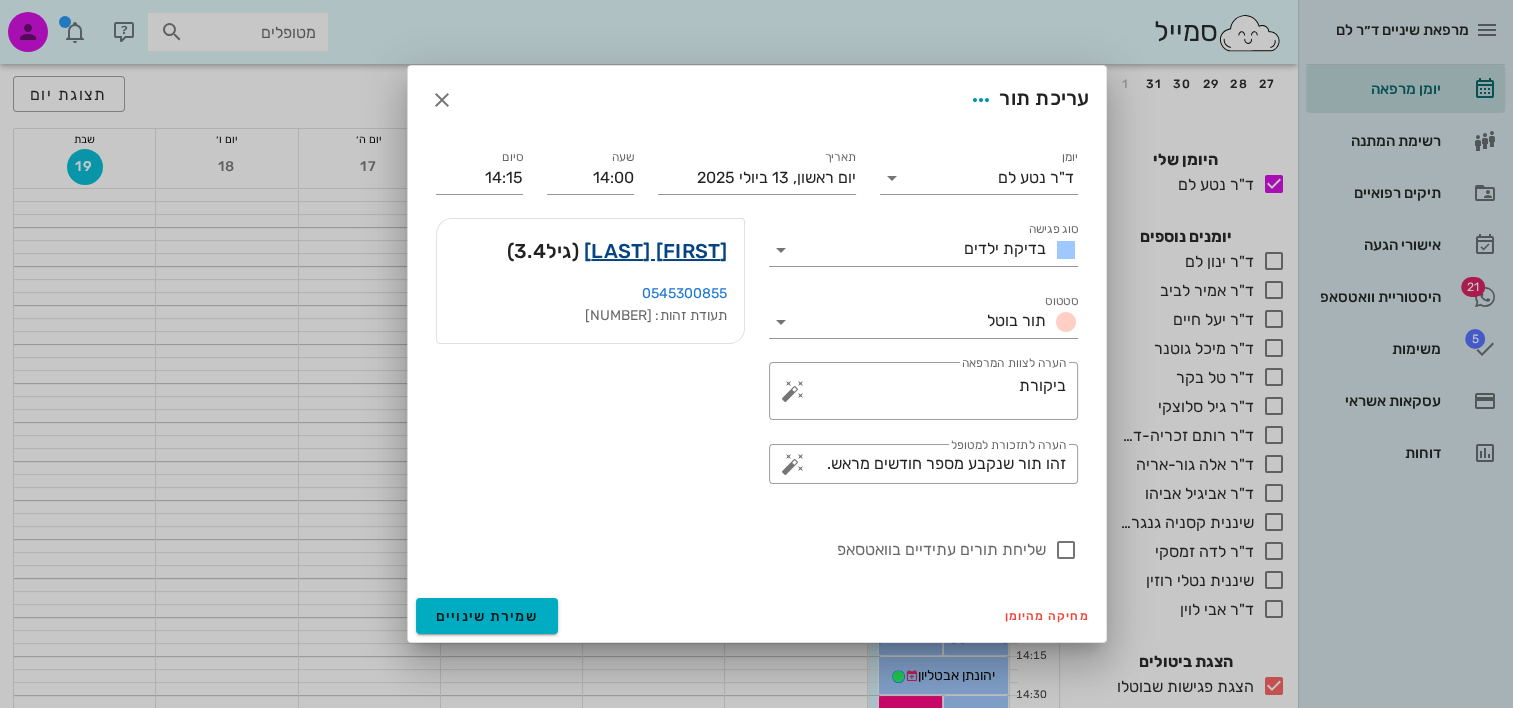 click on "אדווה
נגר" at bounding box center (656, 251) 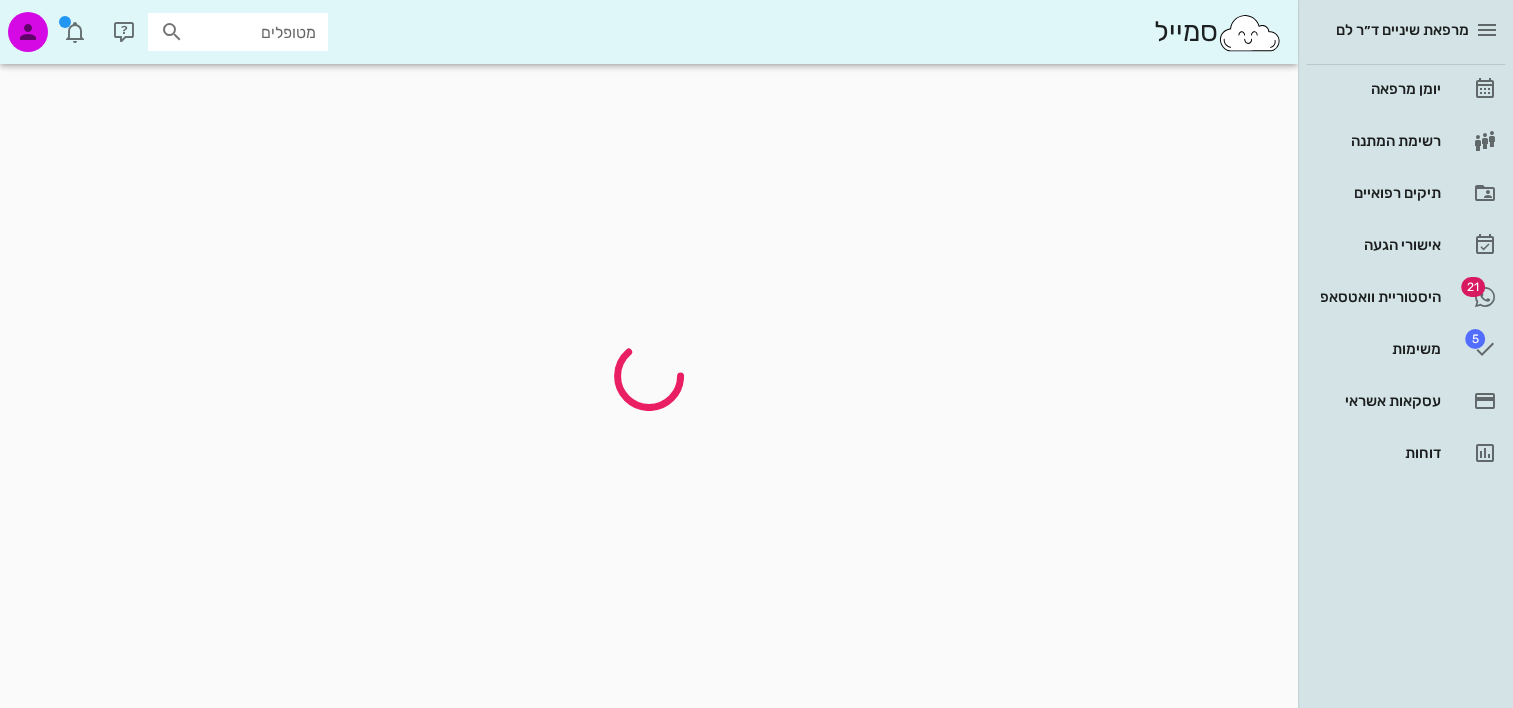 scroll, scrollTop: 0, scrollLeft: 0, axis: both 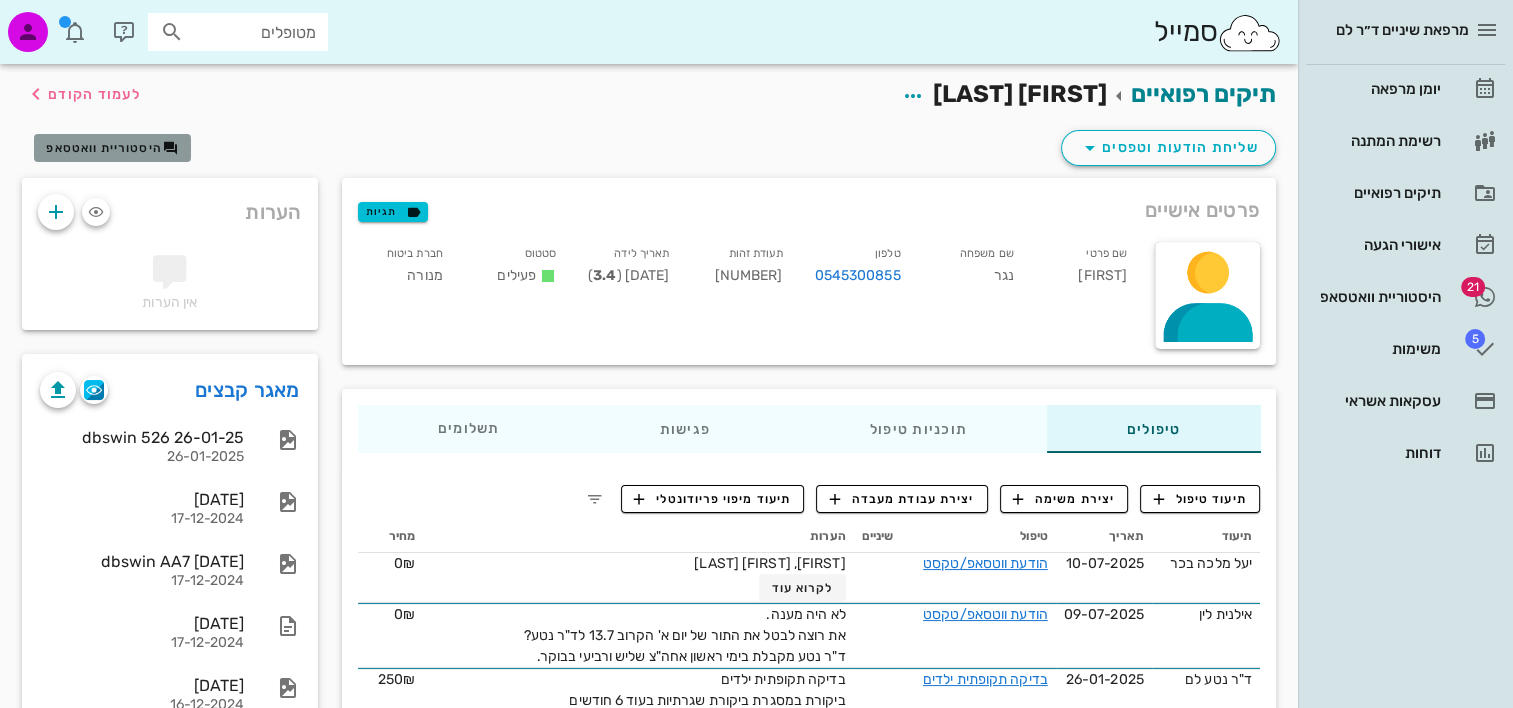 click on "היסטוריית וואטסאפ" at bounding box center (104, 148) 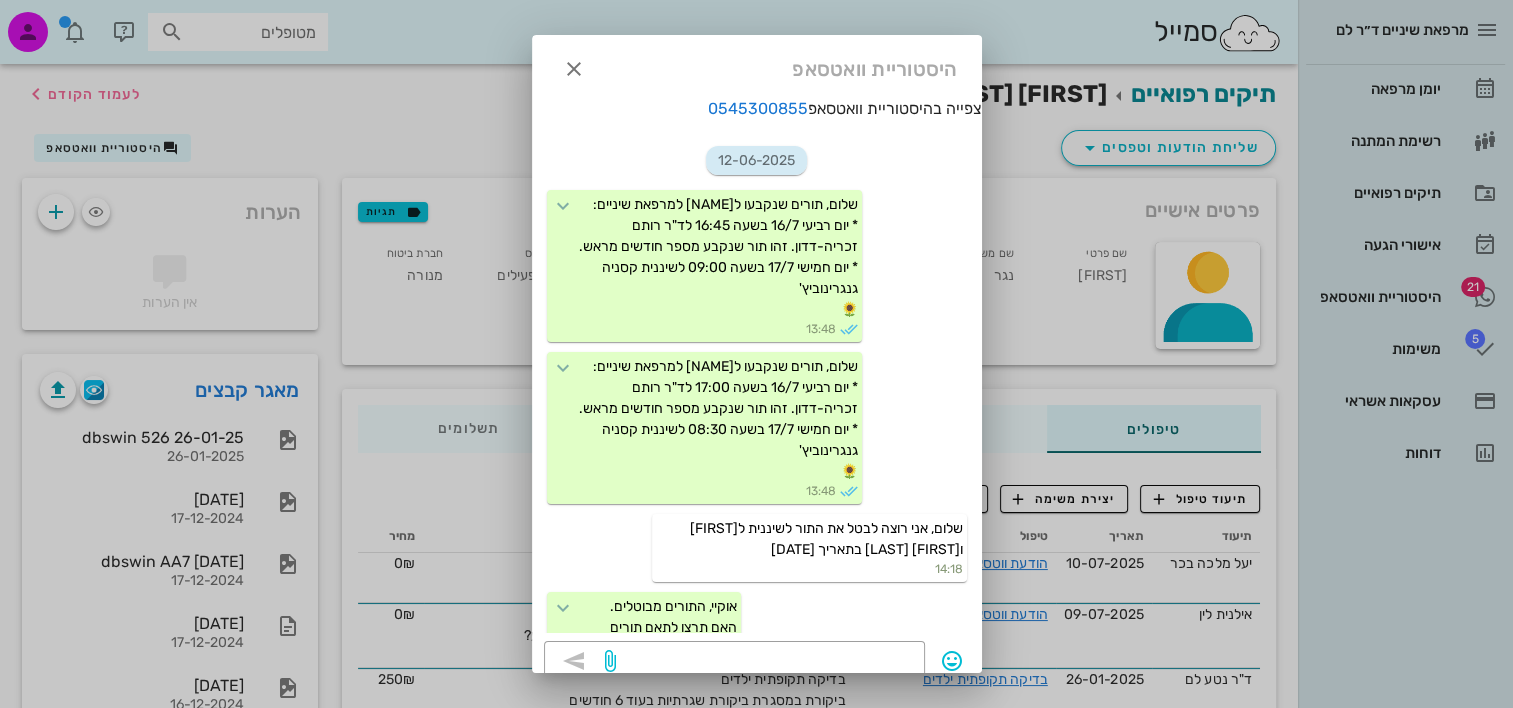 scroll, scrollTop: 2226, scrollLeft: 0, axis: vertical 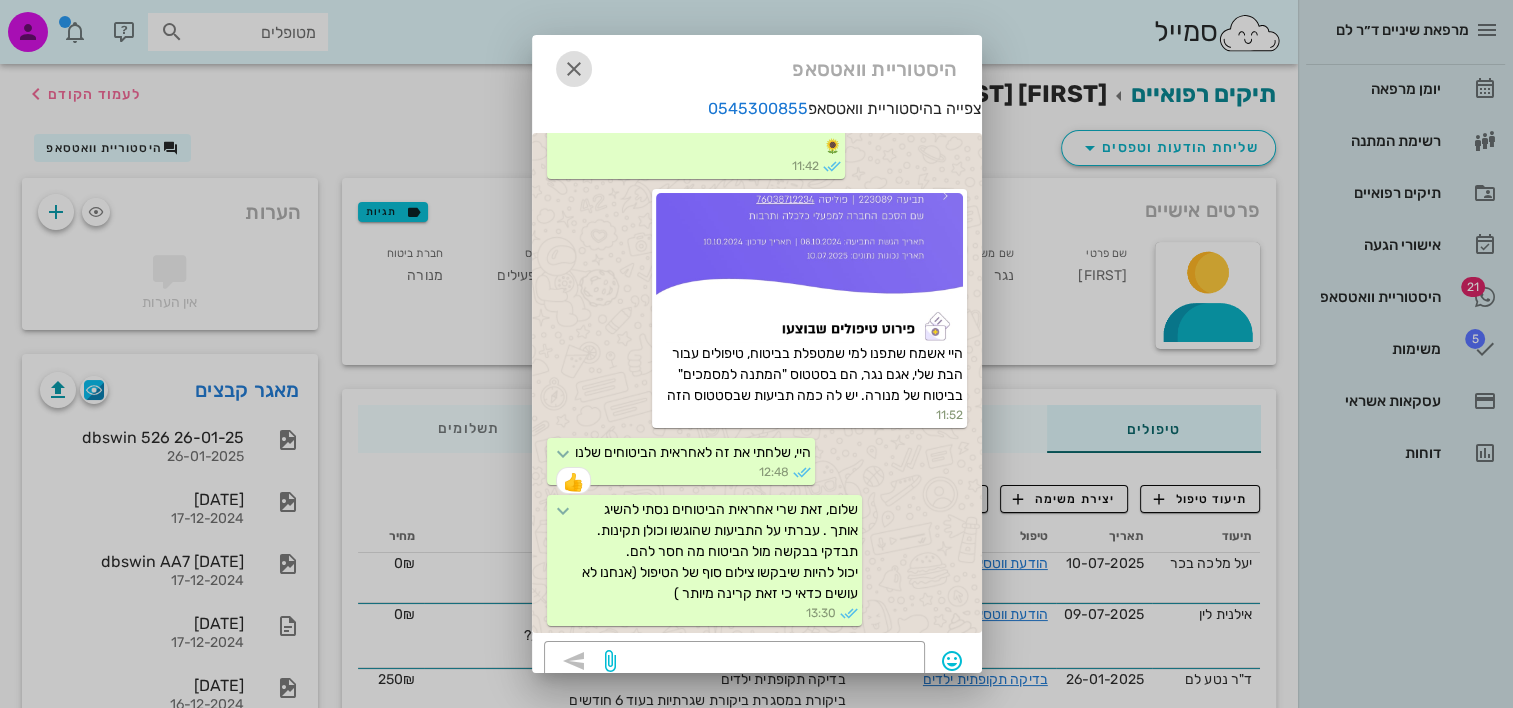 click at bounding box center (574, 69) 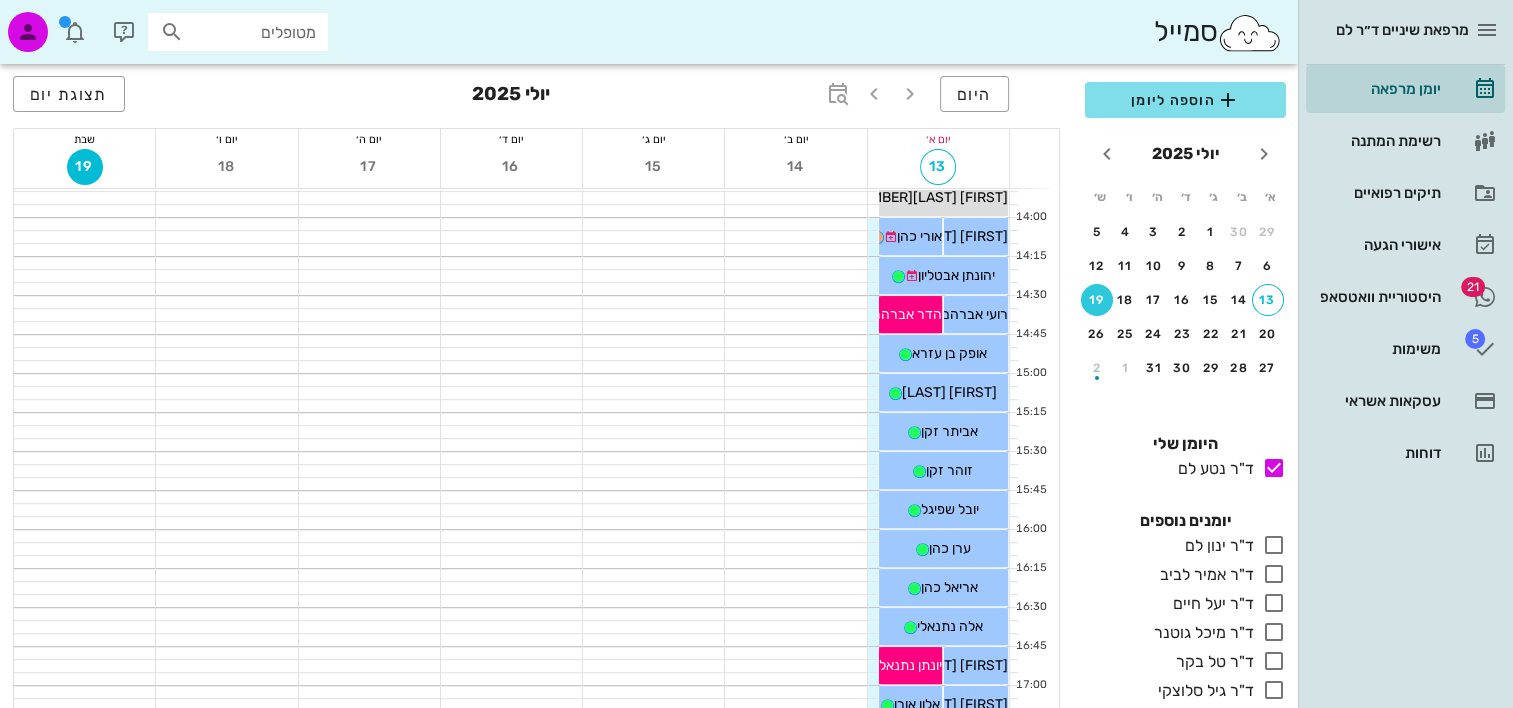 scroll, scrollTop: 764, scrollLeft: 0, axis: vertical 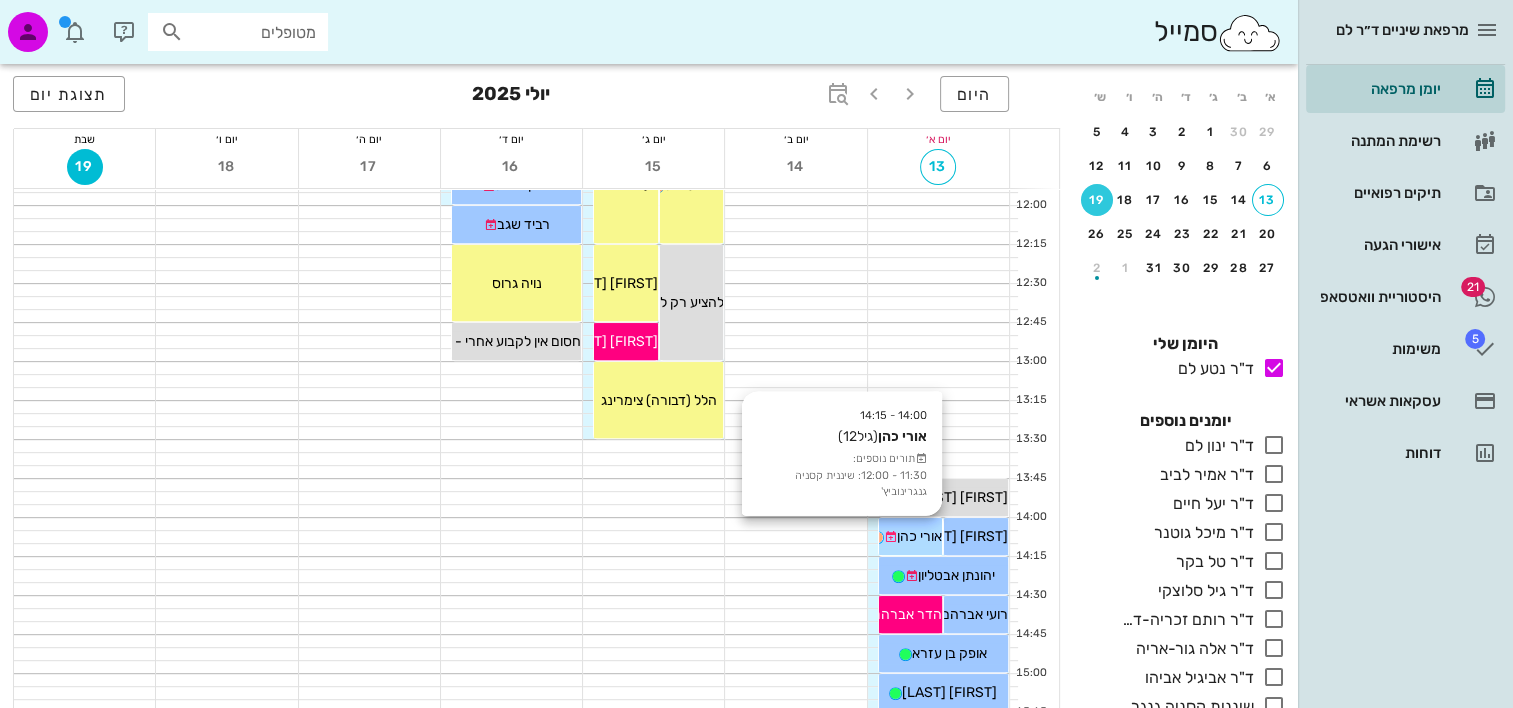 click on "אורי כהן" at bounding box center [919, 536] 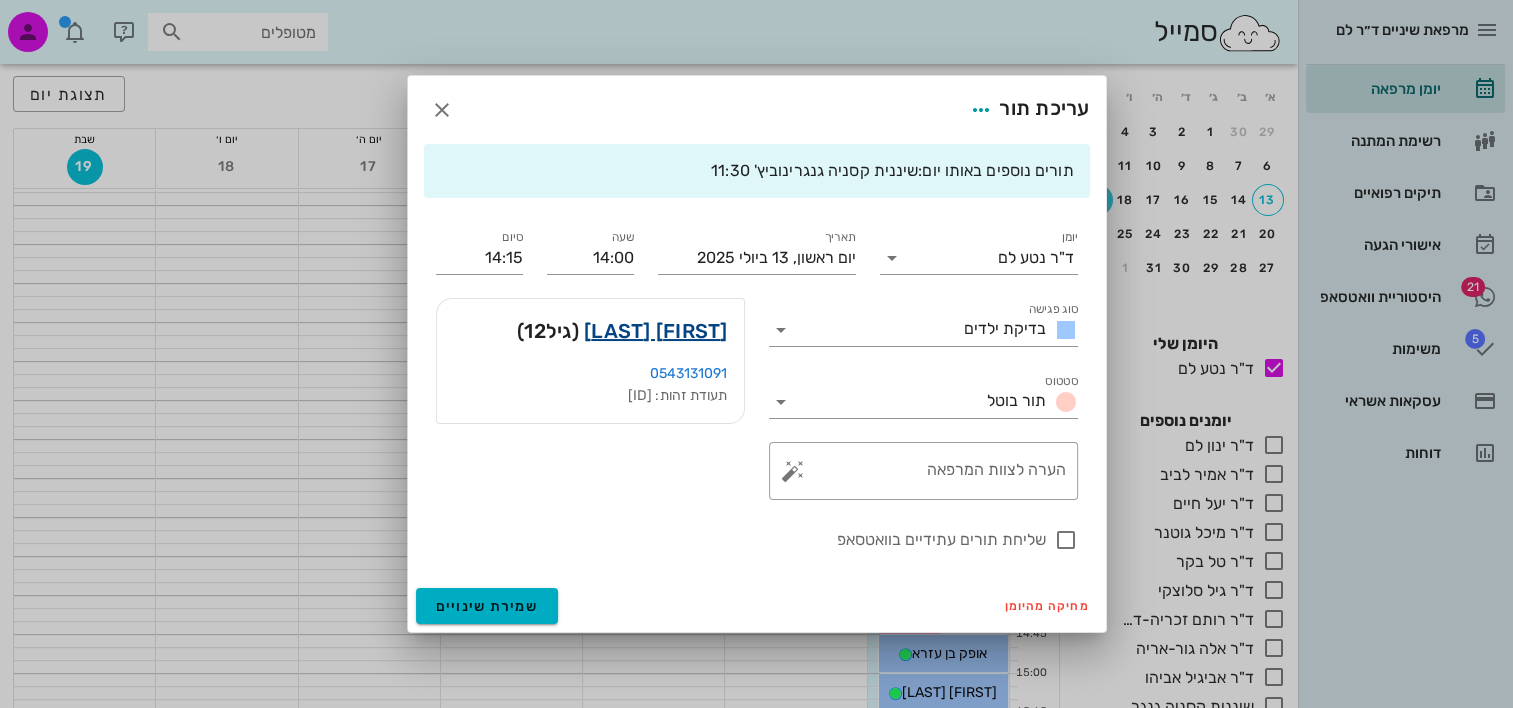 click on "אורי
כהן" at bounding box center (656, 331) 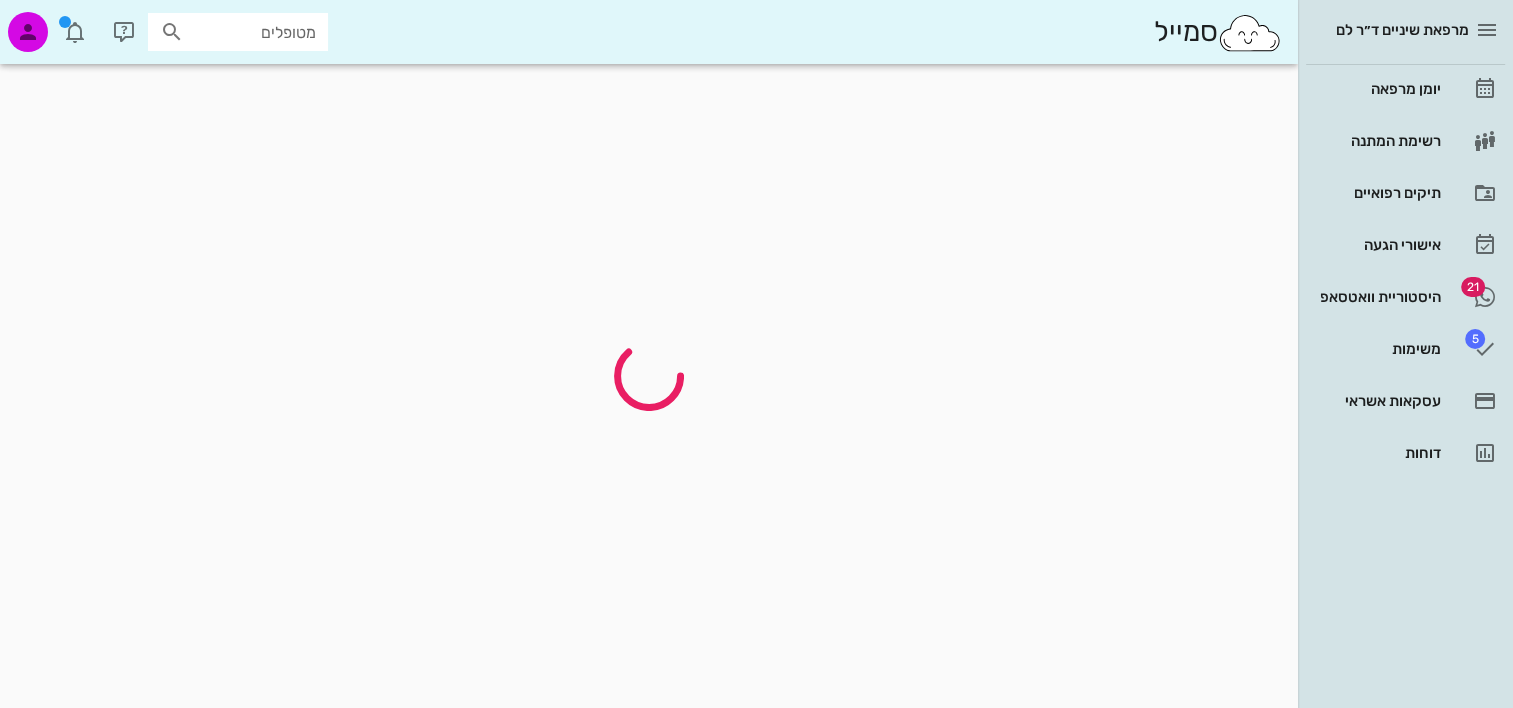 scroll, scrollTop: 0, scrollLeft: 0, axis: both 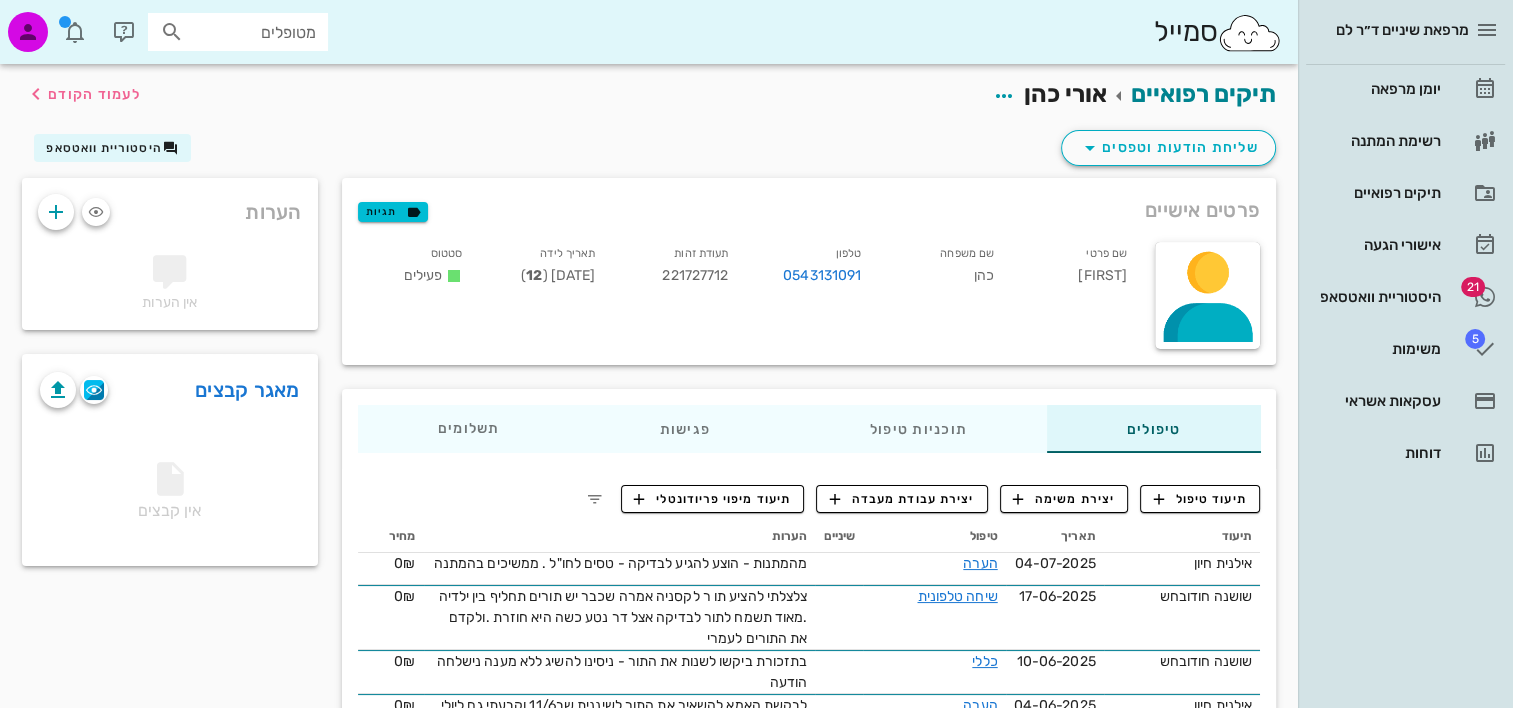click on "טיפולים
תוכניות טיפול
פגישות
תשלומים
0₪" at bounding box center [809, 429] 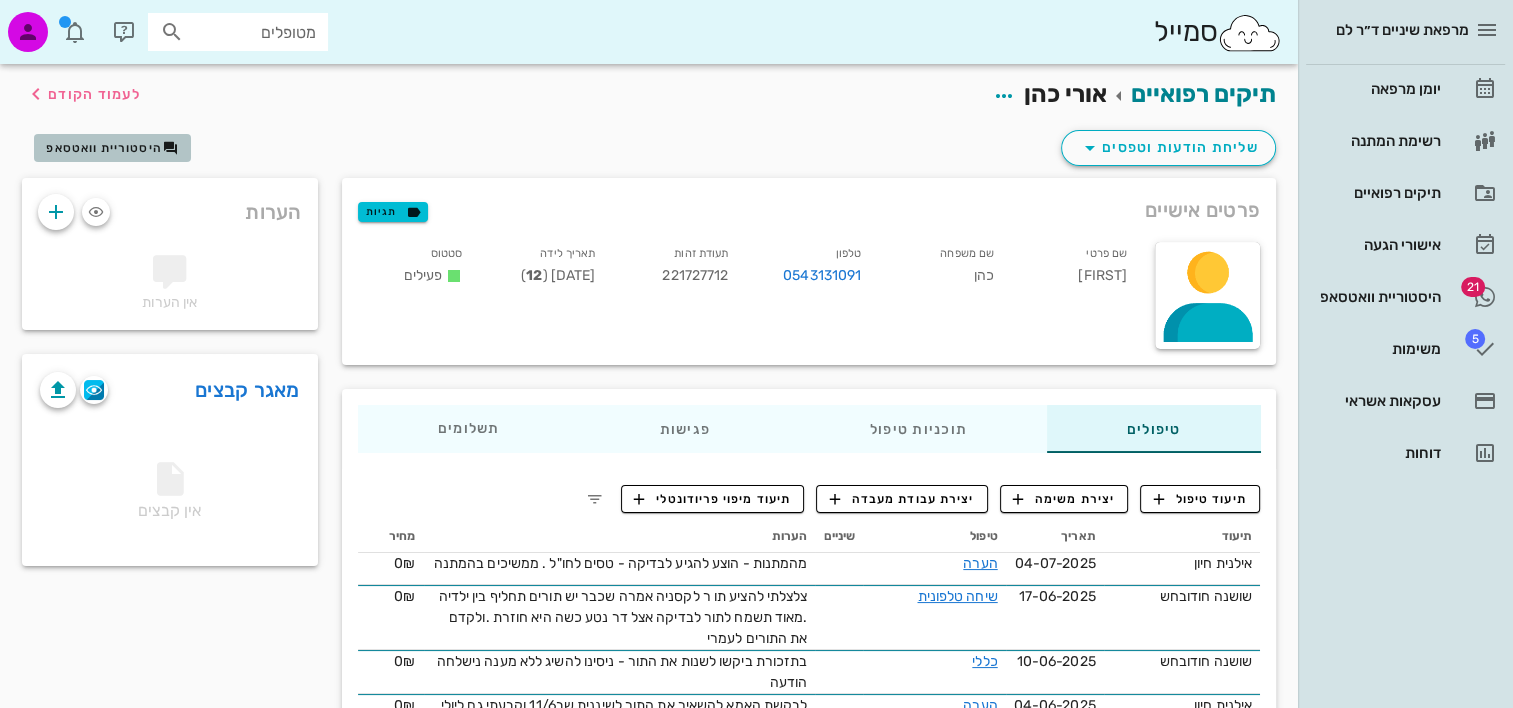click on "היסטוריית וואטסאפ" at bounding box center [104, 148] 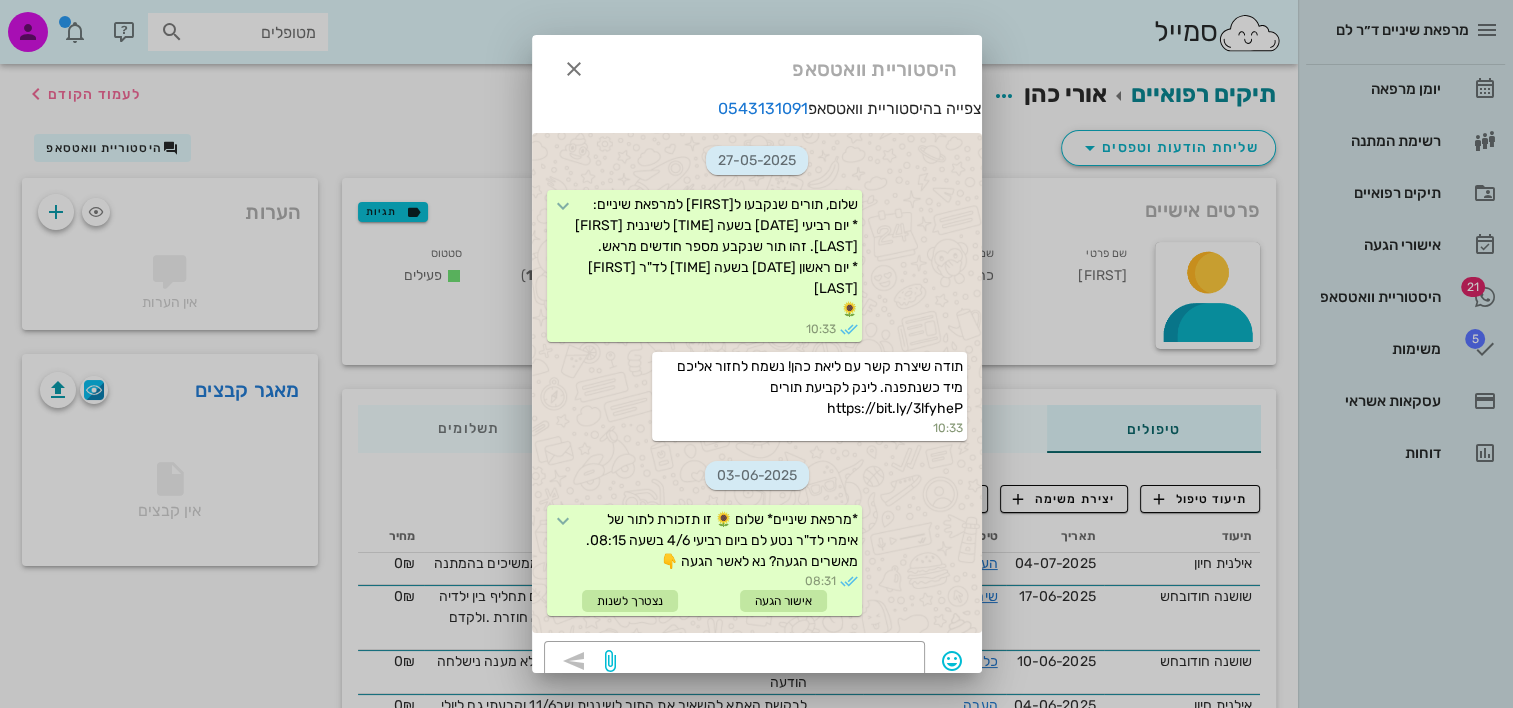 scroll, scrollTop: 3104, scrollLeft: 0, axis: vertical 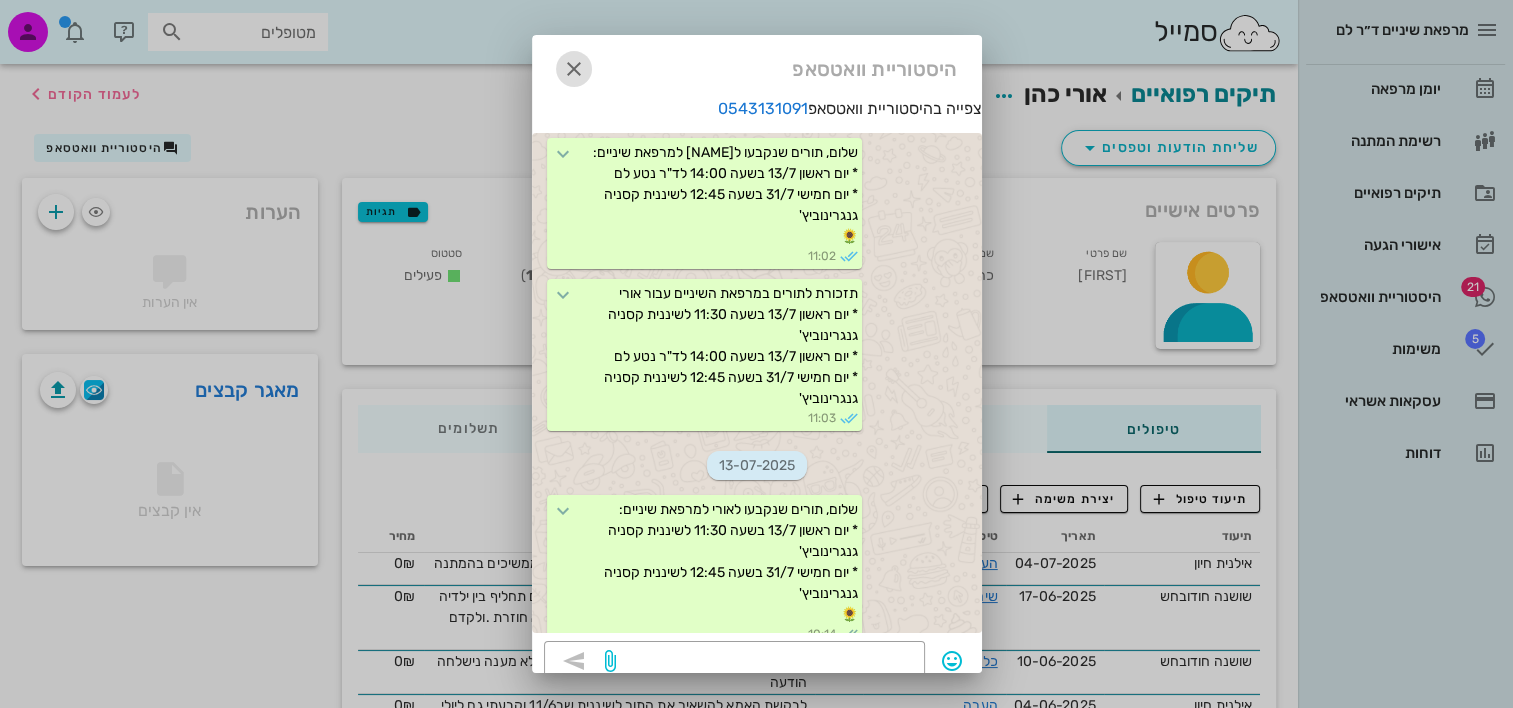 click at bounding box center (574, 69) 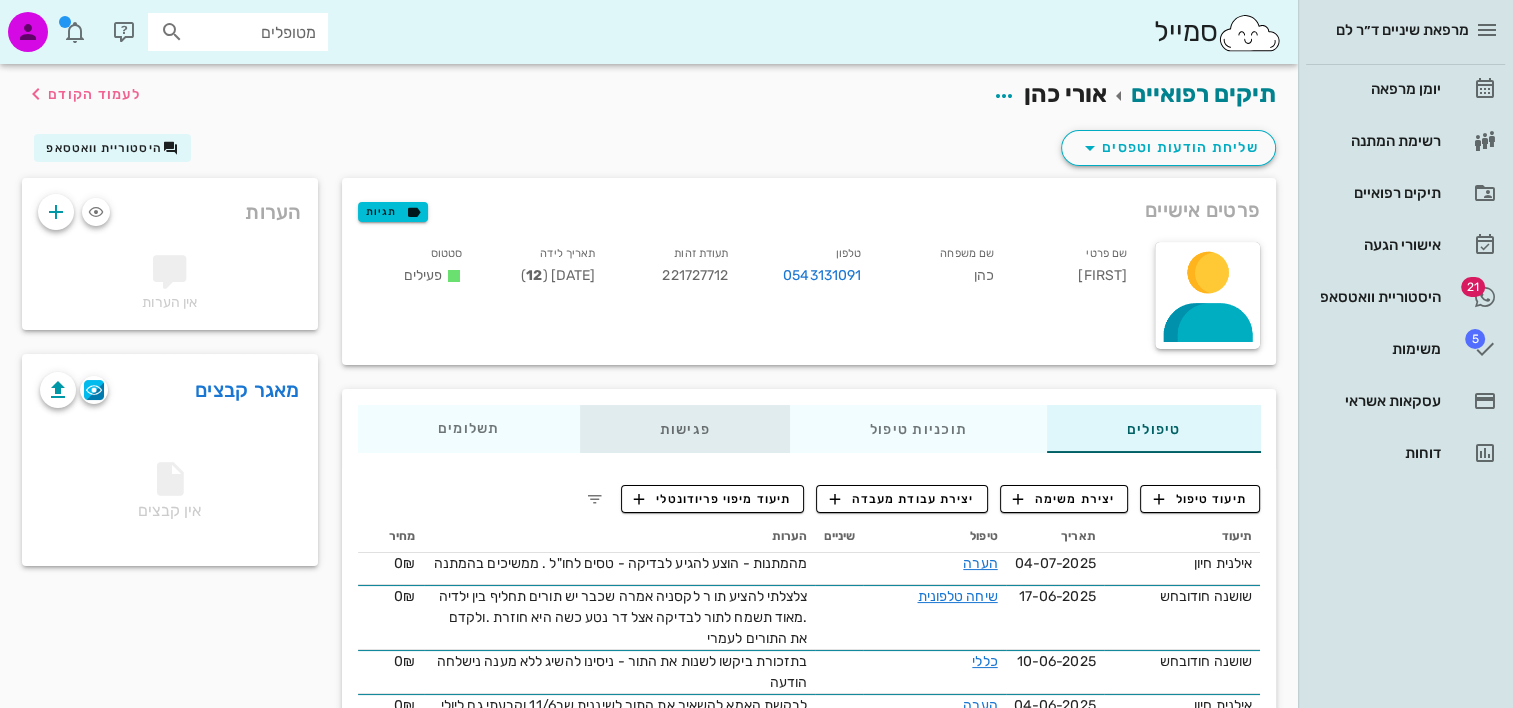 click on "פגישות" at bounding box center (684, 429) 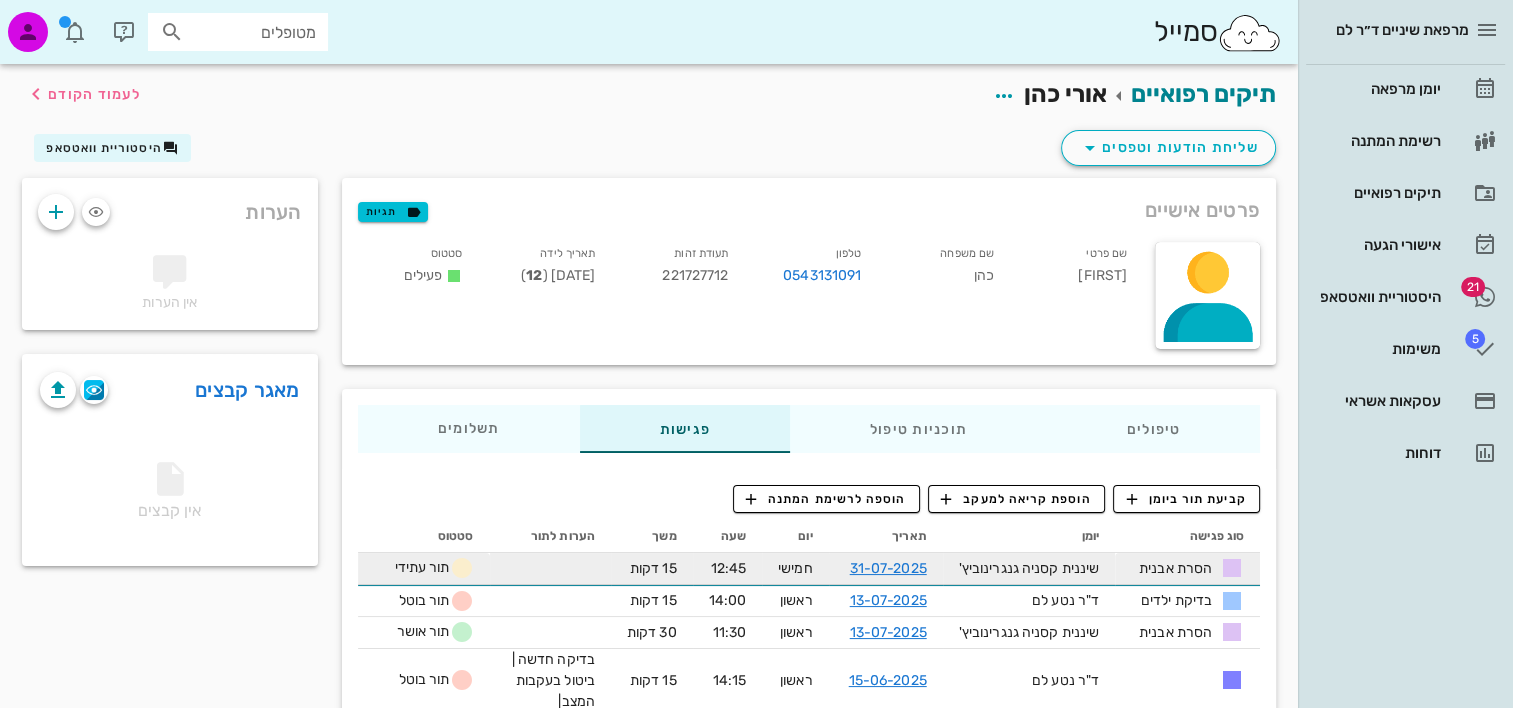 click on "31-07-2025" at bounding box center [888, 568] 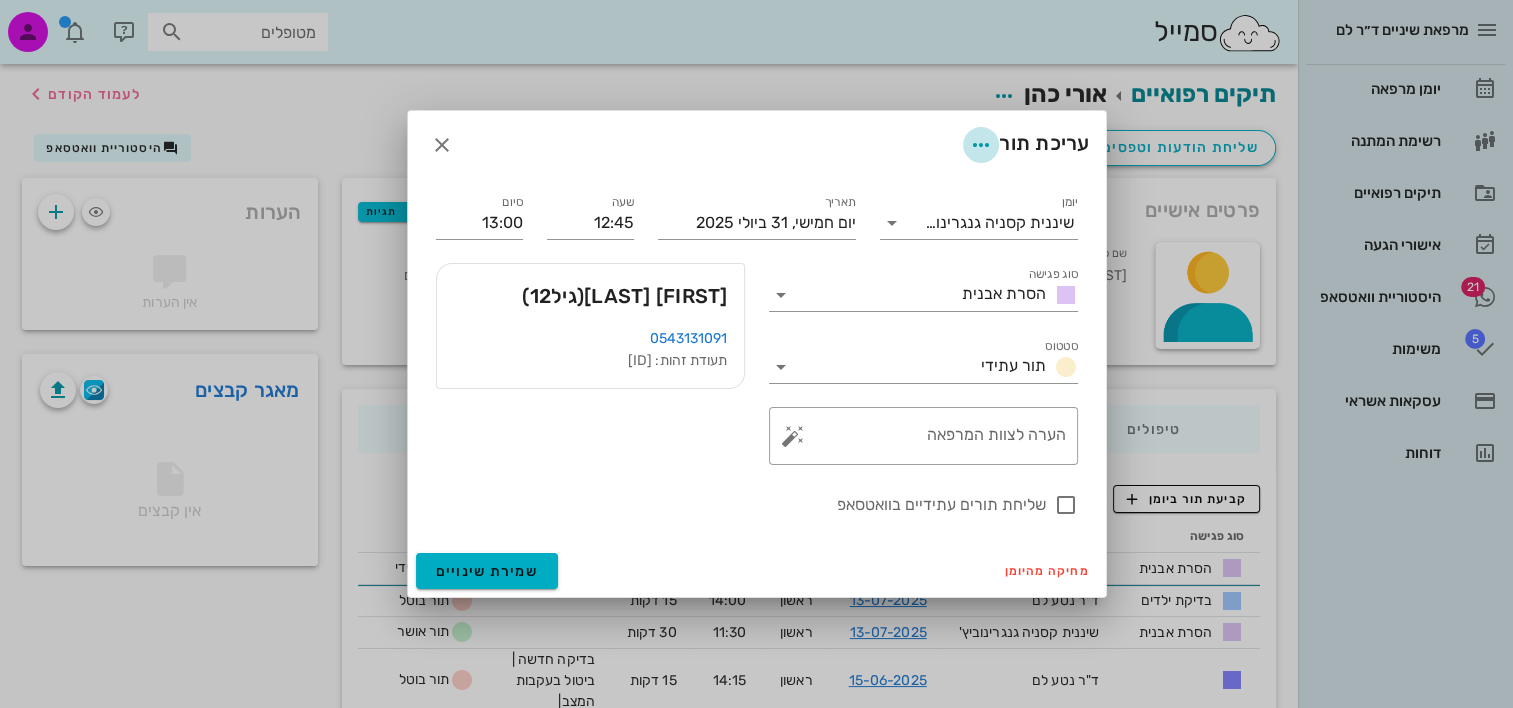 click at bounding box center [981, 145] 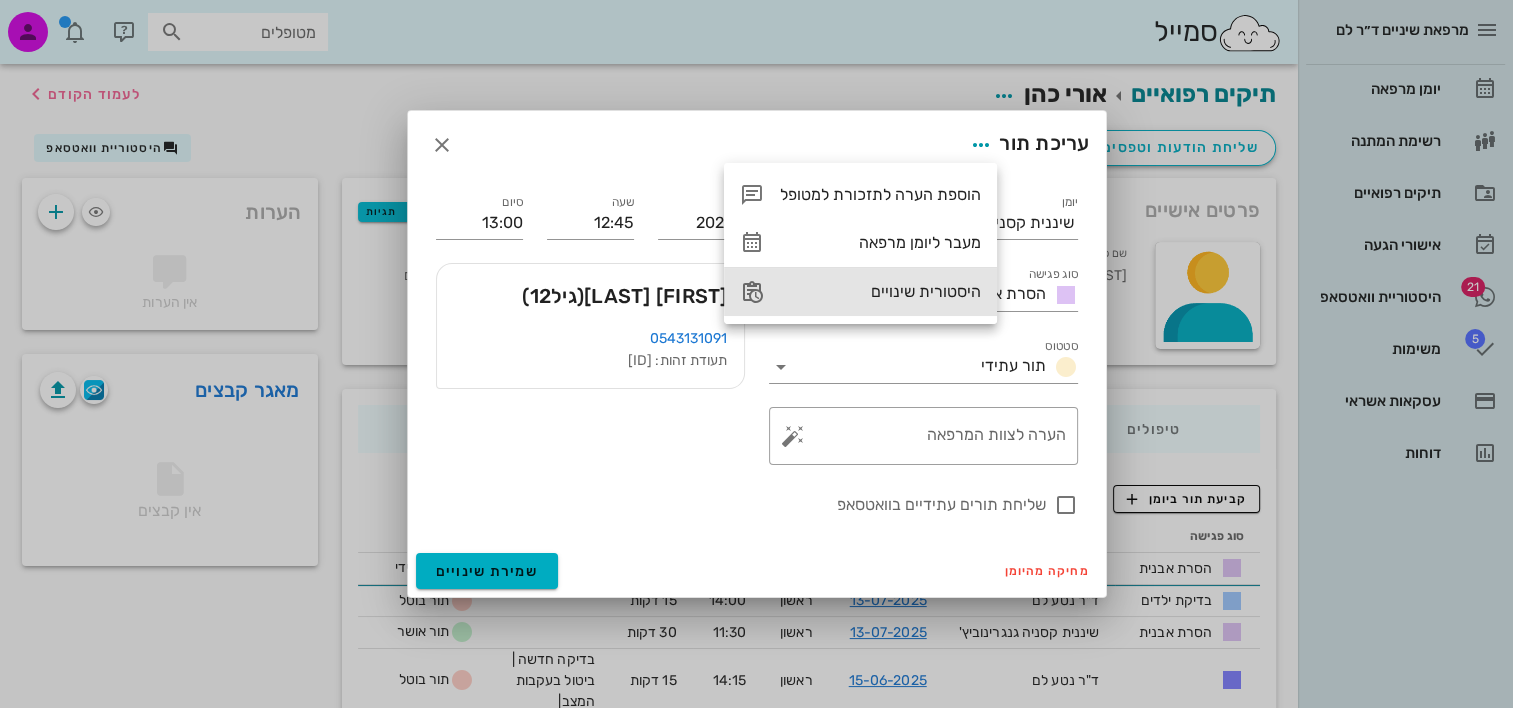 click on "היסטורית שינויים" at bounding box center (880, 291) 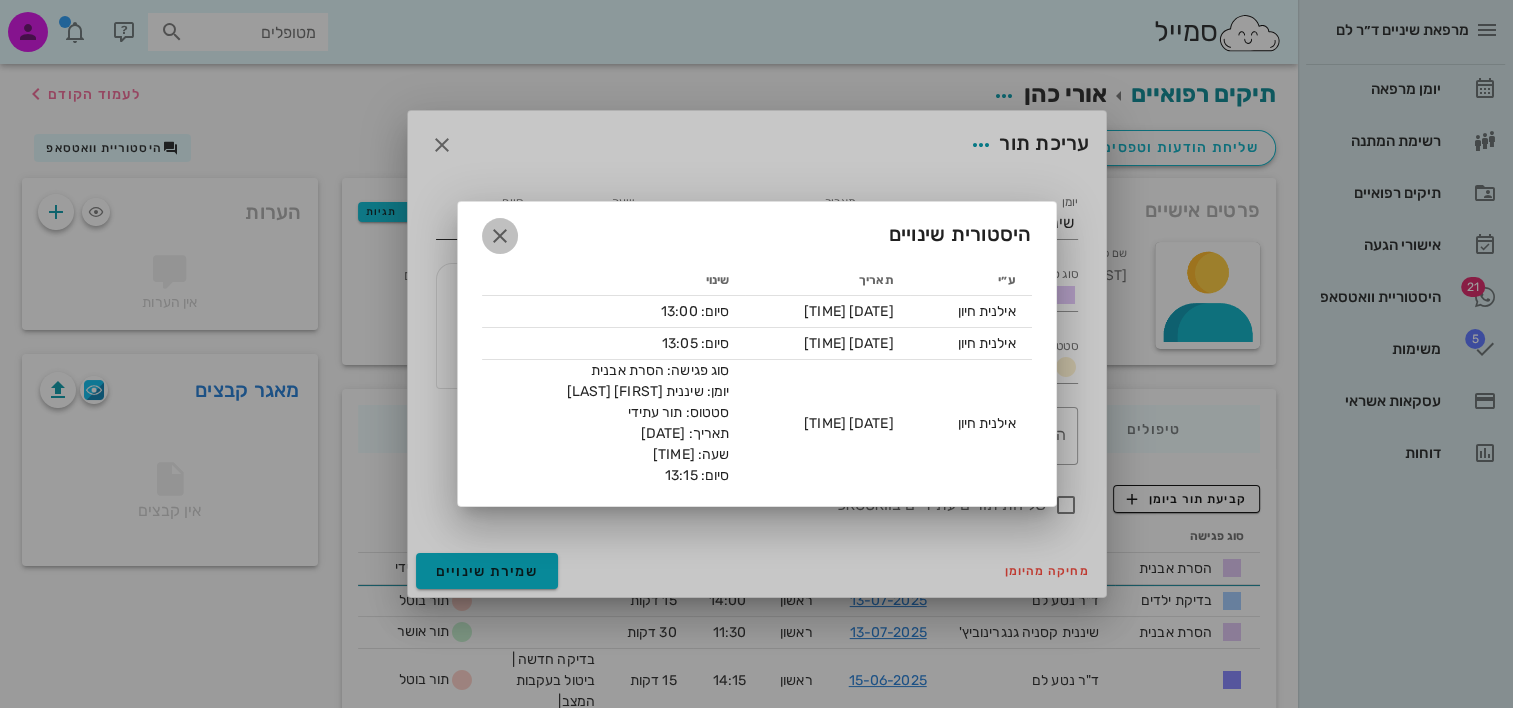 click at bounding box center (500, 236) 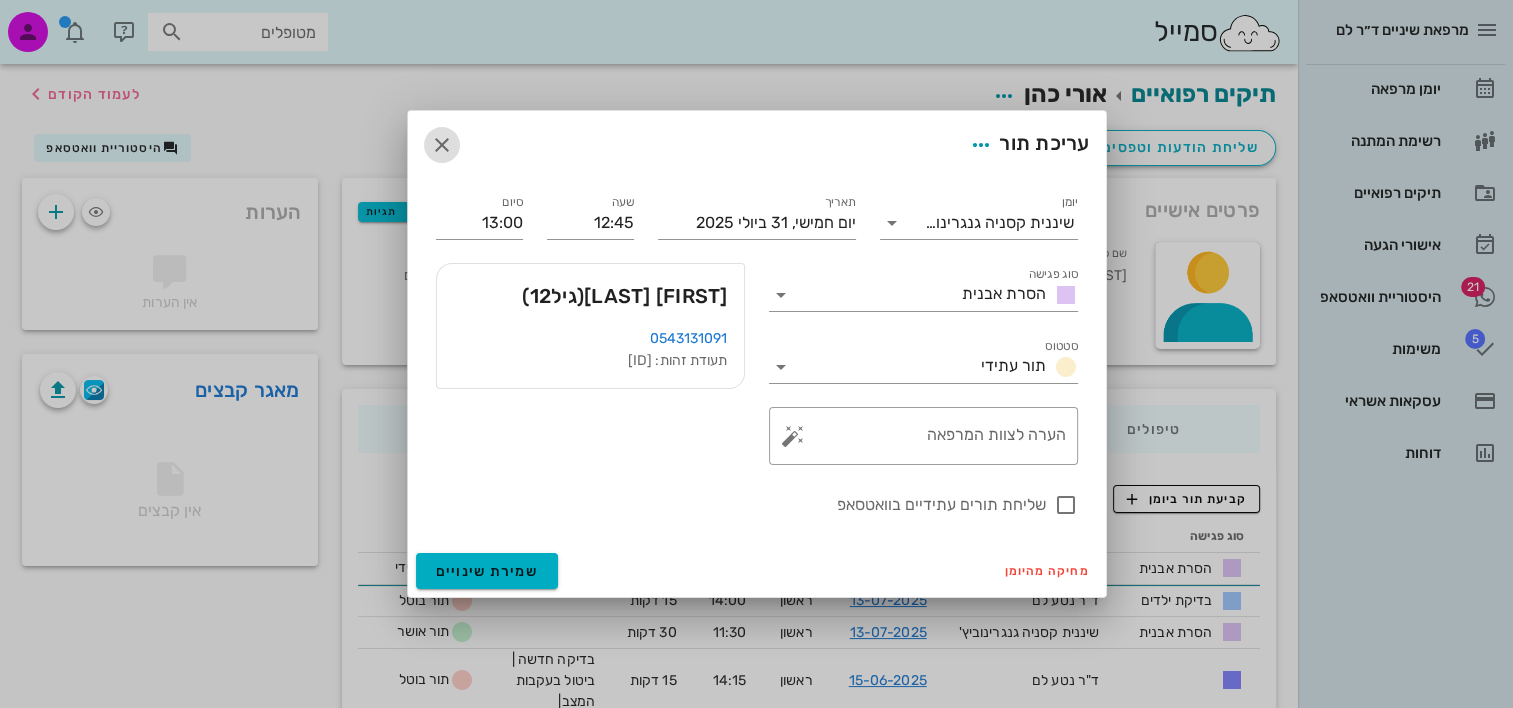 click at bounding box center [442, 145] 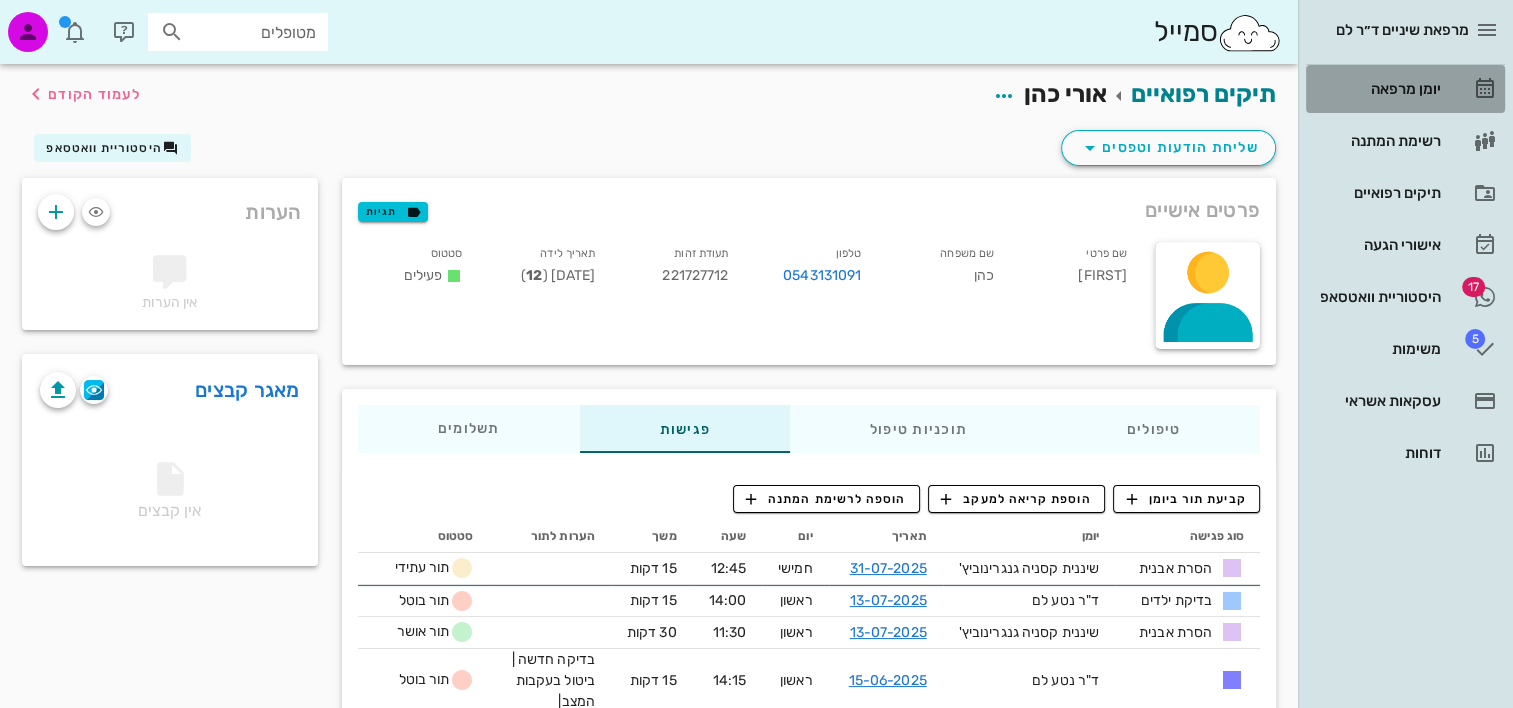 click on "יומן מרפאה" at bounding box center [1377, 89] 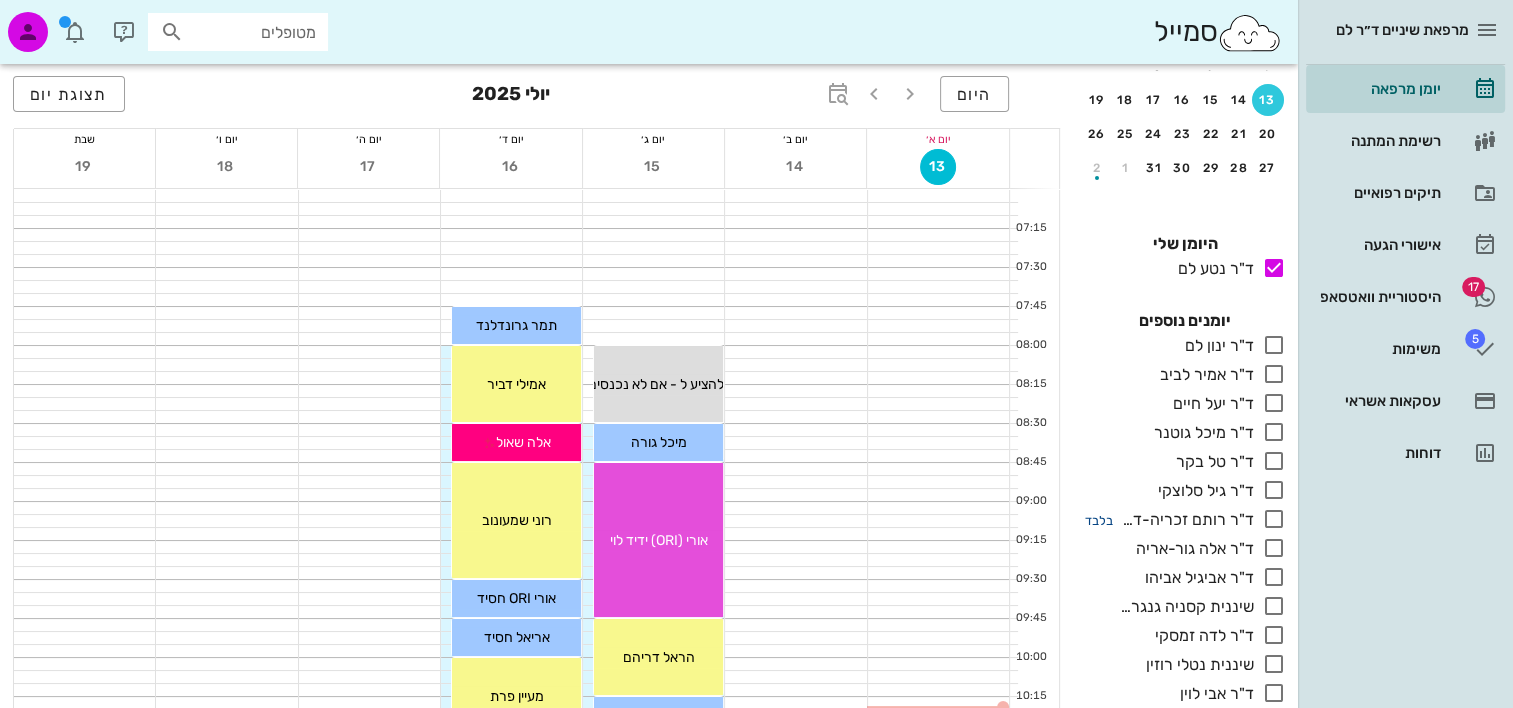 scroll, scrollTop: 284, scrollLeft: 0, axis: vertical 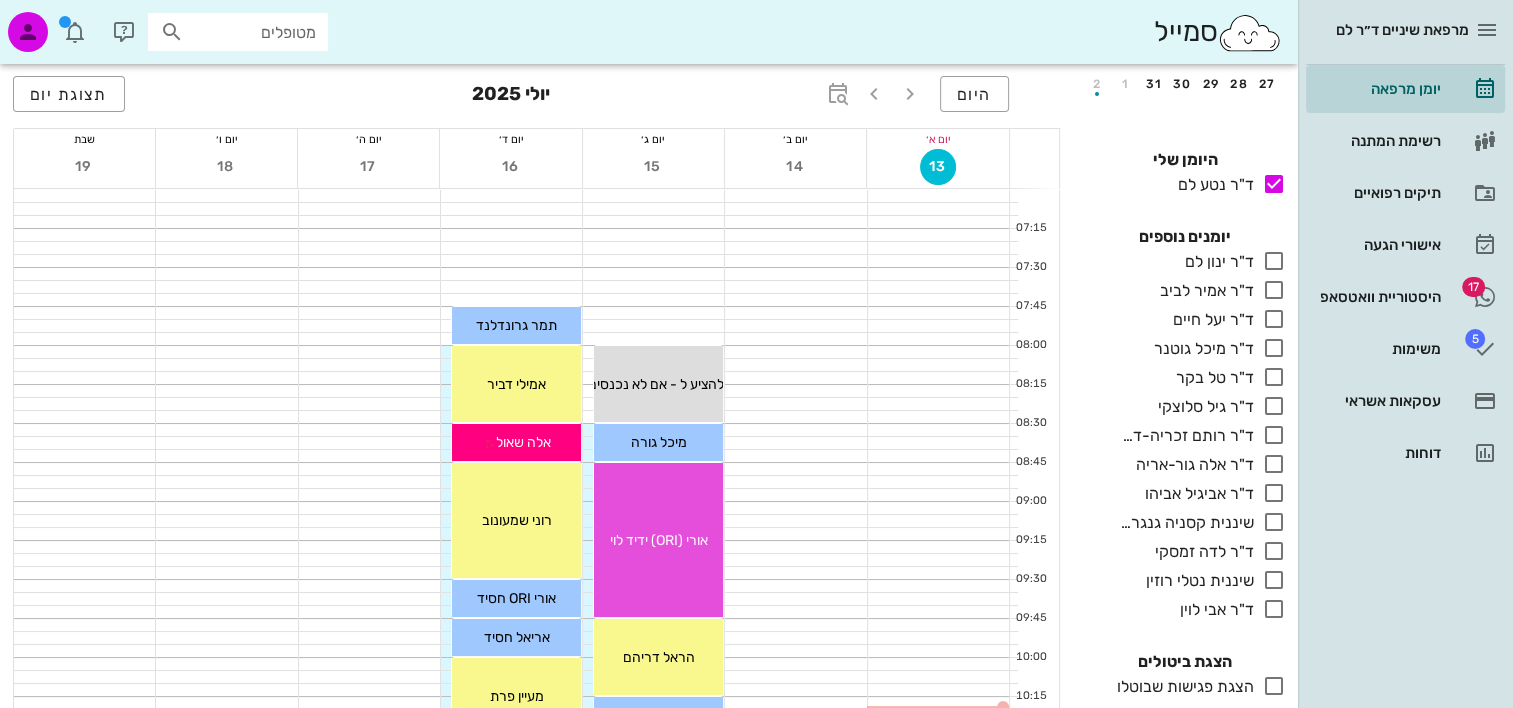 click on "בלבד" at bounding box center [1099, 610] 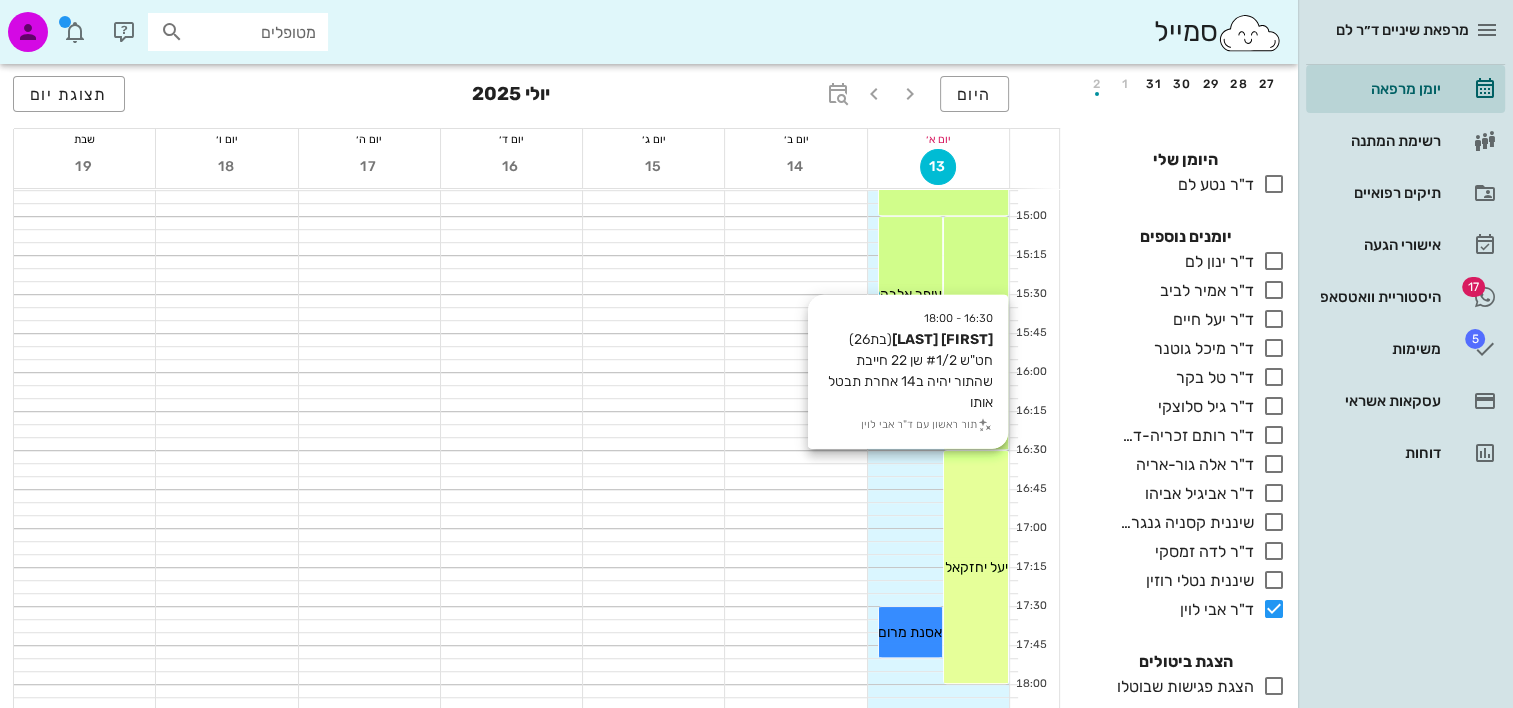 scroll, scrollTop: 1200, scrollLeft: 0, axis: vertical 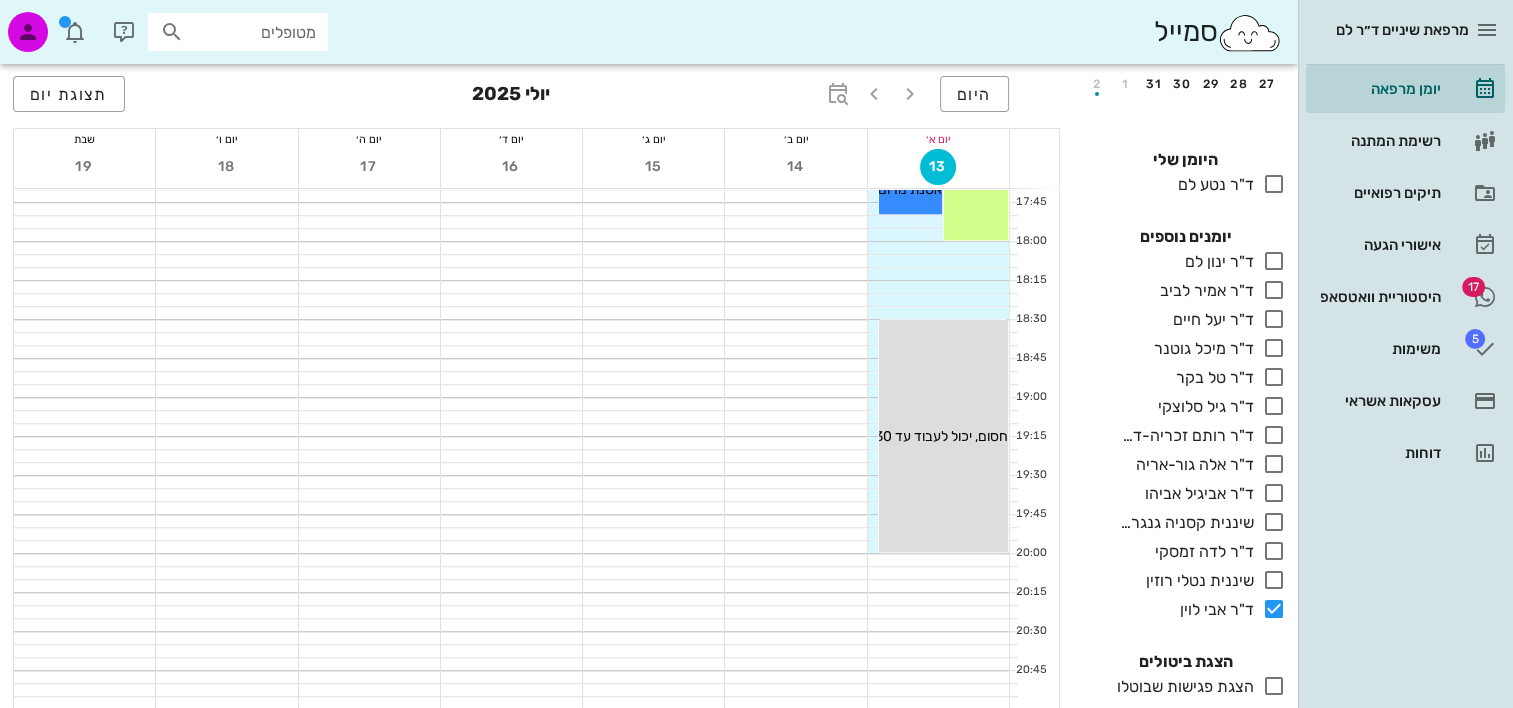 drag, startPoint x: 1272, startPoint y: 681, endPoint x: 1212, endPoint y: 676, distance: 60.207973 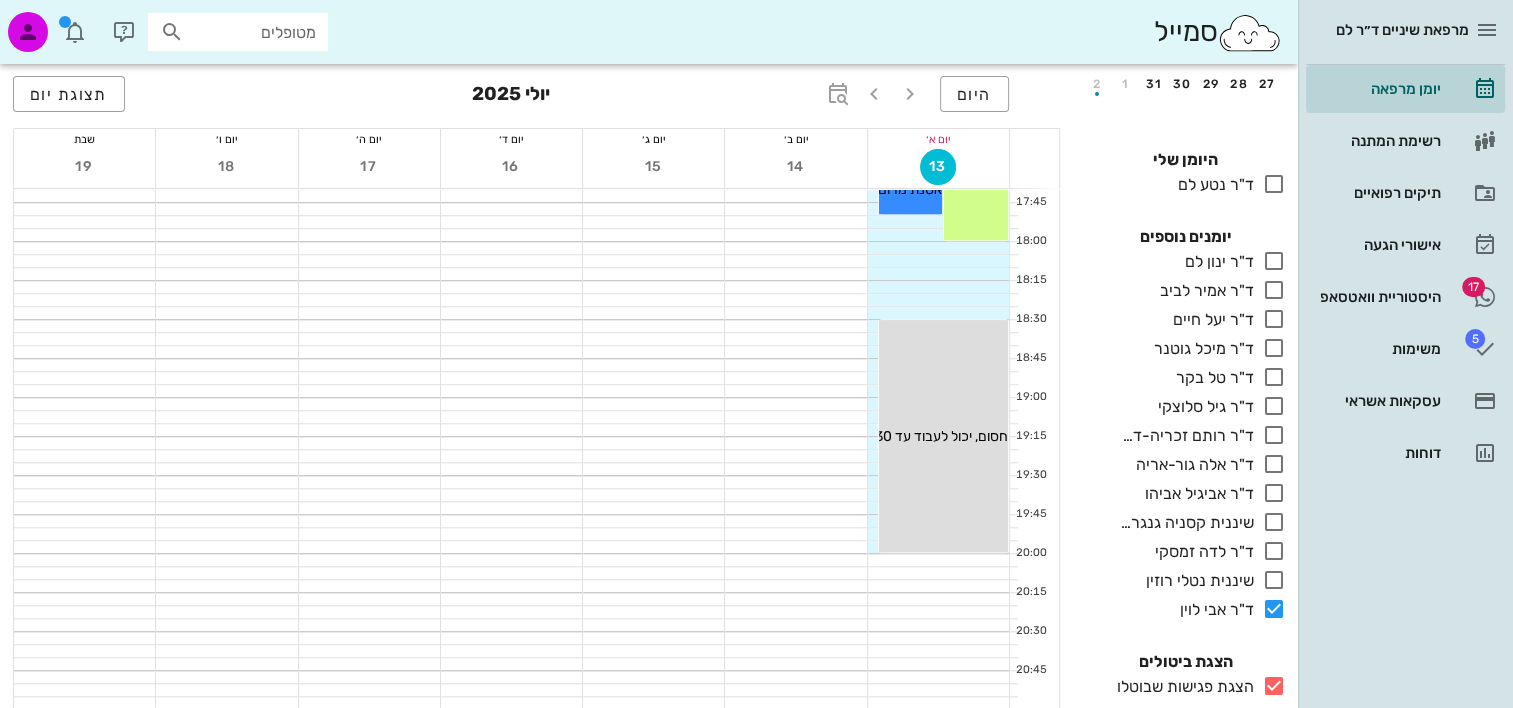 drag, startPoint x: 1272, startPoint y: 688, endPoint x: 1228, endPoint y: 677, distance: 45.35416 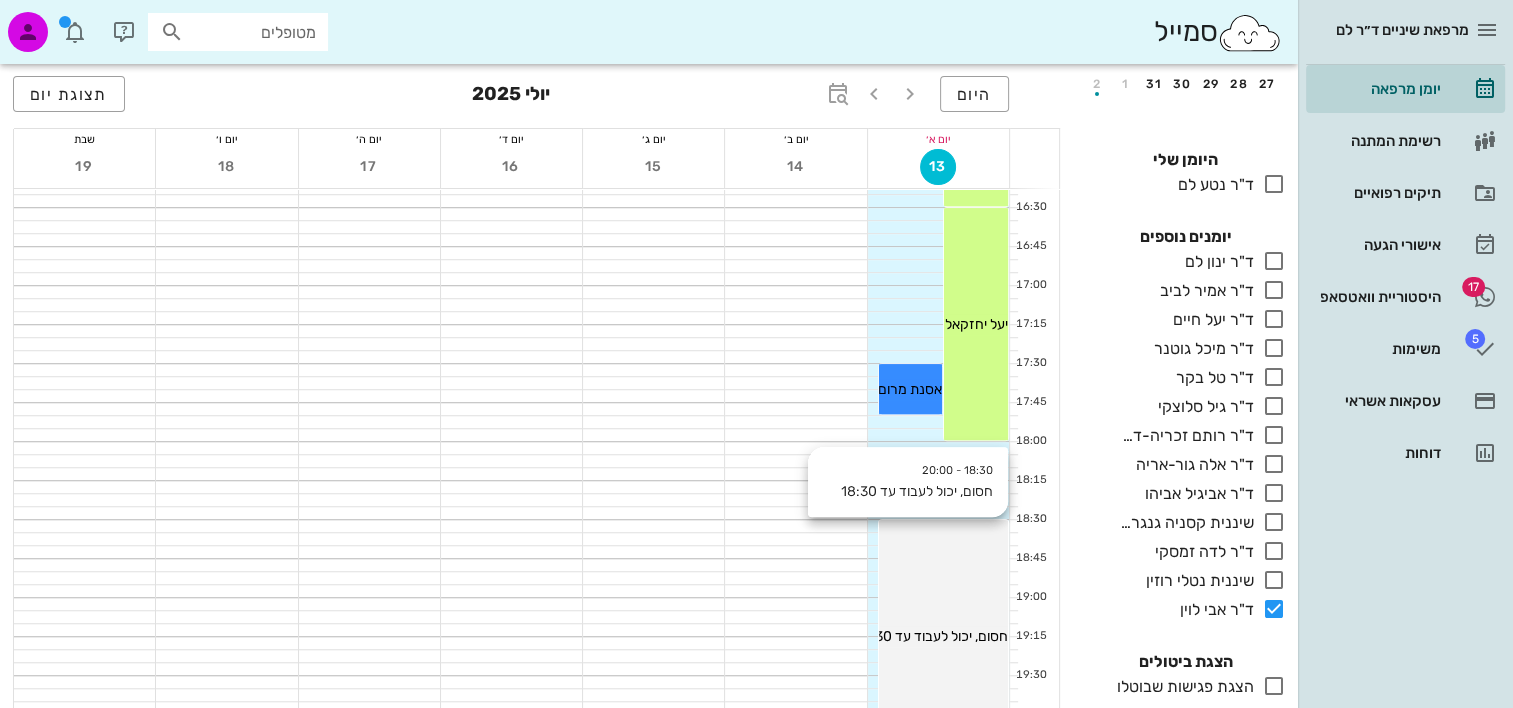 scroll, scrollTop: 964, scrollLeft: 0, axis: vertical 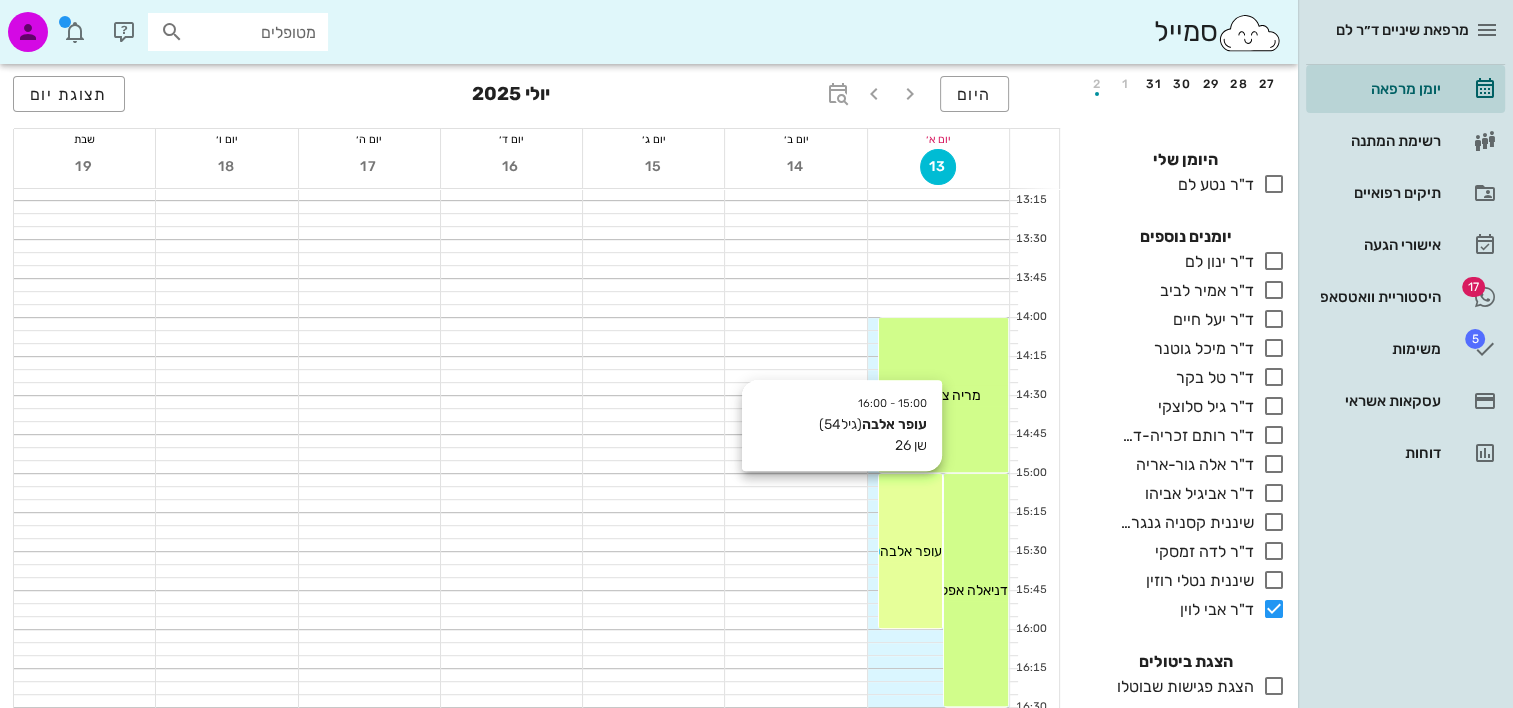 click on "15:00
- 16:00
עופר
אלבה
(גיל
54 )
שן 26
עופר אלבה" at bounding box center (911, 551) 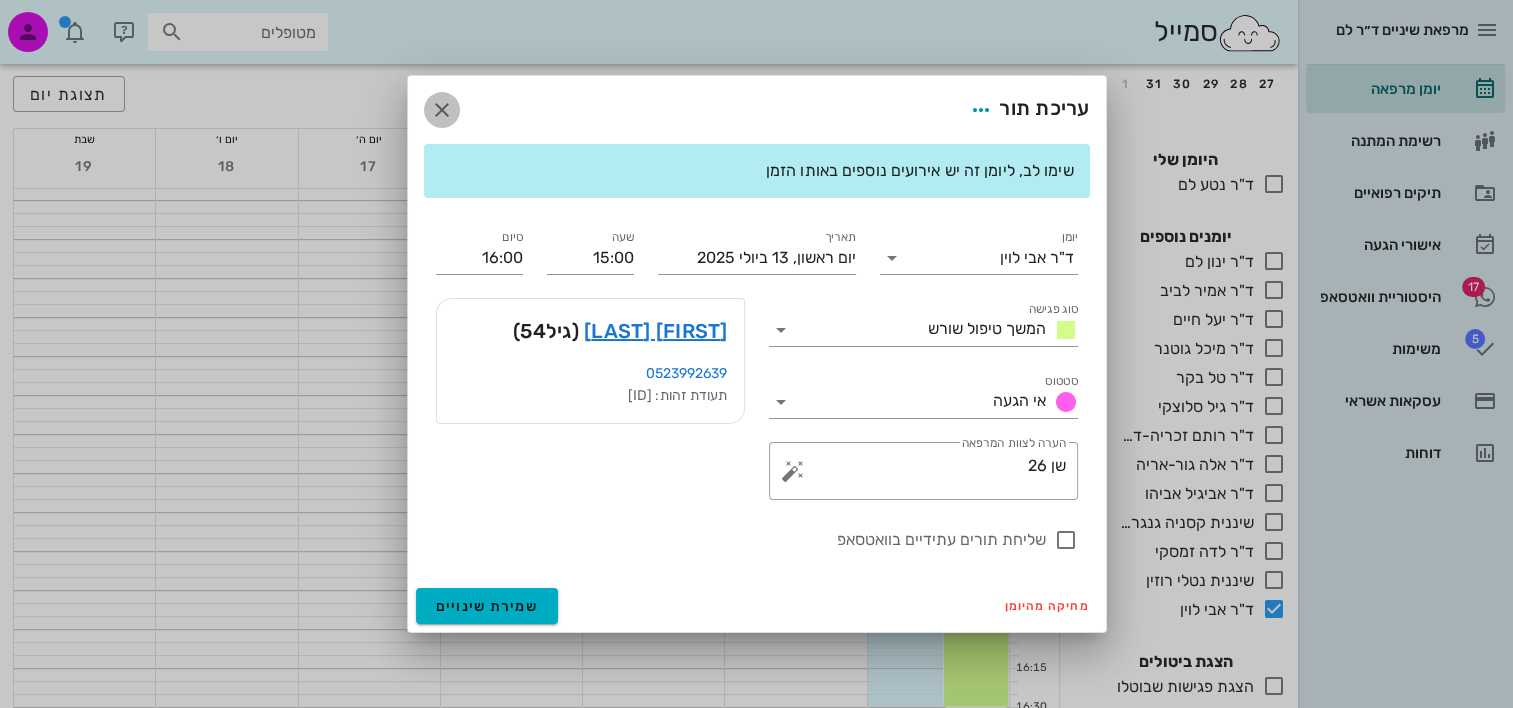click at bounding box center [442, 110] 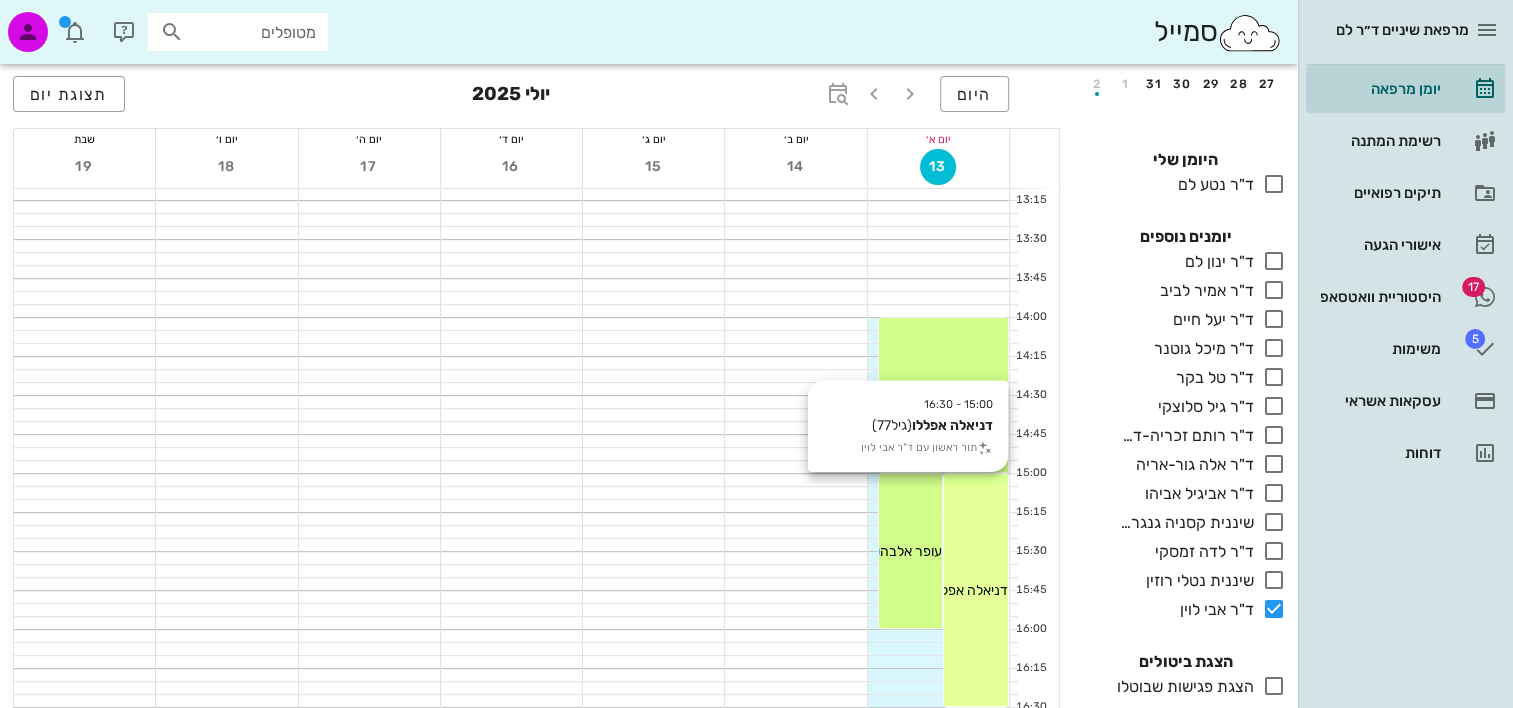 click on "15:00
- 16:30
דניאלה
אפללו
(גיל
77 )
תור ראשון עם
ד"ר אבי לוין
דניאלה אפללו" at bounding box center (976, 590) 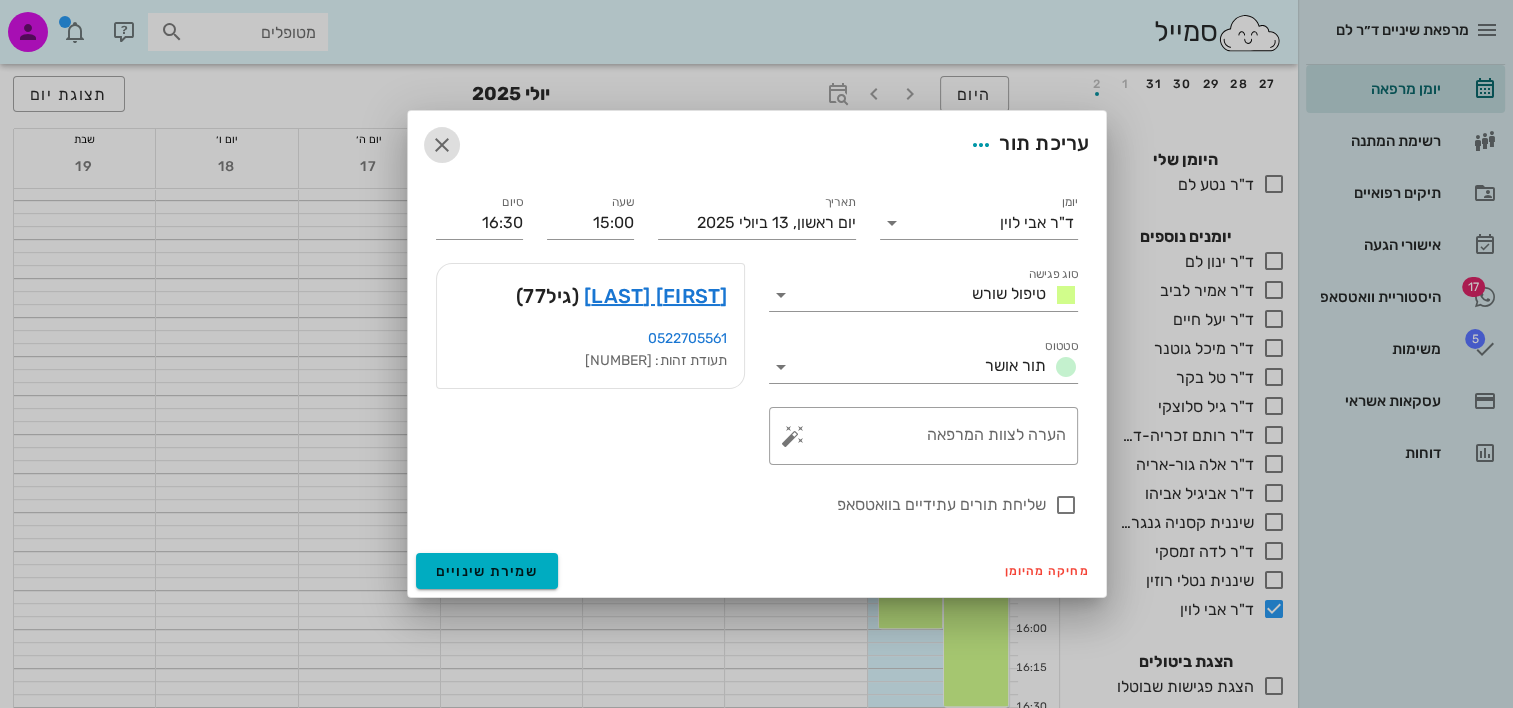click at bounding box center (442, 145) 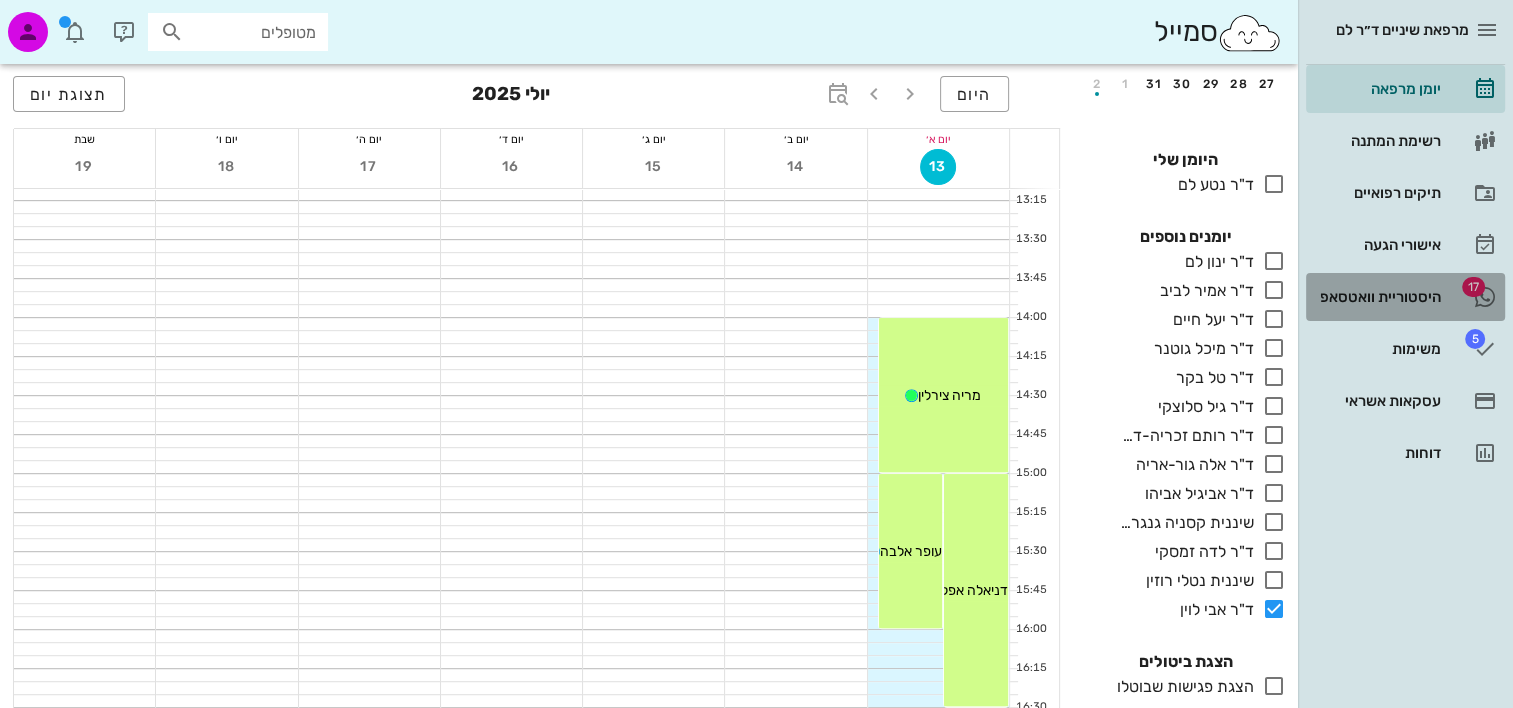 click on "היסטוריית וואטסאפ" at bounding box center (1377, 297) 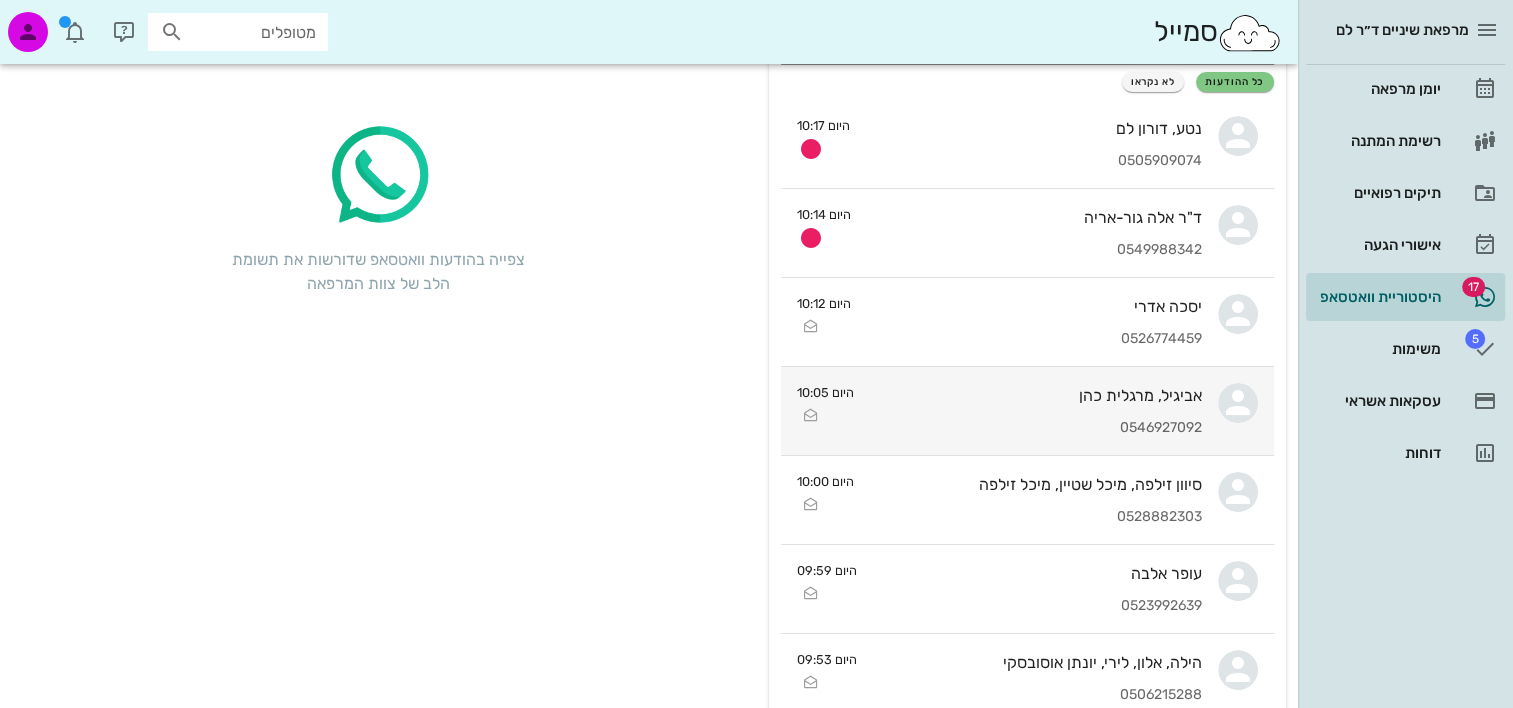 scroll, scrollTop: 0, scrollLeft: 0, axis: both 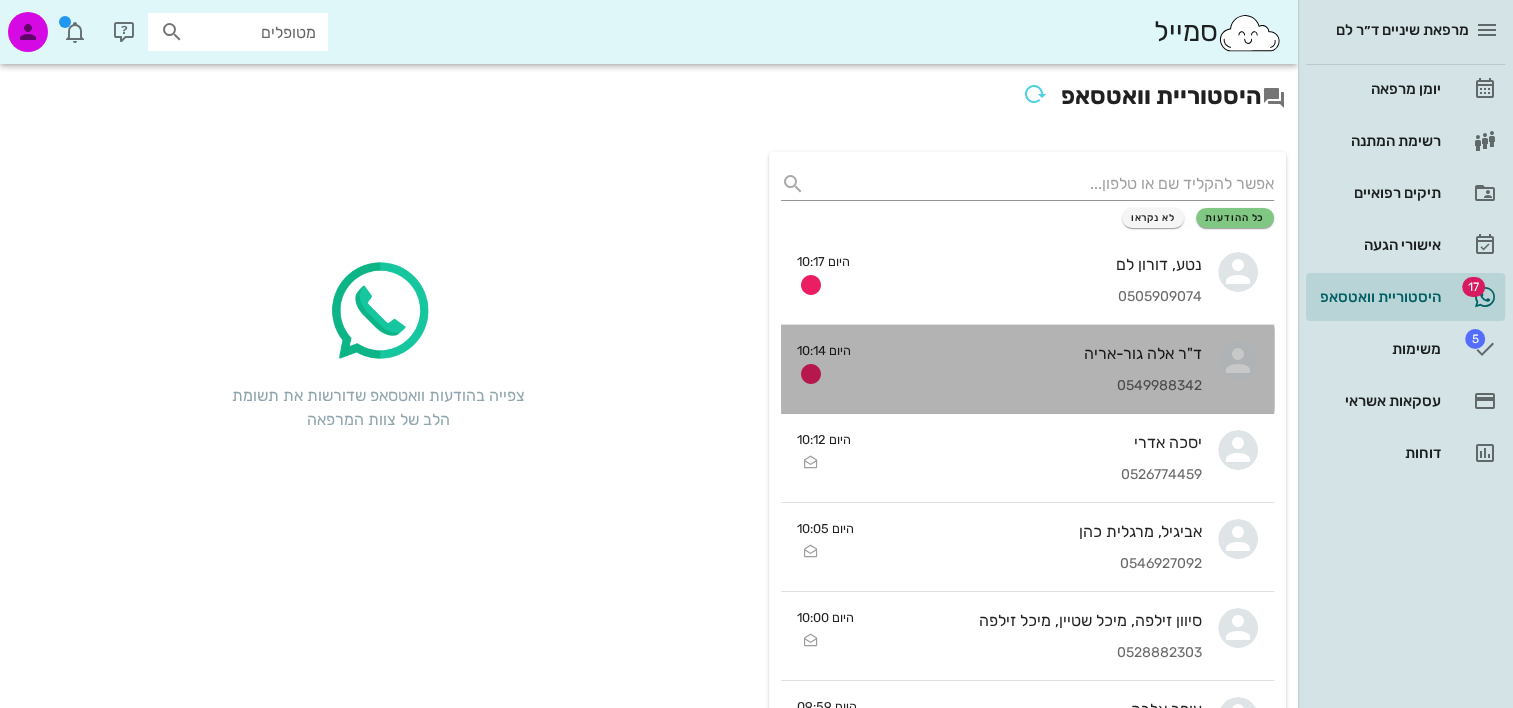 click on "ד"ר אלה גור-אריה" at bounding box center (1034, 353) 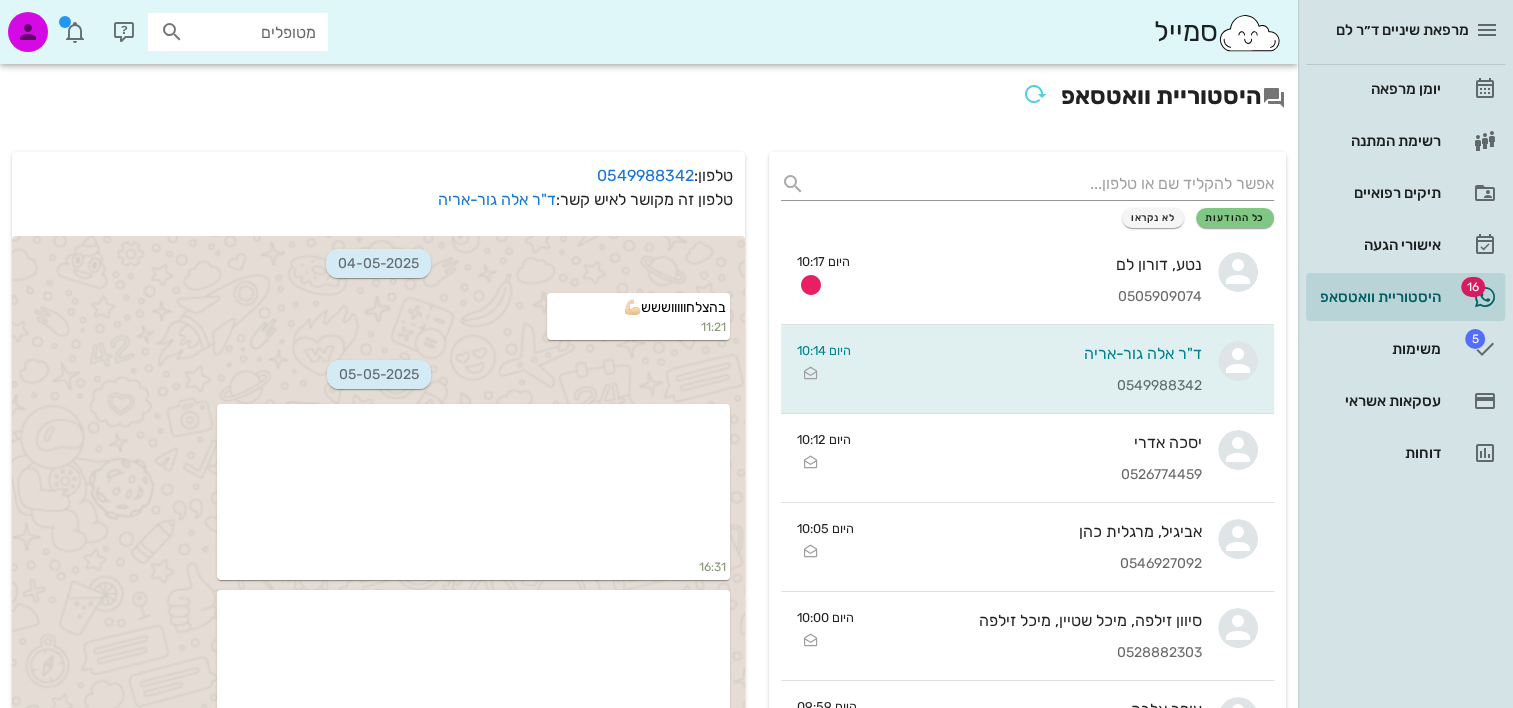 scroll, scrollTop: 29219, scrollLeft: 0, axis: vertical 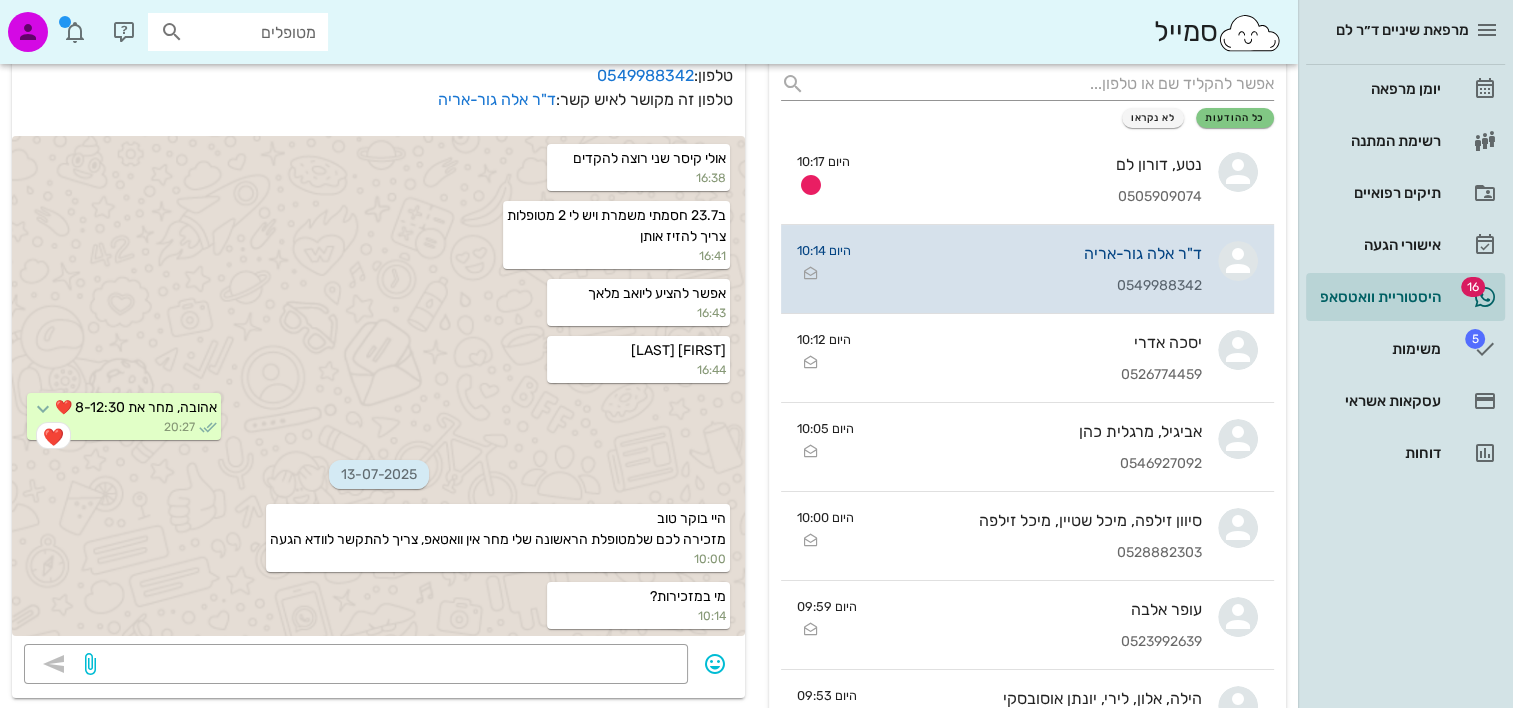 click on "ד"ר אלה גור-אריה 0549988342" at bounding box center [1034, 269] 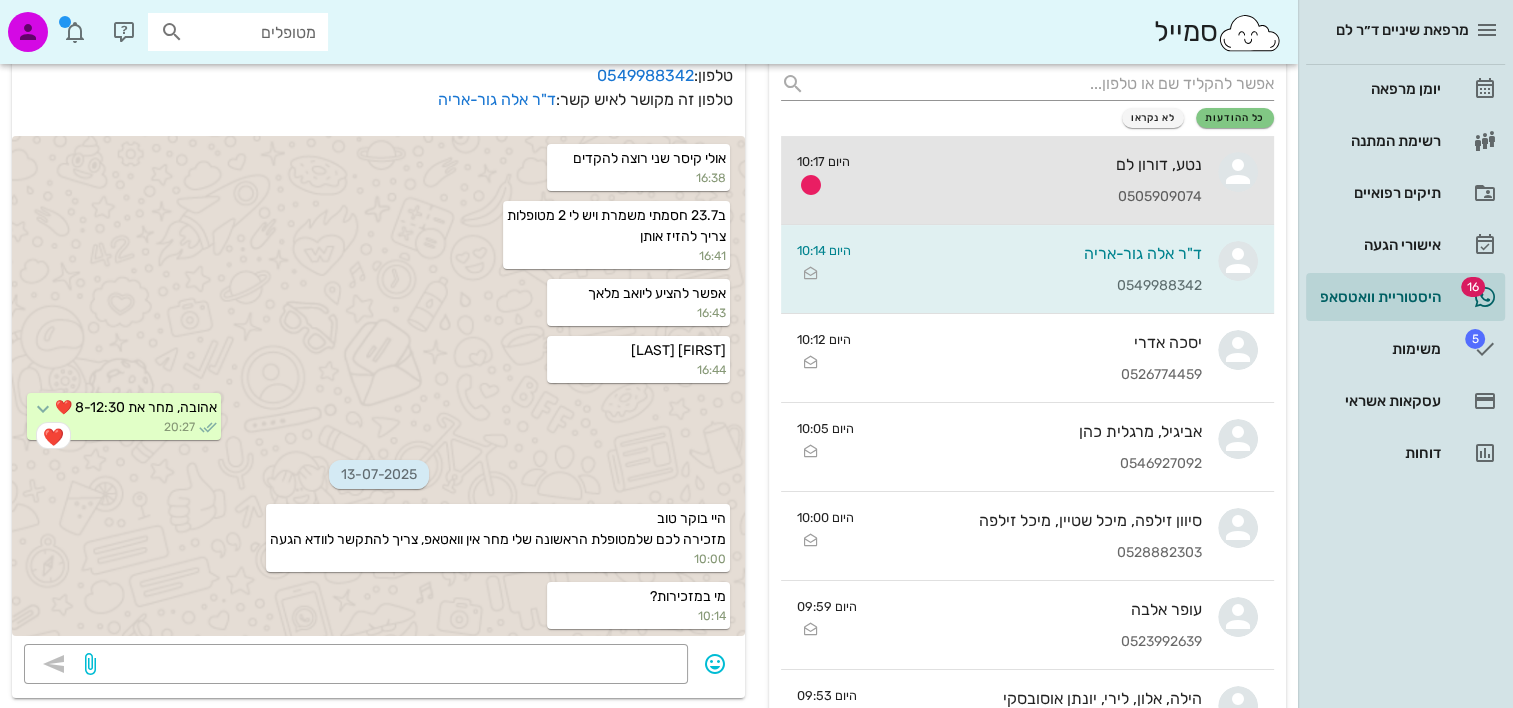 click on "0505909074" at bounding box center (1034, 197) 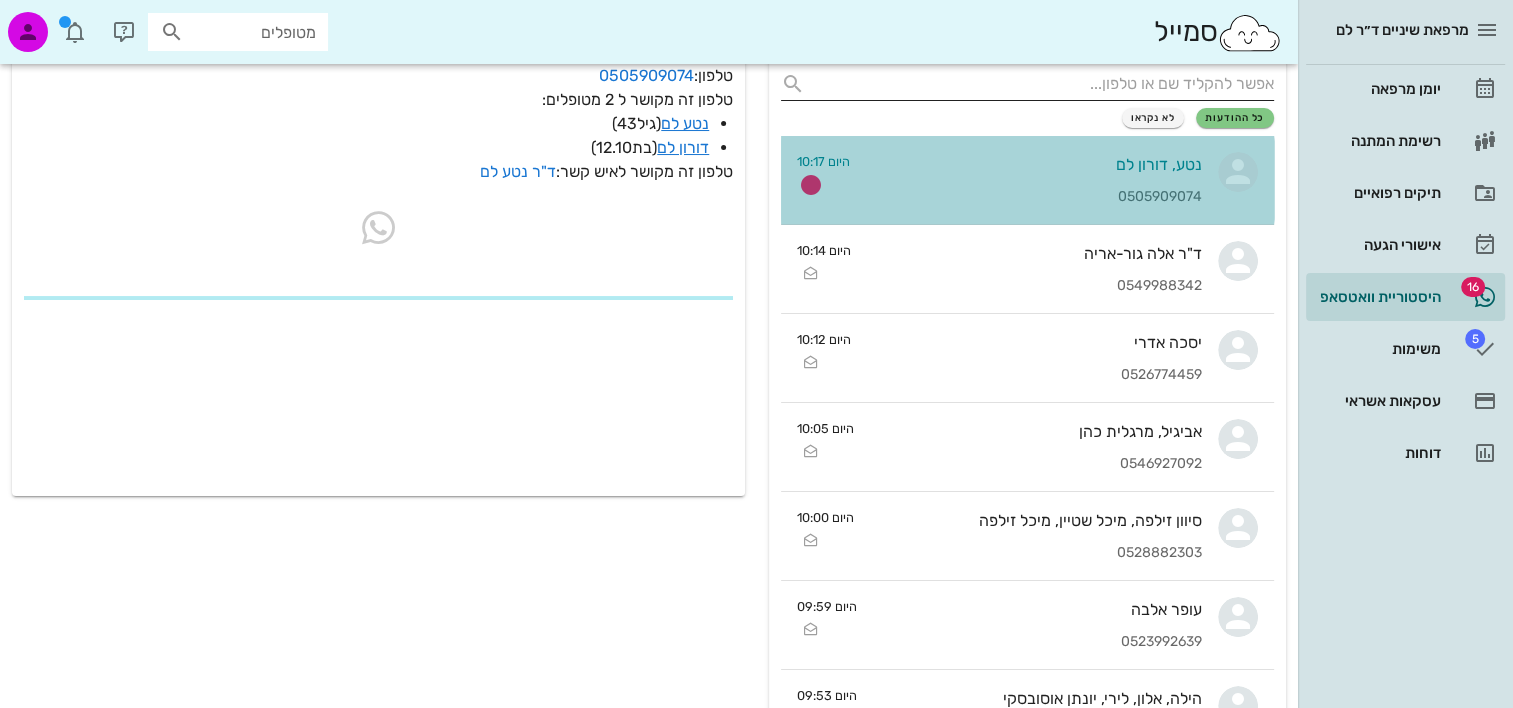 scroll, scrollTop: 0, scrollLeft: 0, axis: both 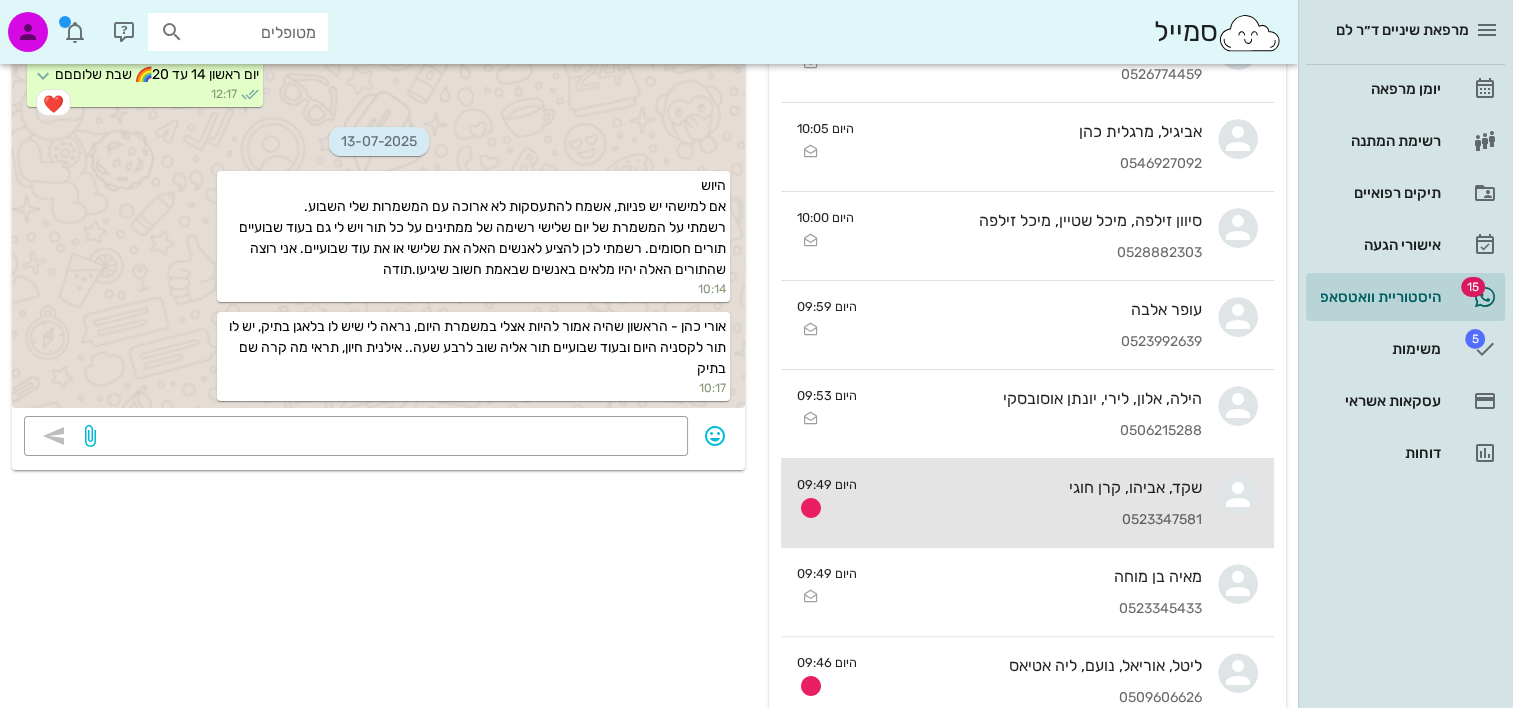 click on "שקד, אביהו, קרן חוגי 0523347581" at bounding box center (1037, 503) 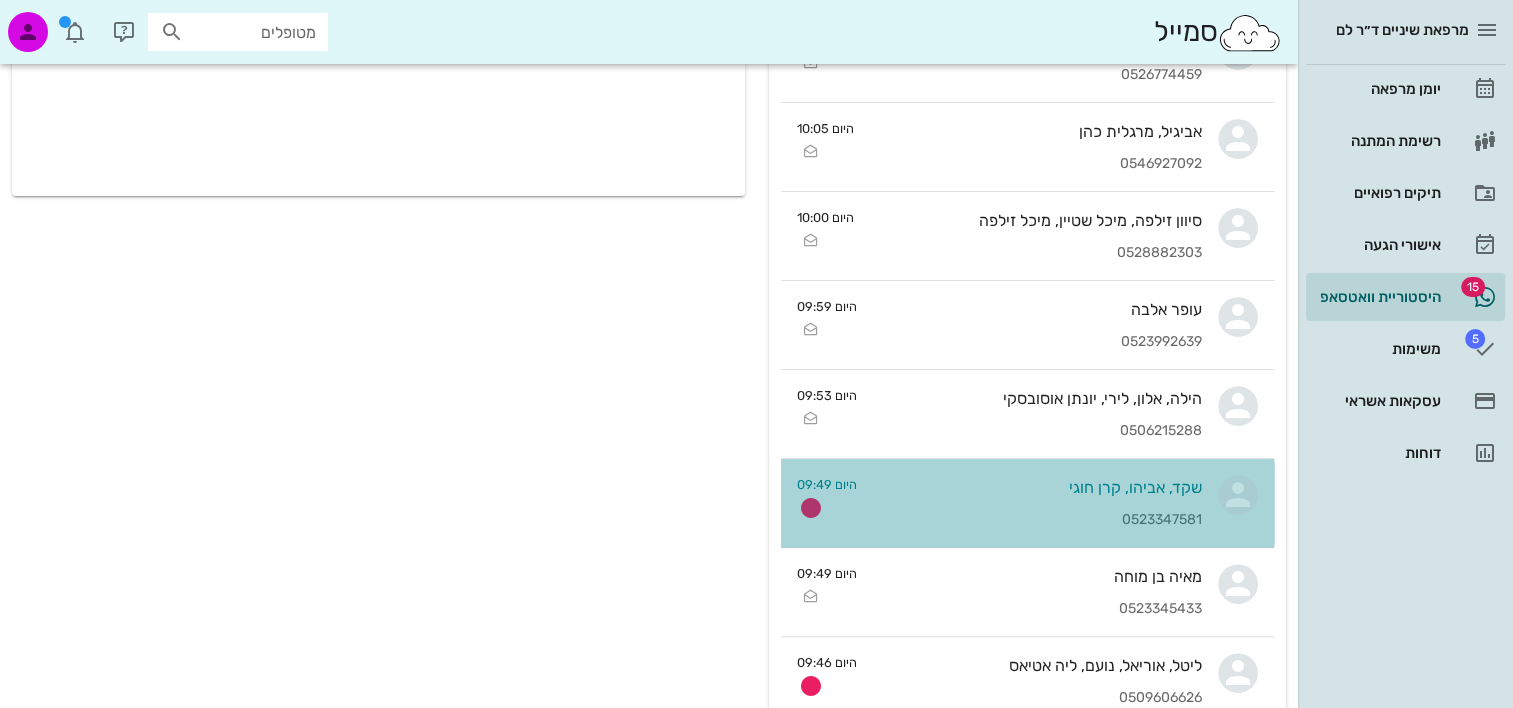 scroll, scrollTop: 0, scrollLeft: 0, axis: both 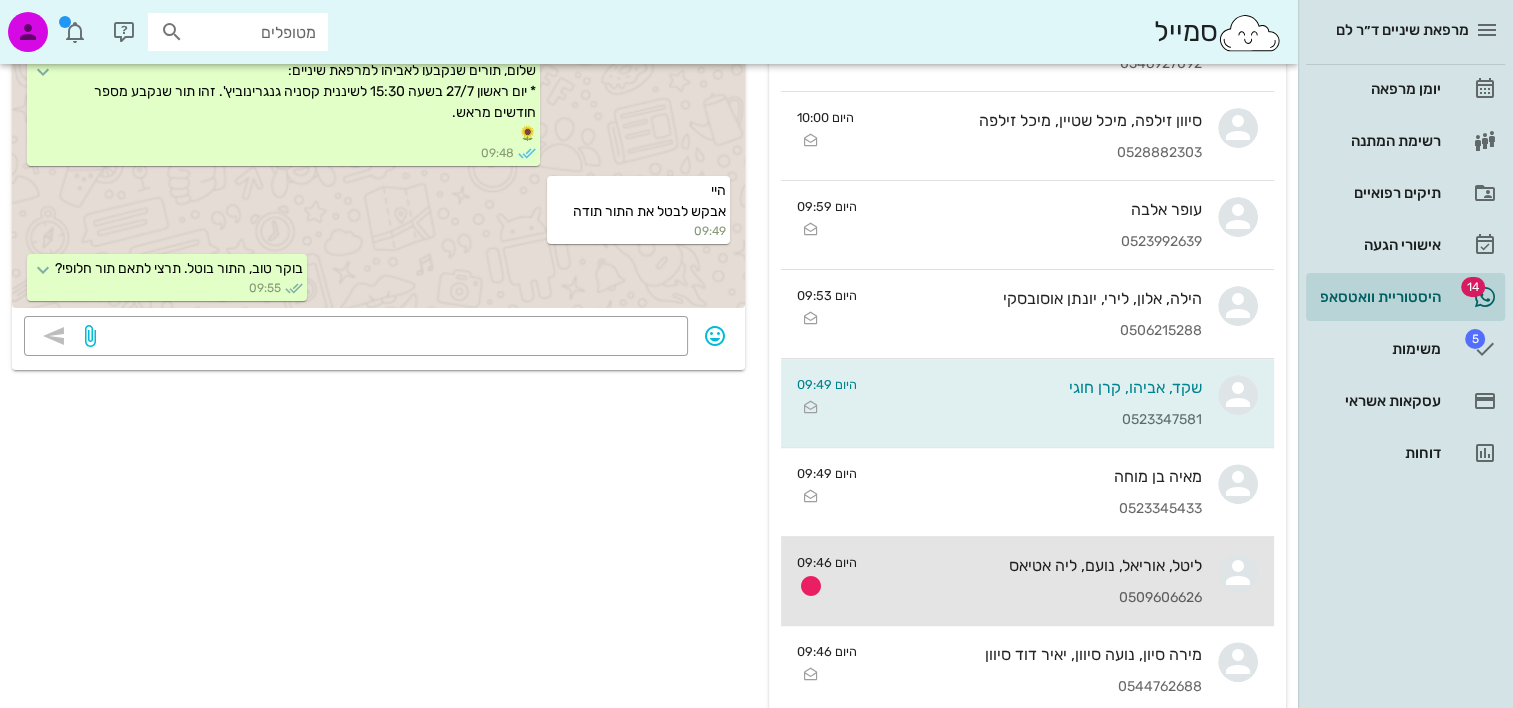 drag, startPoint x: 1049, startPoint y: 580, endPoint x: 615, endPoint y: 417, distance: 463.60004 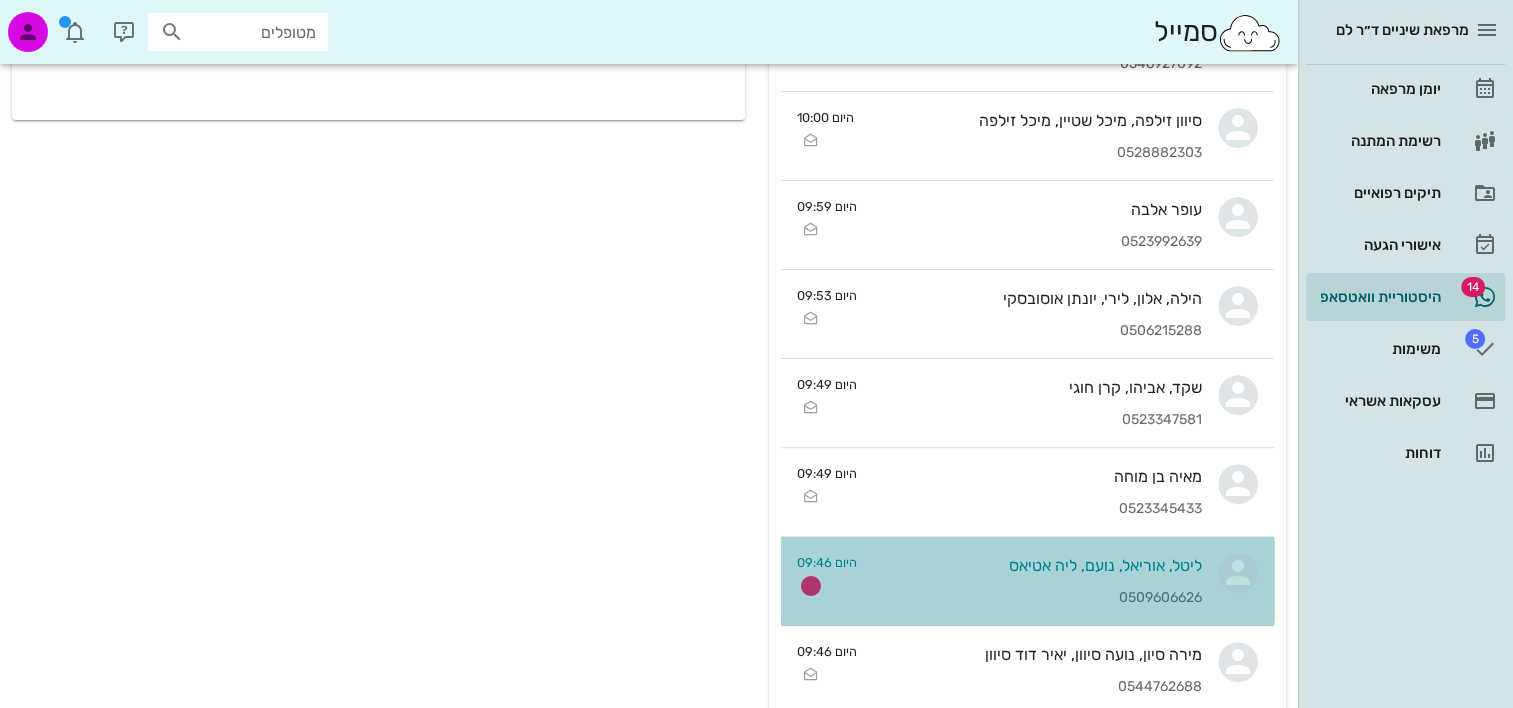scroll, scrollTop: 0, scrollLeft: 0, axis: both 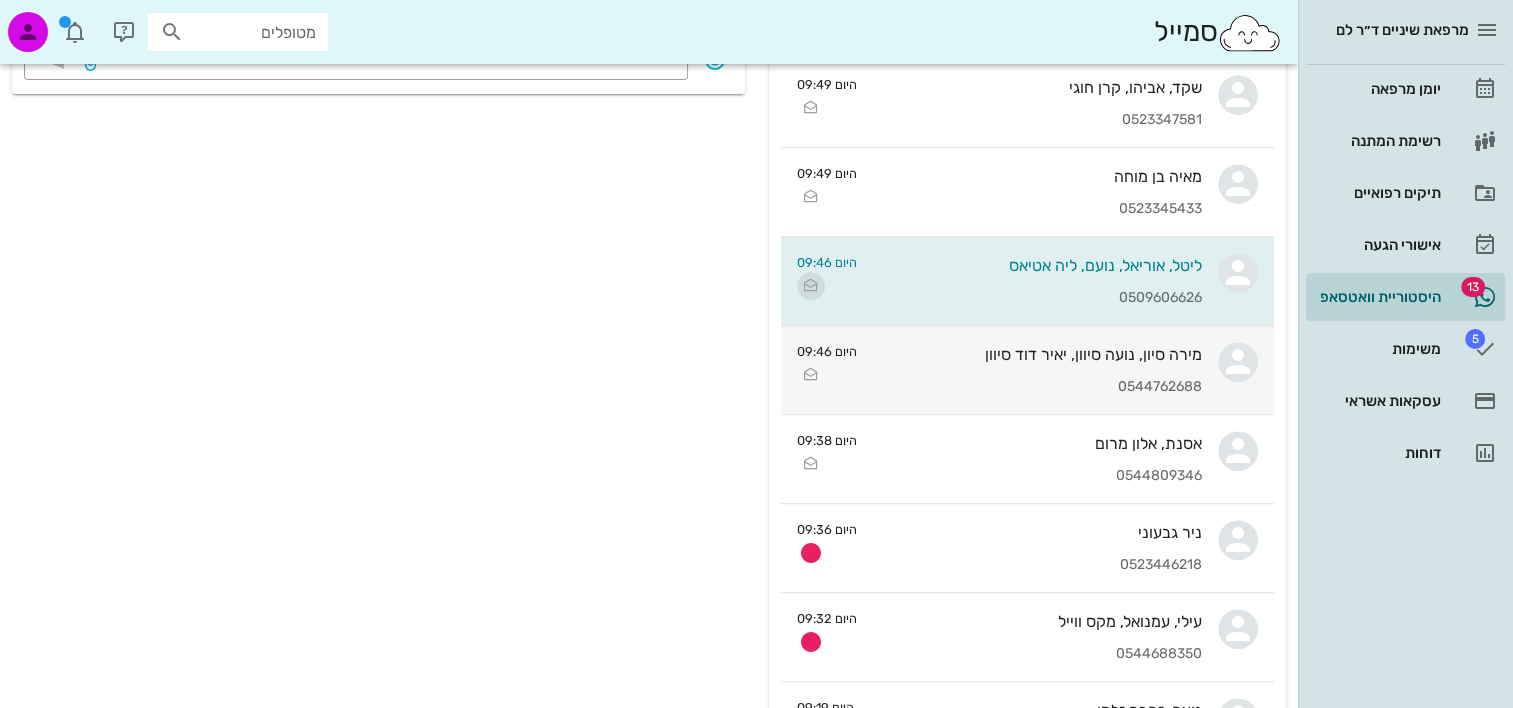 click at bounding box center [811, 286] 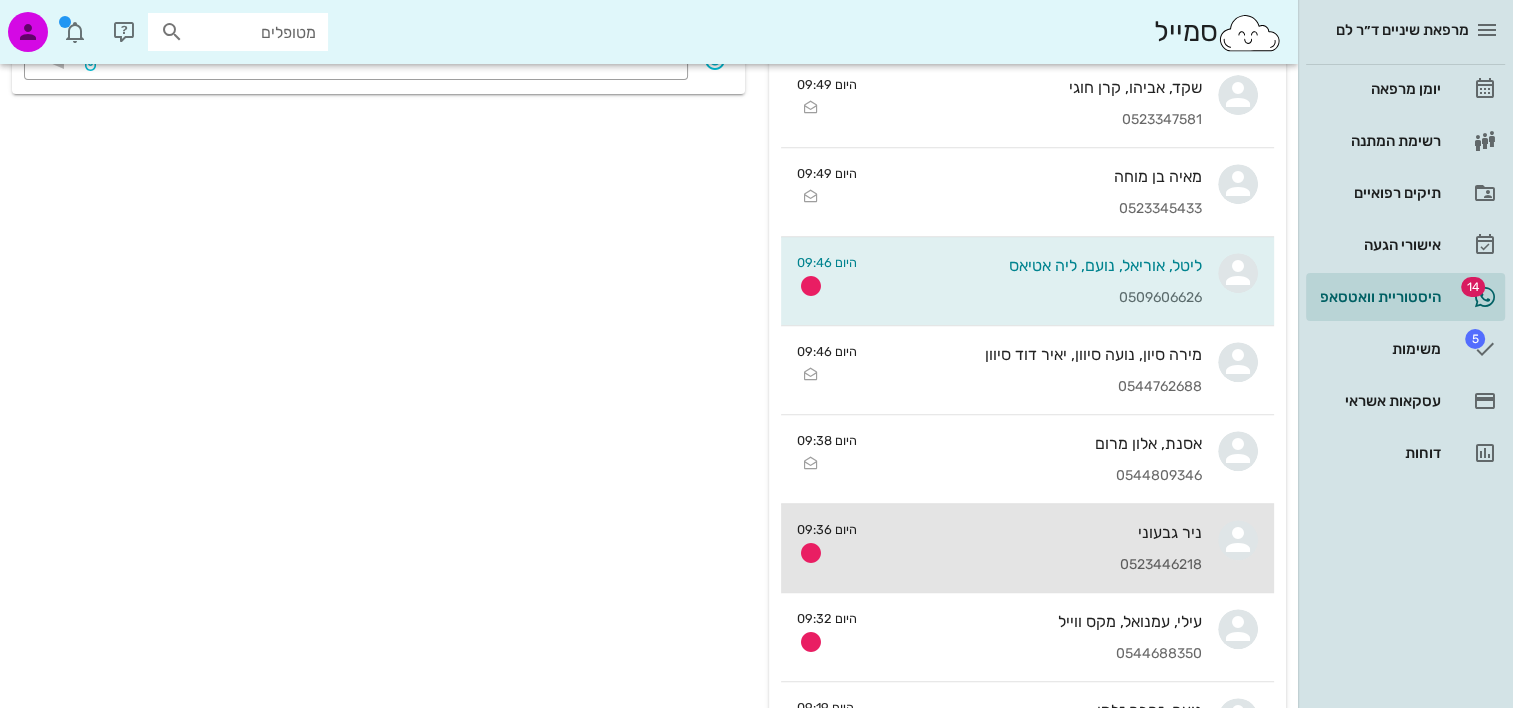 click on "ניר גבעוני 0523446218" at bounding box center (1037, 548) 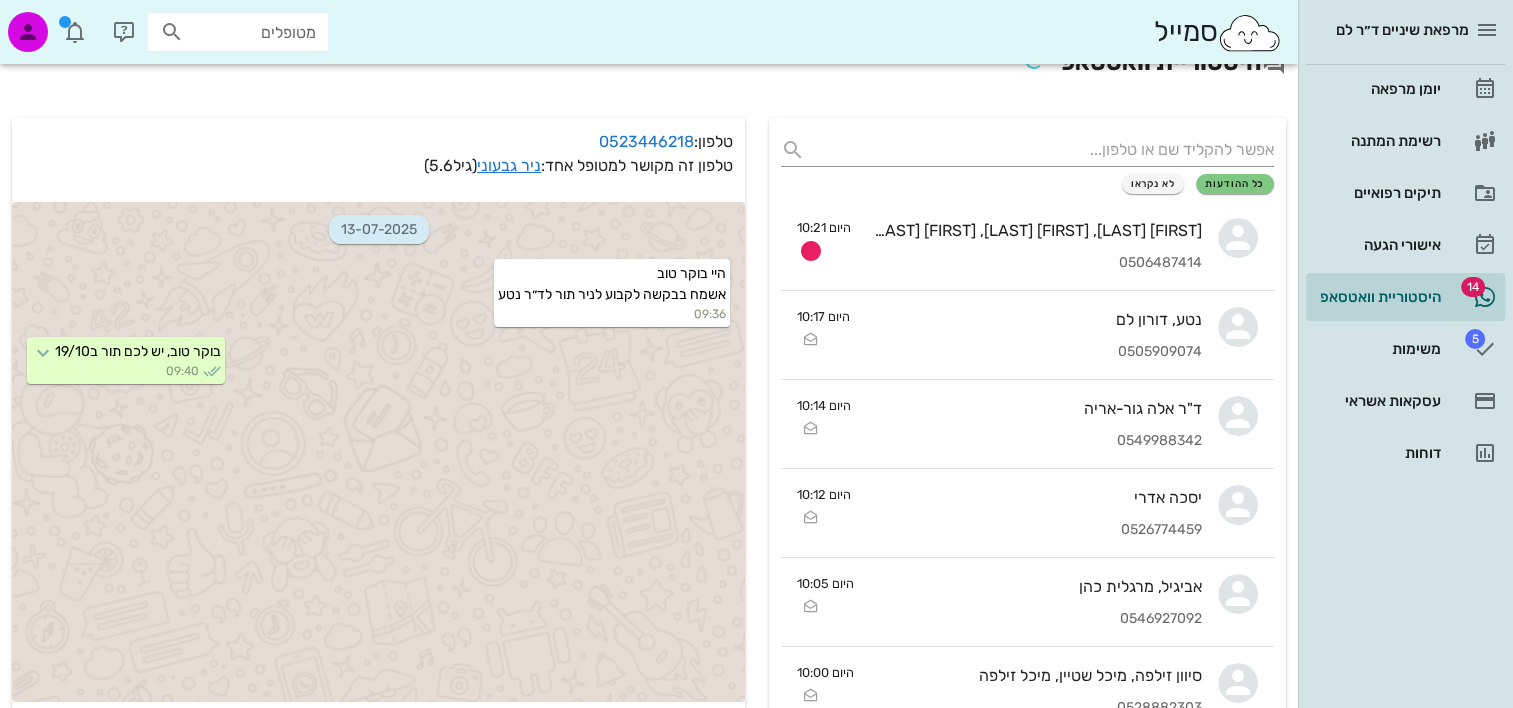 scroll, scrollTop: 0, scrollLeft: 0, axis: both 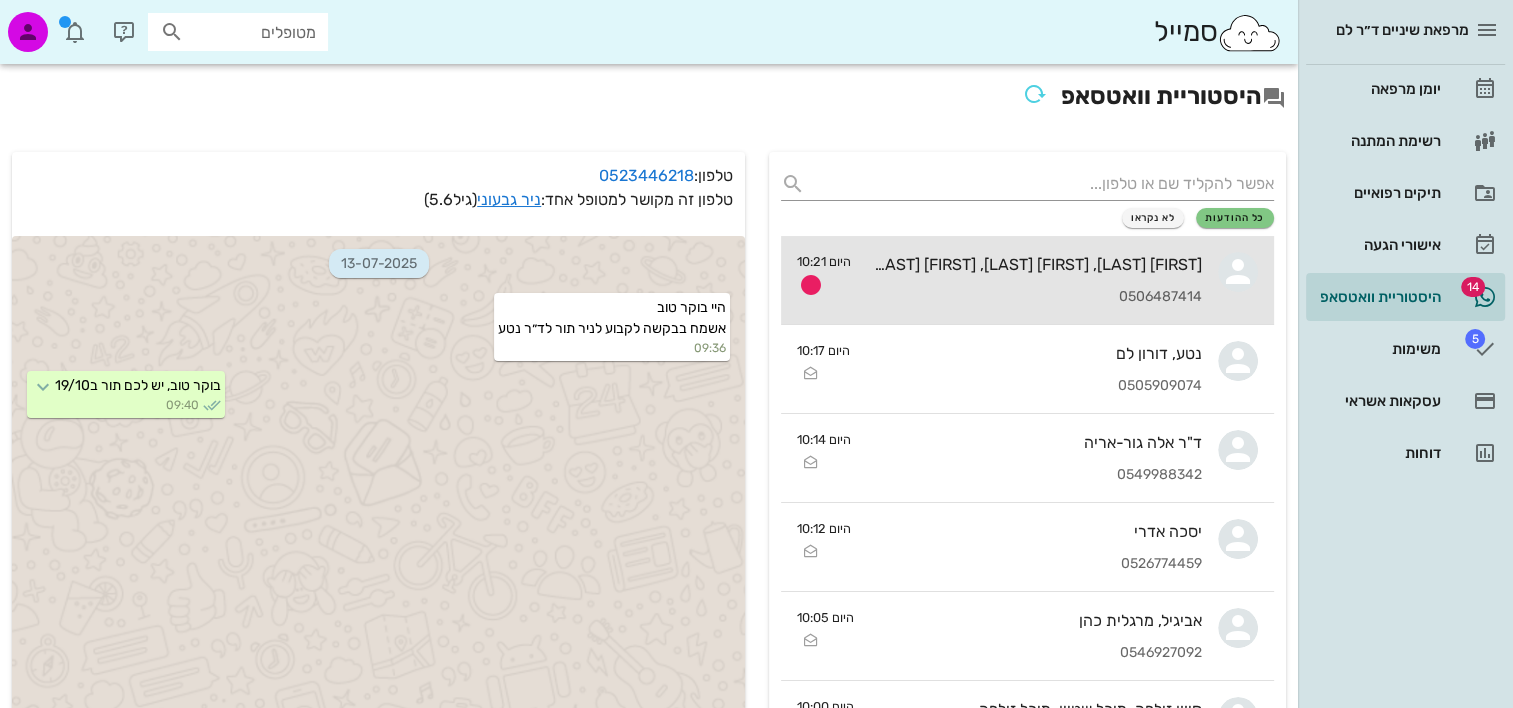 click on "גלי בן בשט, דן בן בשט, עדי ליפשיץ- בן בשט, מאיה בן בשט" at bounding box center [1034, 264] 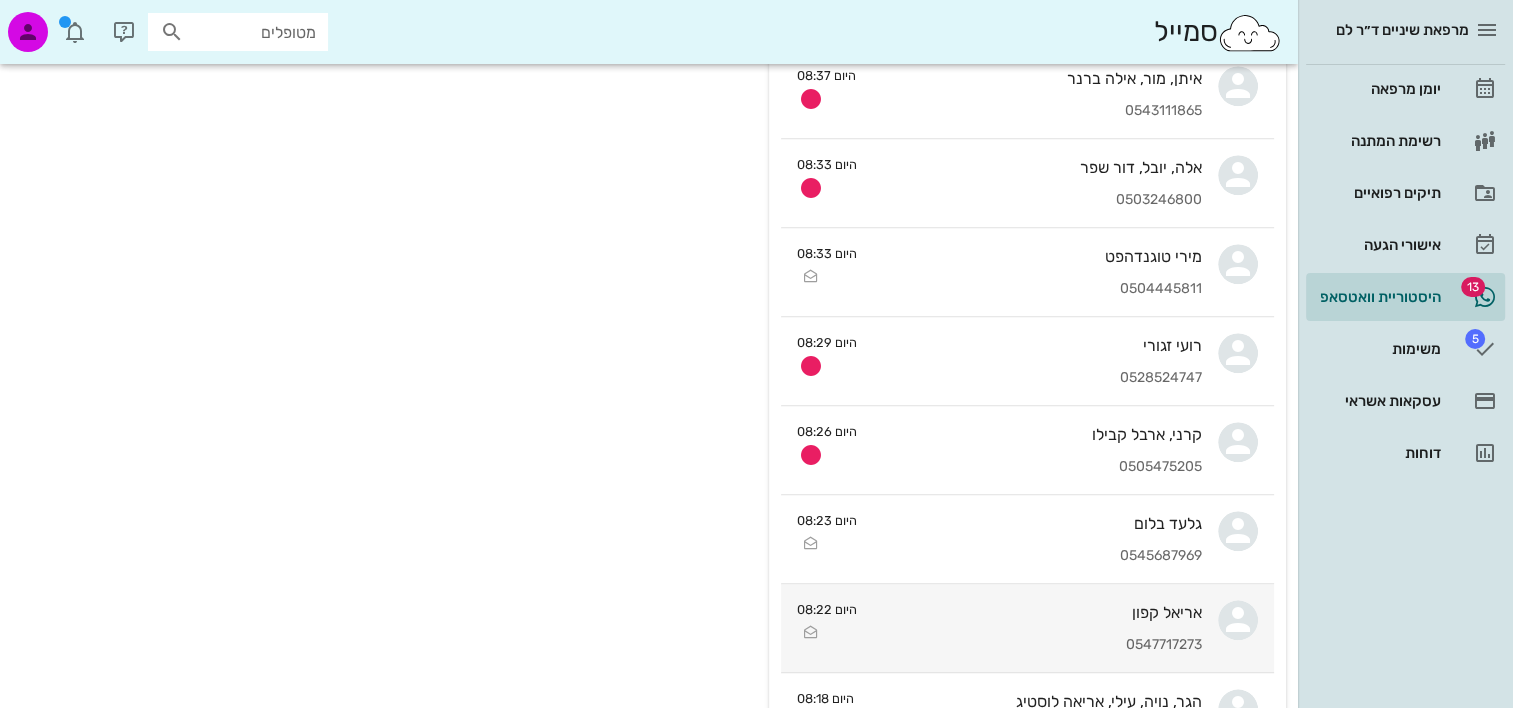 scroll, scrollTop: 1900, scrollLeft: 0, axis: vertical 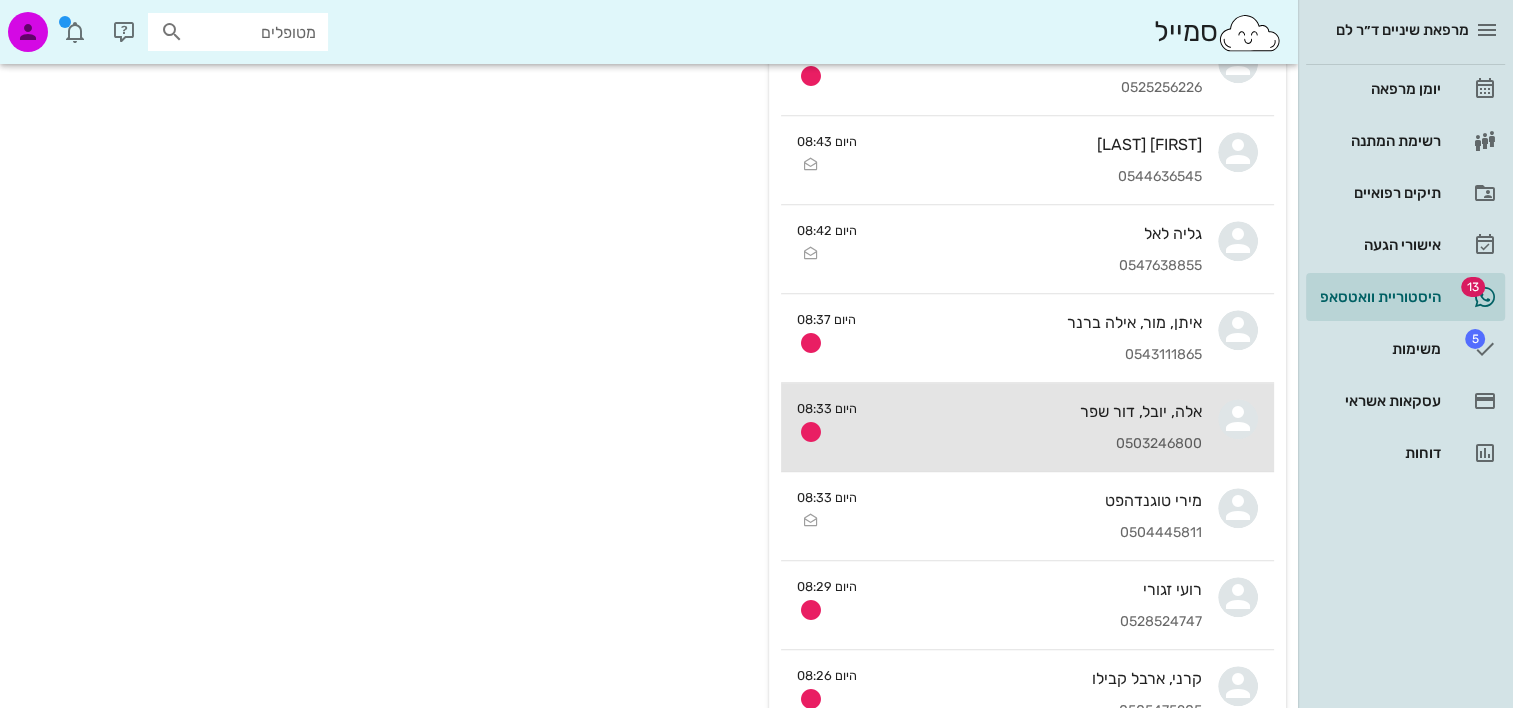 click on "אלה, יובל, דור שפר 0503246800" at bounding box center [1037, 427] 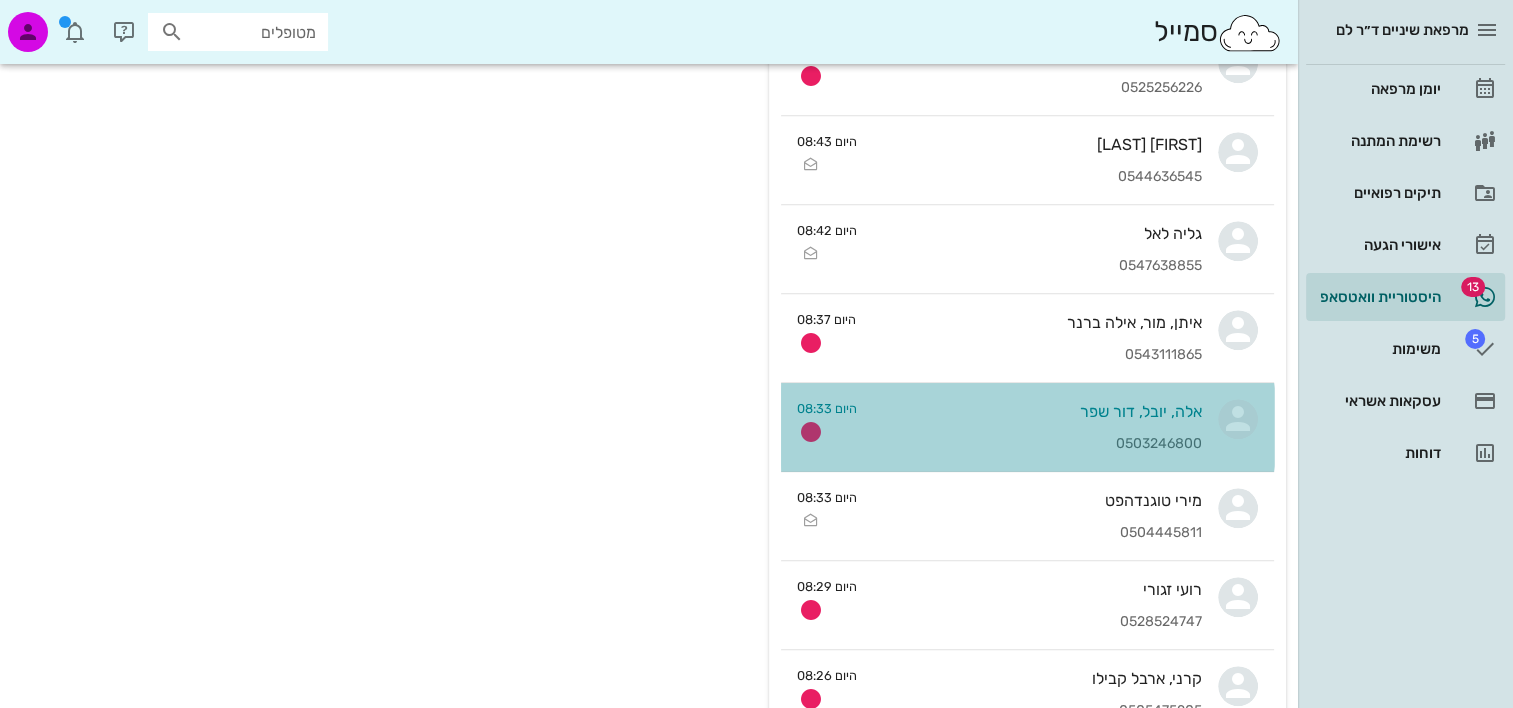 scroll, scrollTop: 0, scrollLeft: 0, axis: both 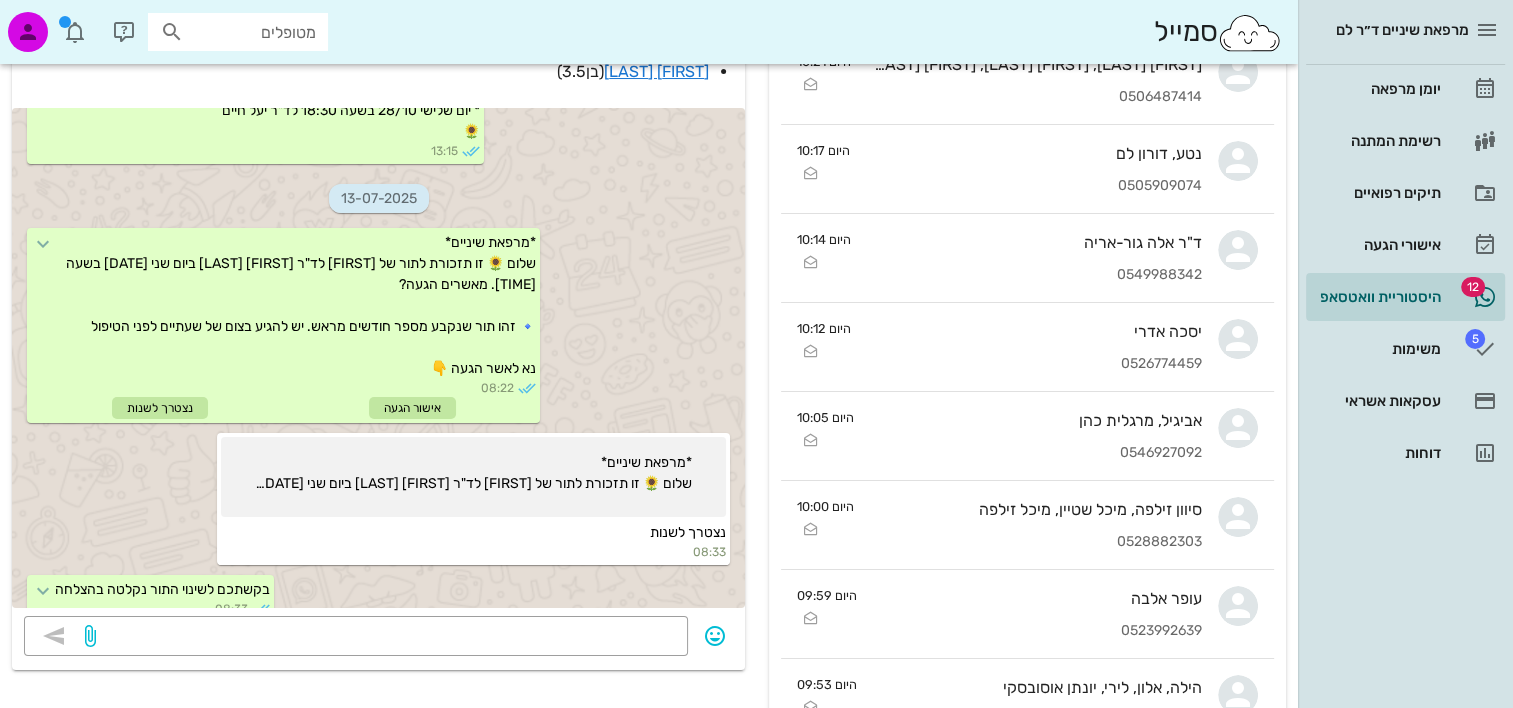 click on "12-05-2025
בוקר טוב,  זו ד"ר יעל, אני חוזרת אליכם לאחר התייעצות עם ד"ר גוטנר האורתודנטית שלנו לגבי יובל.  היא ממליצה להגיע אליה לבדיקה באוקטובר ואז להחליט על העיתוי להתחלת טיפול ליישור השן הקדמית. מוזמנים ליצור קשר לקבוע תור כשנוח לכם.  יום טוב
מרפאת שיניים ד"ר לם
09:24
12-06-2025
שלום, תורים שנקבעו לדור למרפאת שיניים:
* יום שני 14/7 בשעה 12:45 לד"ר יעל חיים. זהו תור שנקבע מספר חודשים מראש.
* יום שלישי 28/10 בשעה 18:30 לד"ר יעל חיים
🌻
13:15
13-07-2025
08:22
אישור הגעה נצטרך לשנות 08:33" at bounding box center (378, 356) 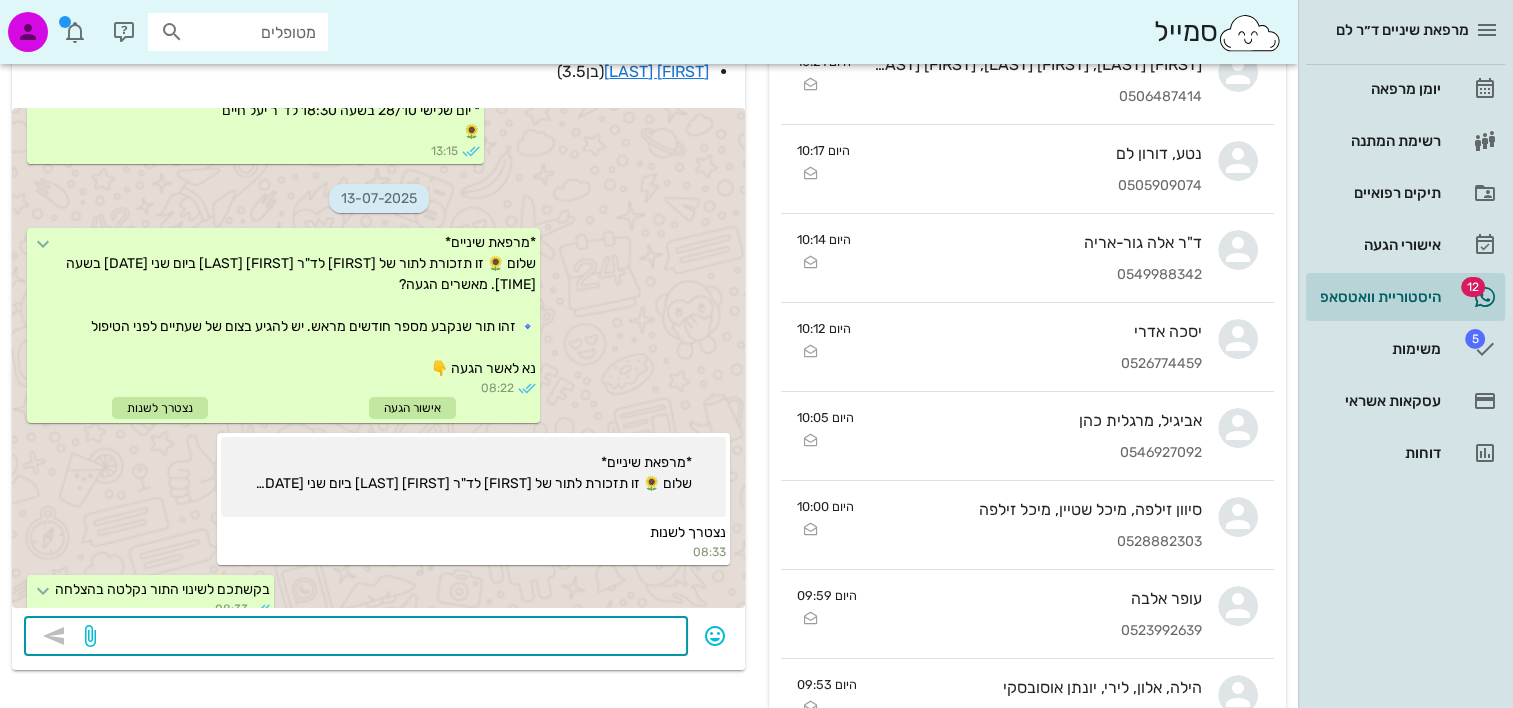 click at bounding box center (388, 638) 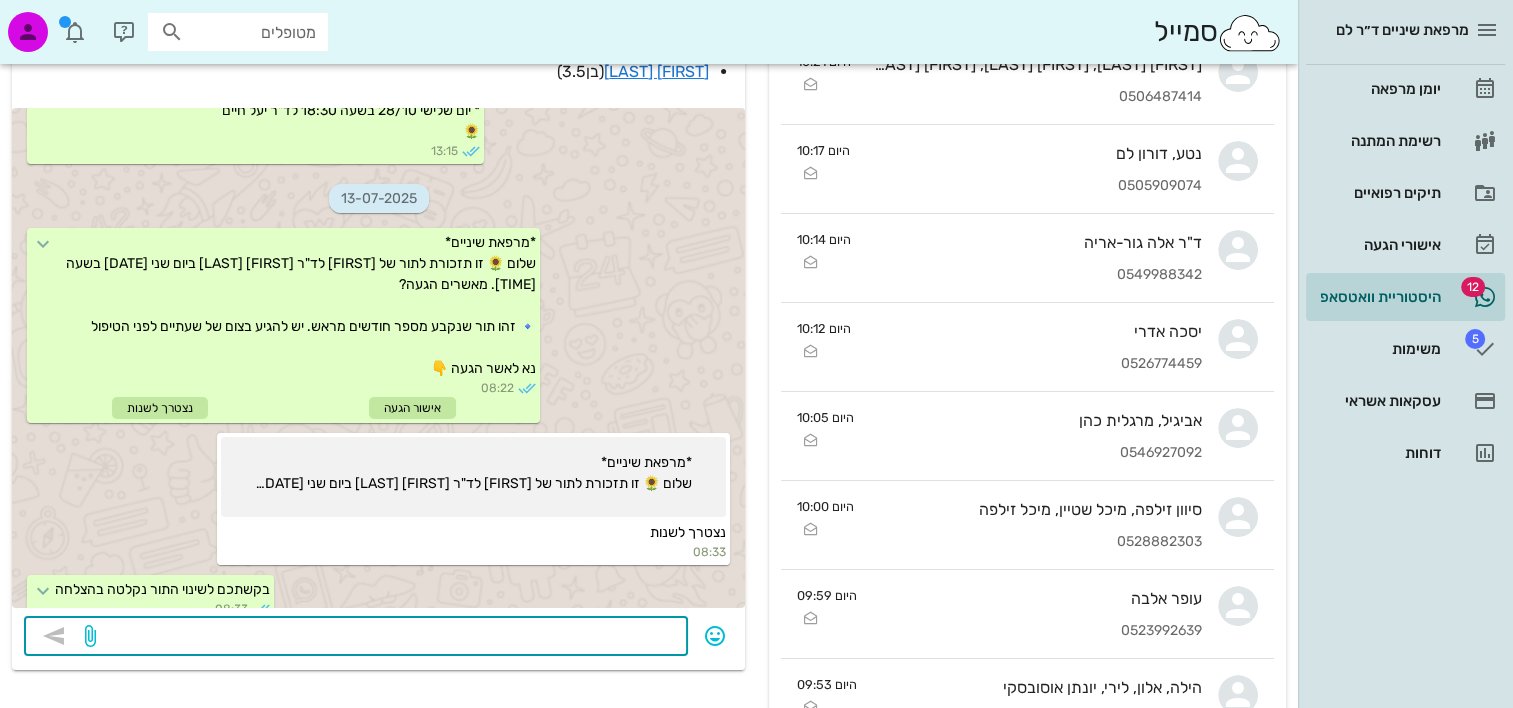 click at bounding box center (388, 638) 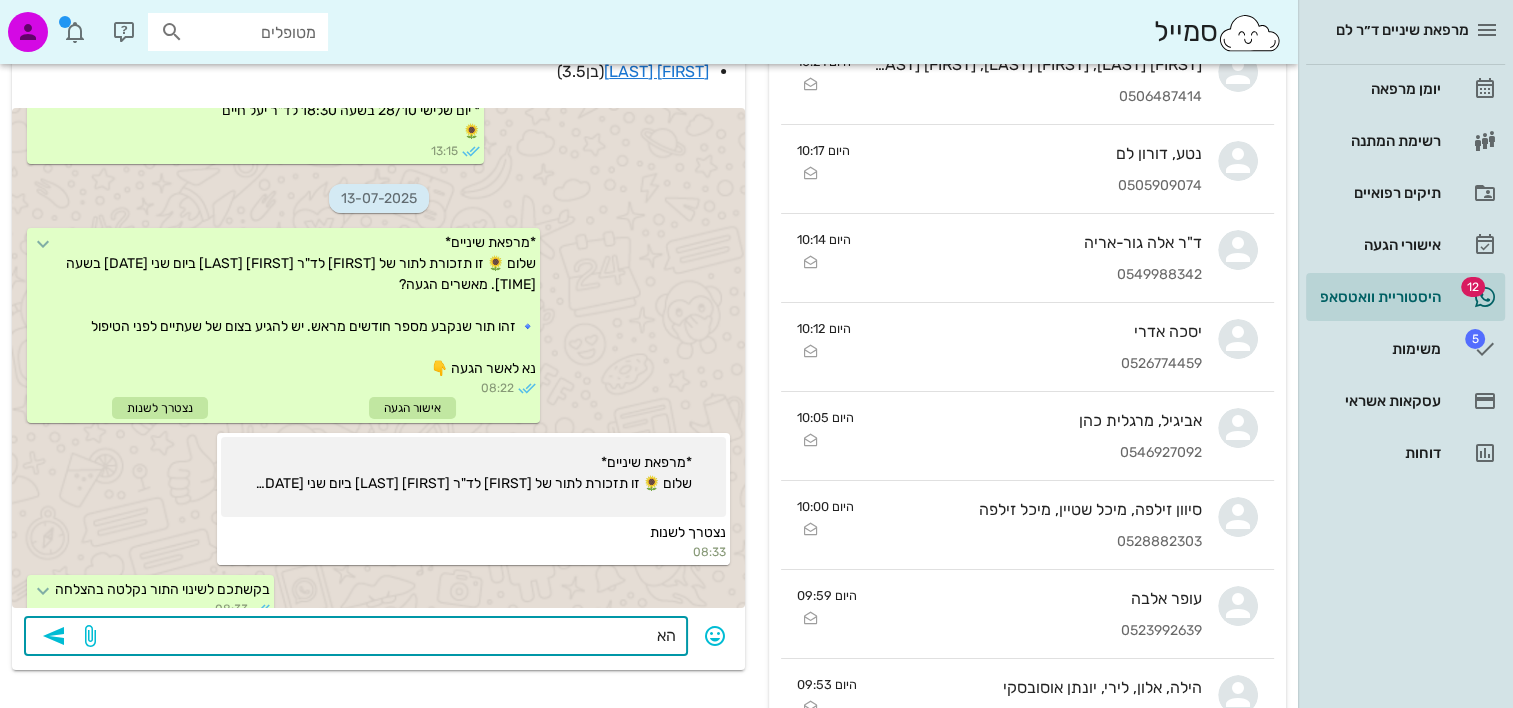 type on "ה" 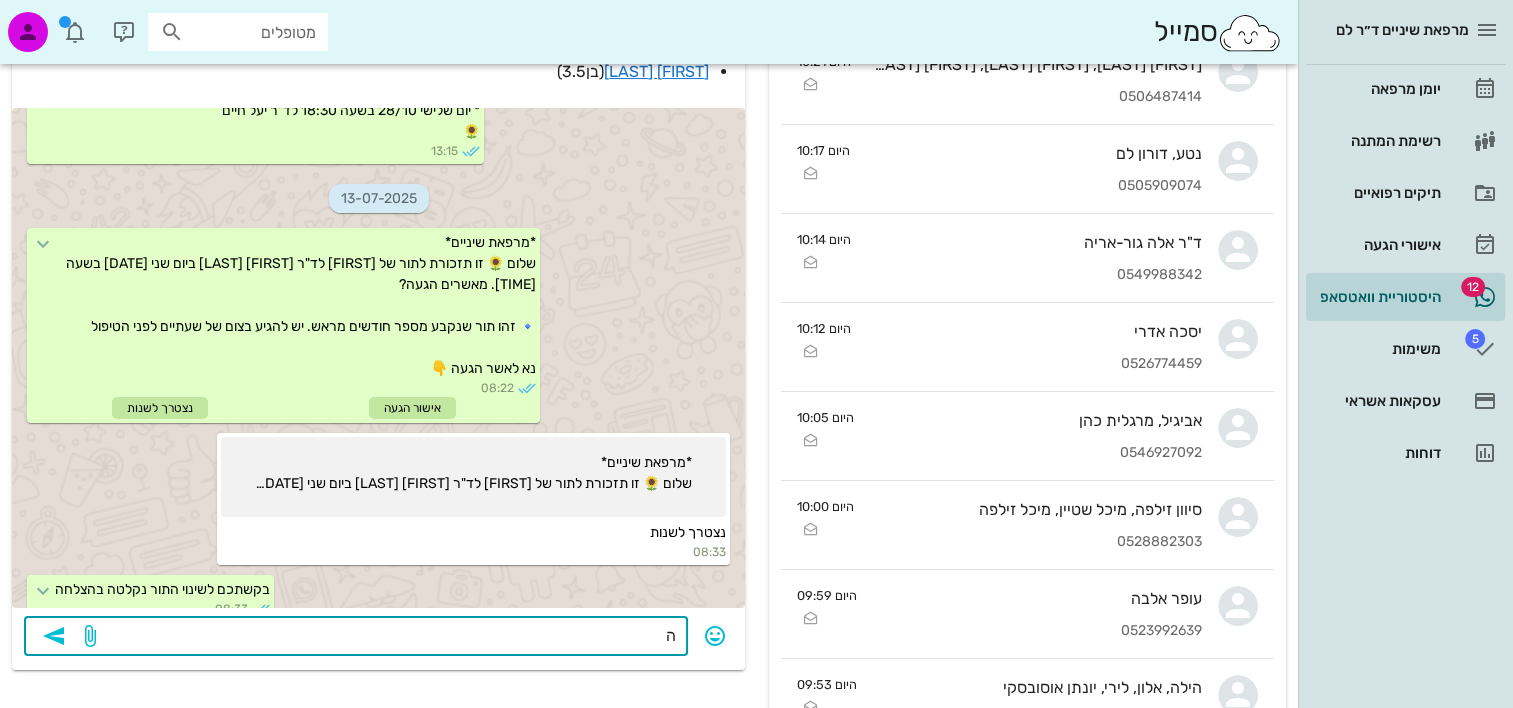 type 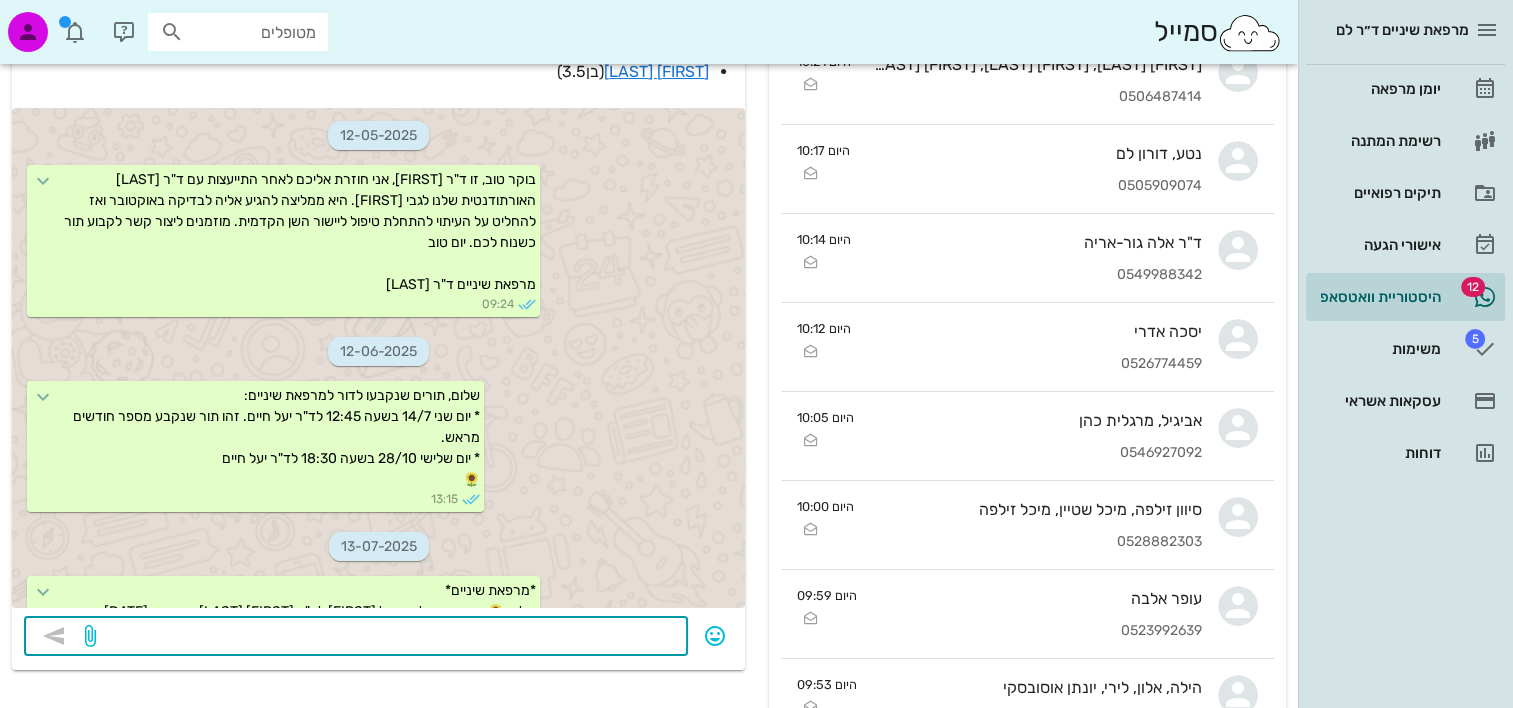 scroll, scrollTop: 100, scrollLeft: 0, axis: vertical 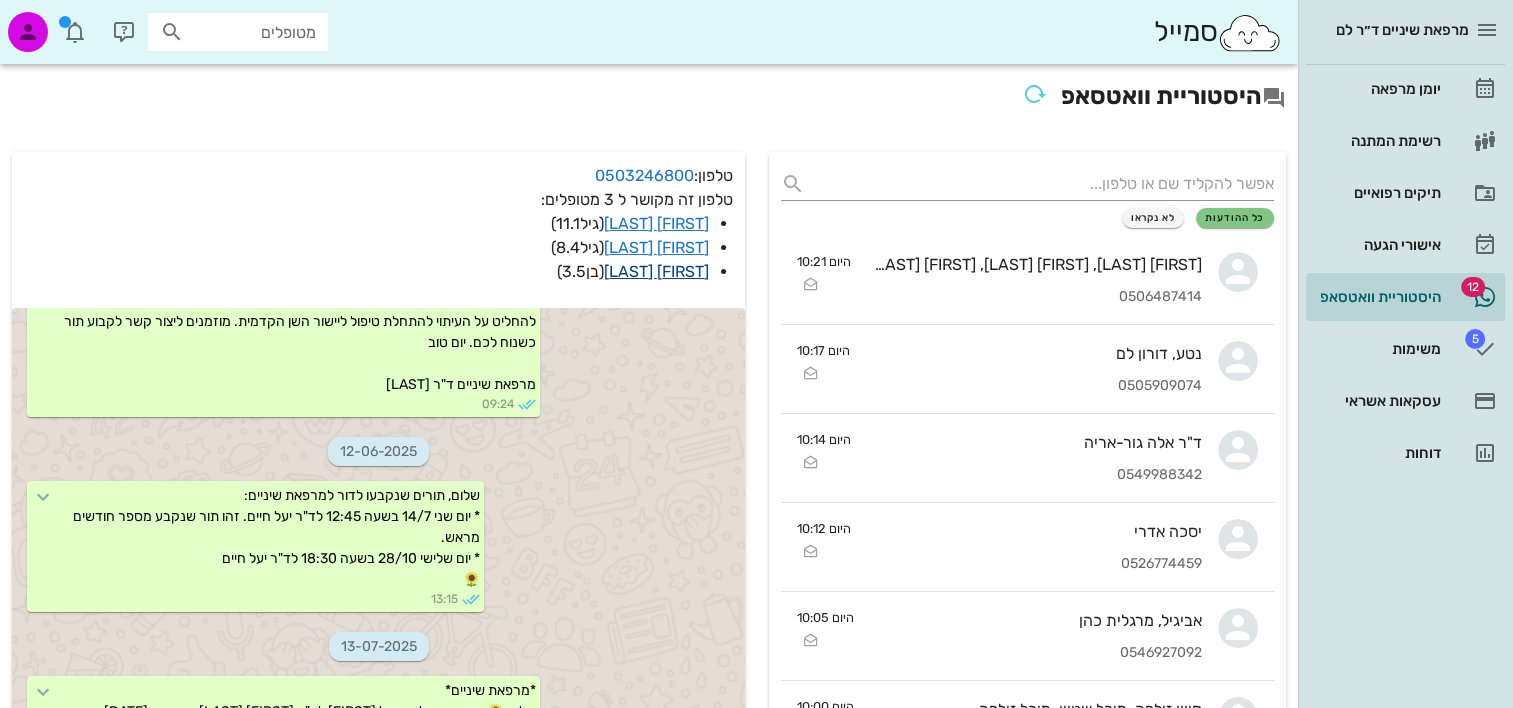 click on "דור שפר" at bounding box center (656, 271) 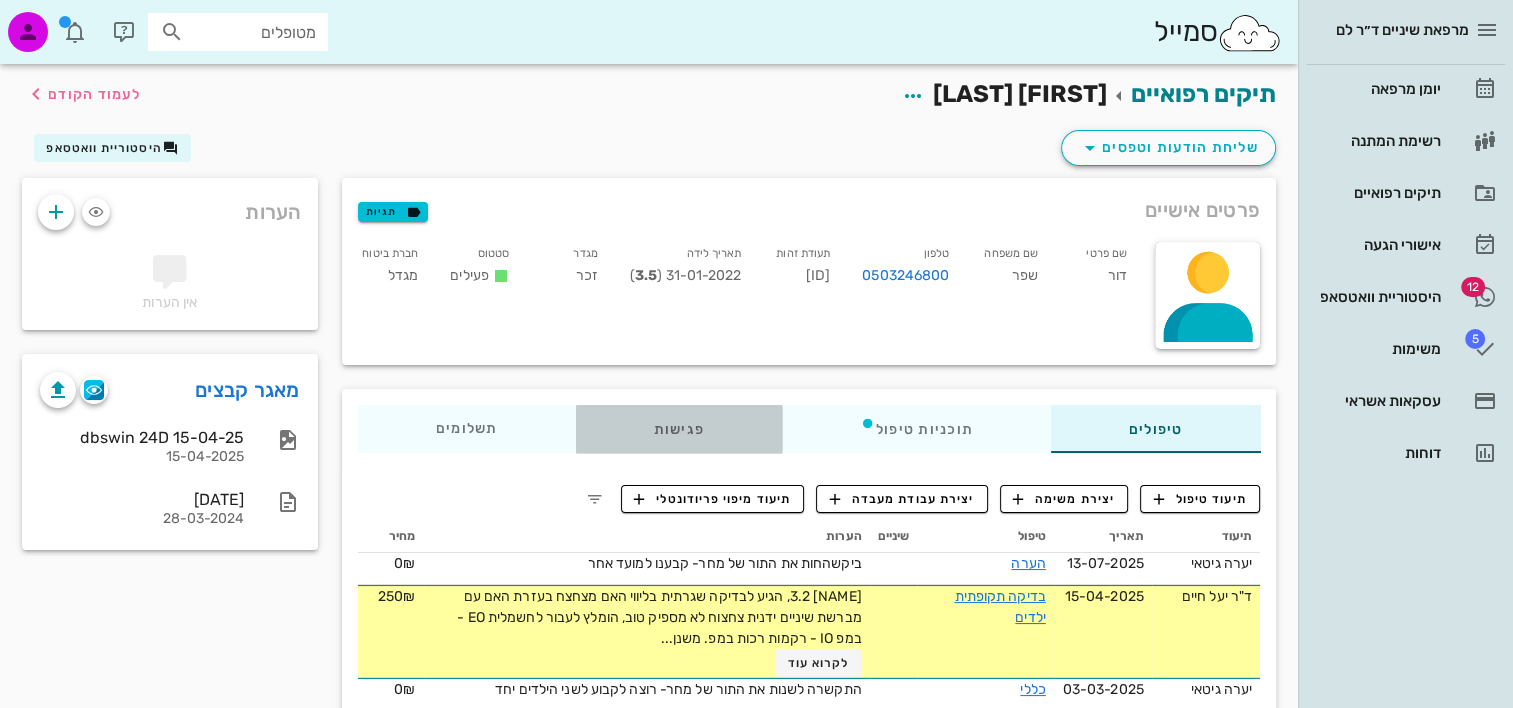 click on "פגישות" at bounding box center [678, 429] 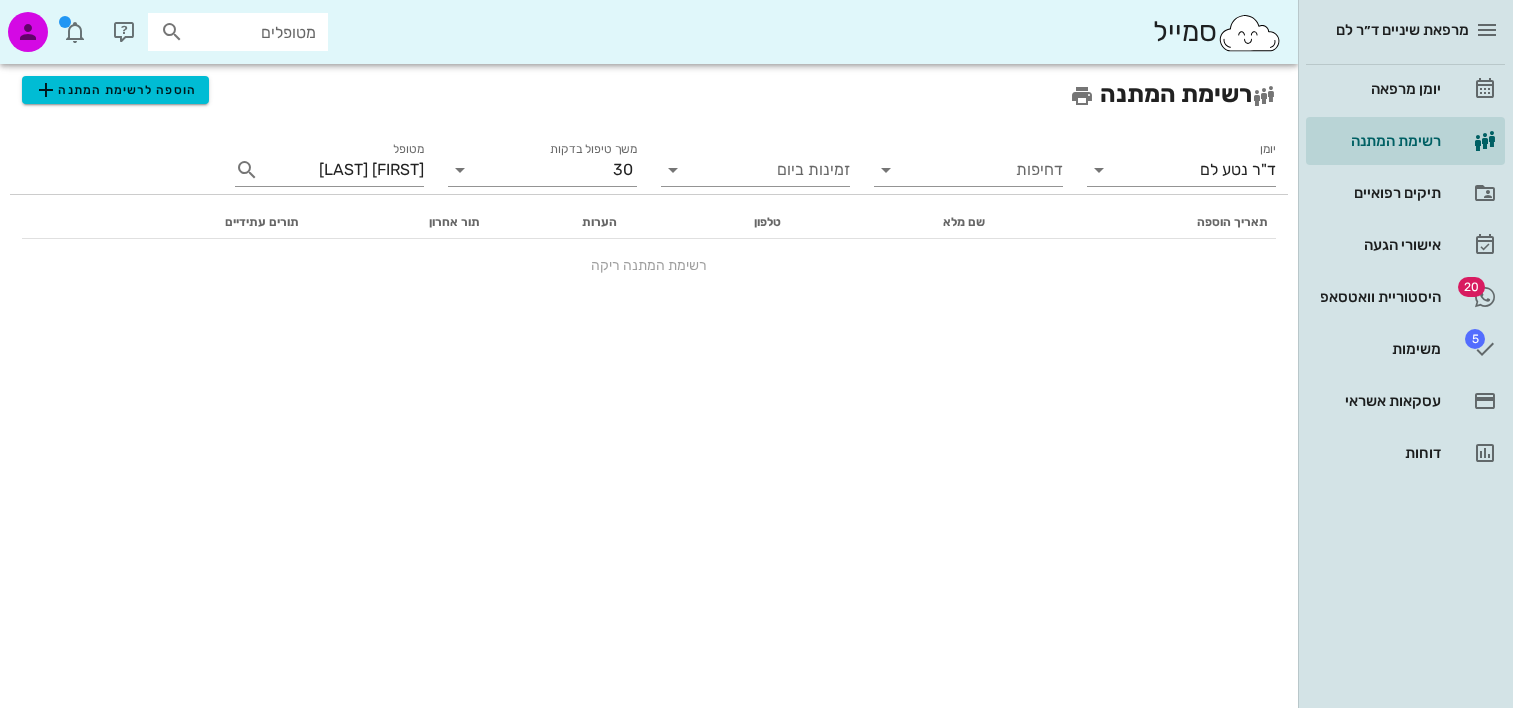 scroll, scrollTop: 0, scrollLeft: 0, axis: both 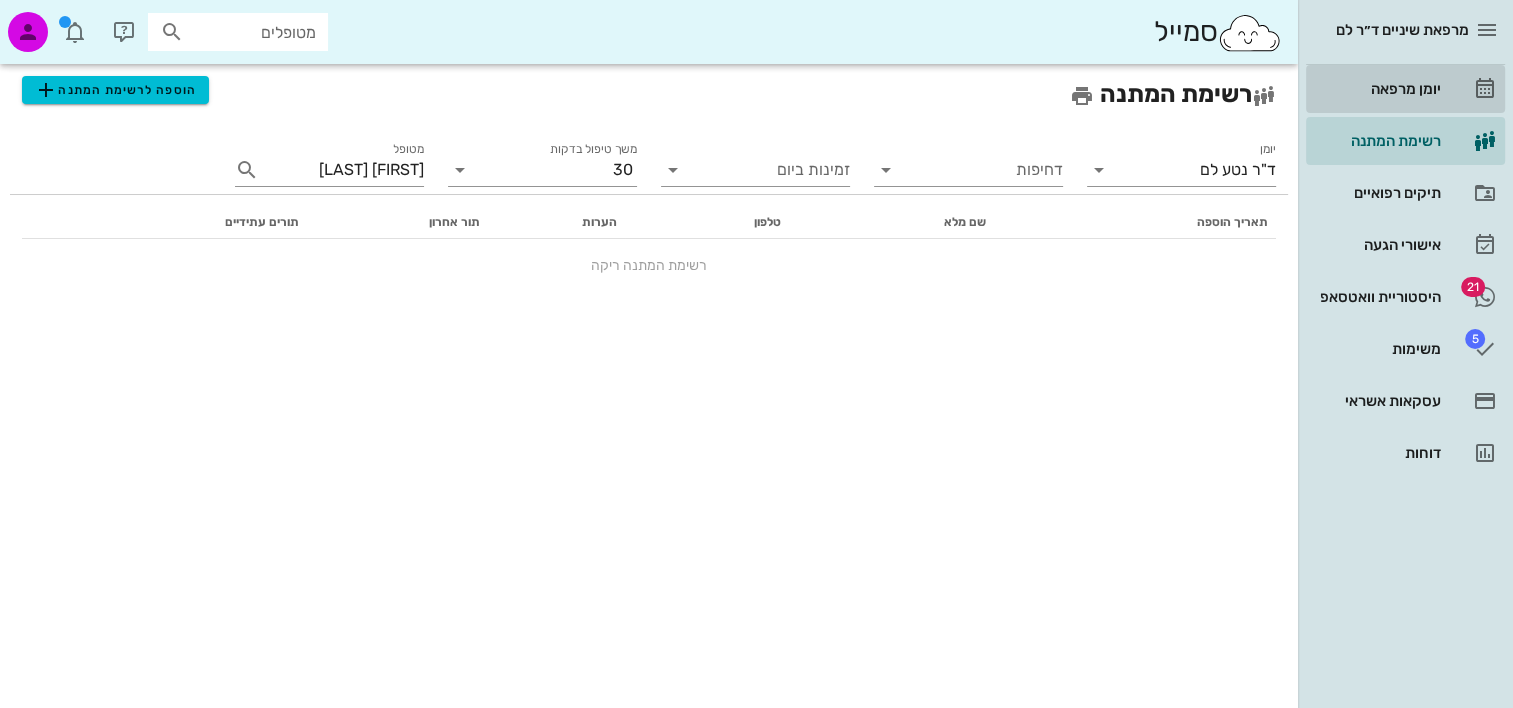 click on "יומן מרפאה" at bounding box center [1377, 89] 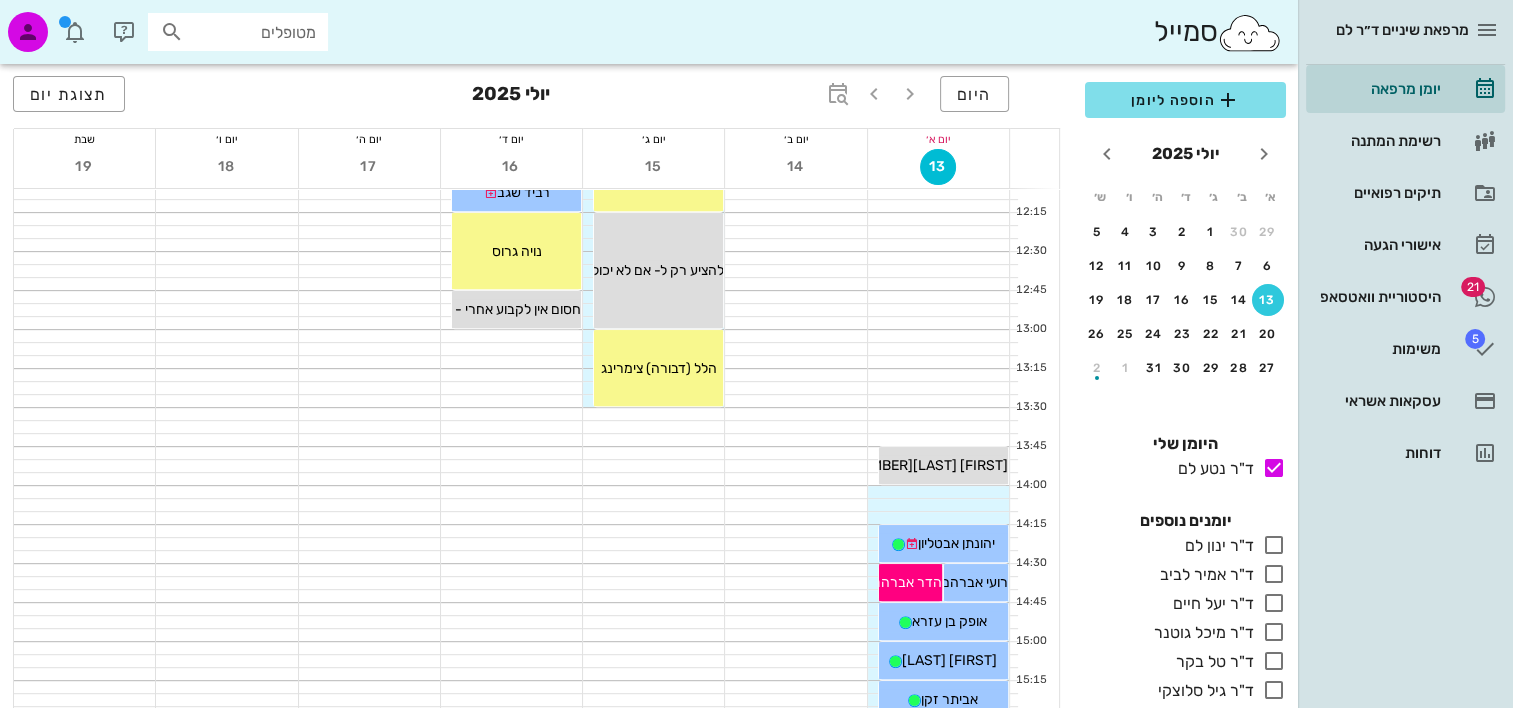 scroll, scrollTop: 800, scrollLeft: 0, axis: vertical 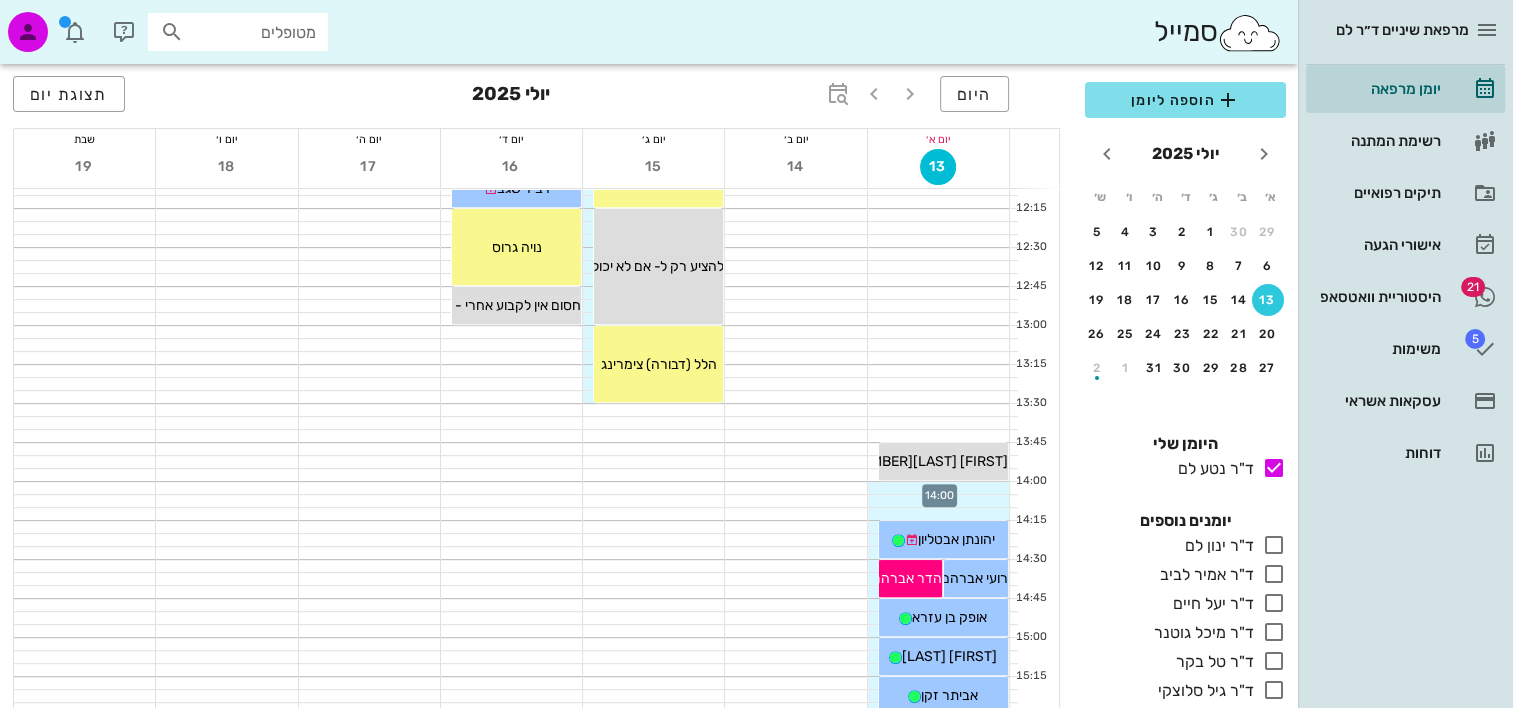 click at bounding box center (938, 488) 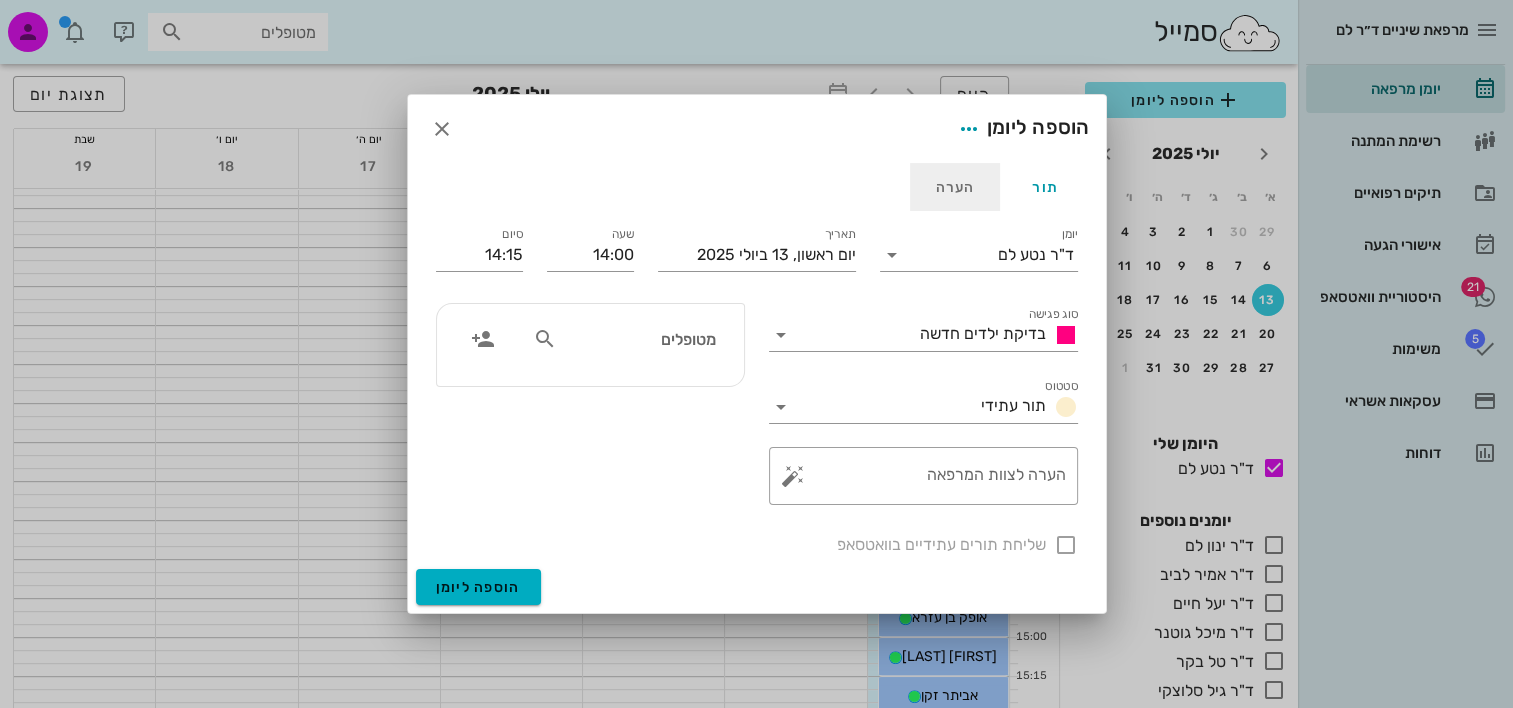 click on "הערה" at bounding box center (955, 187) 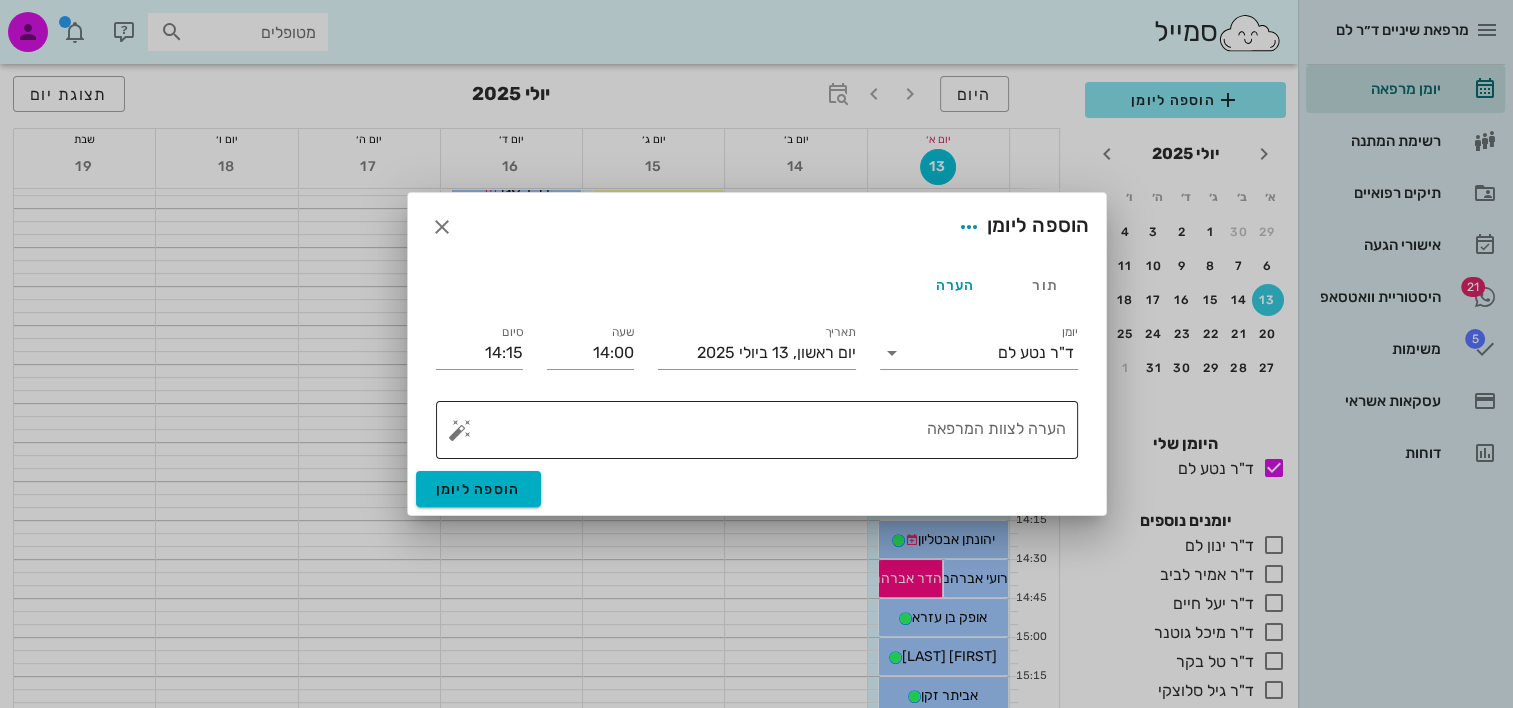 click on "הערה לצוות המרפאה" at bounding box center (765, 435) 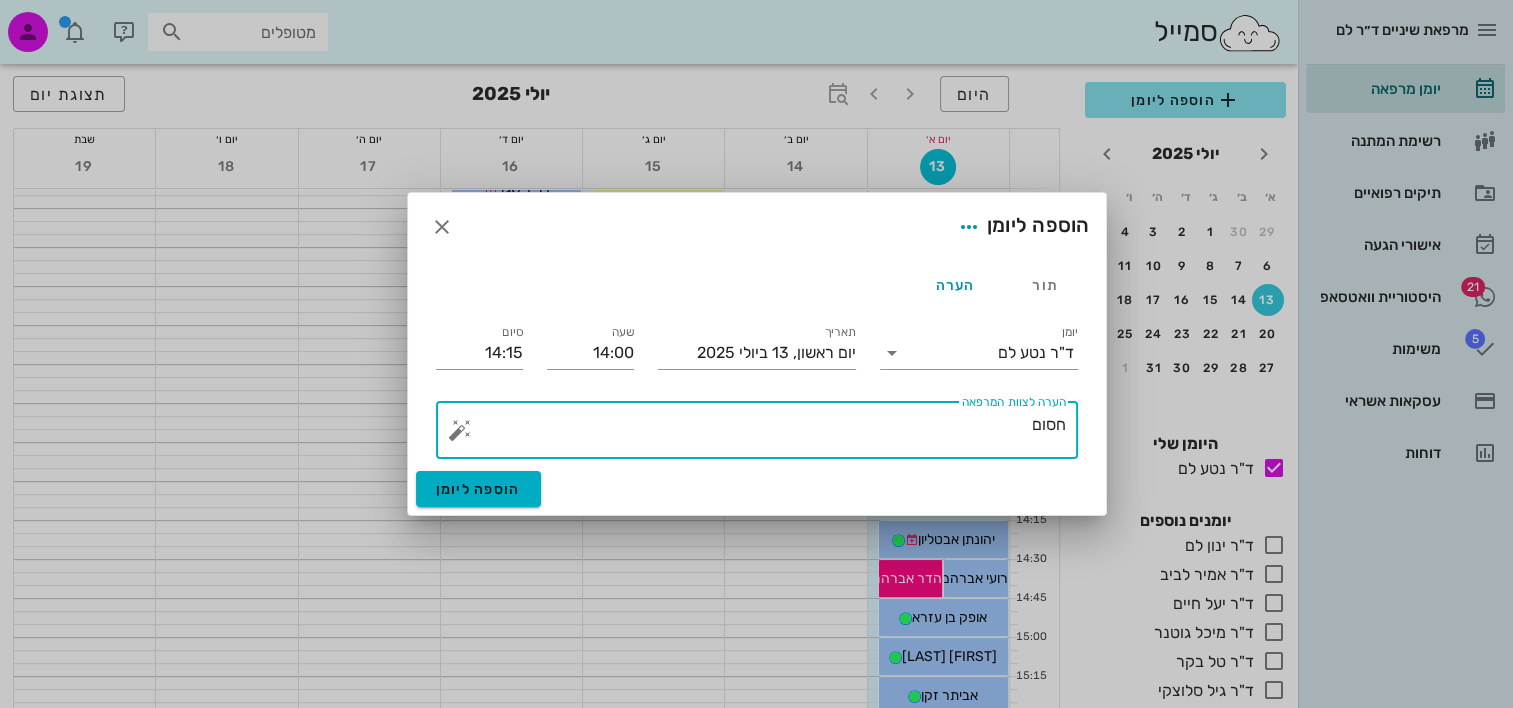 type on "חסום" 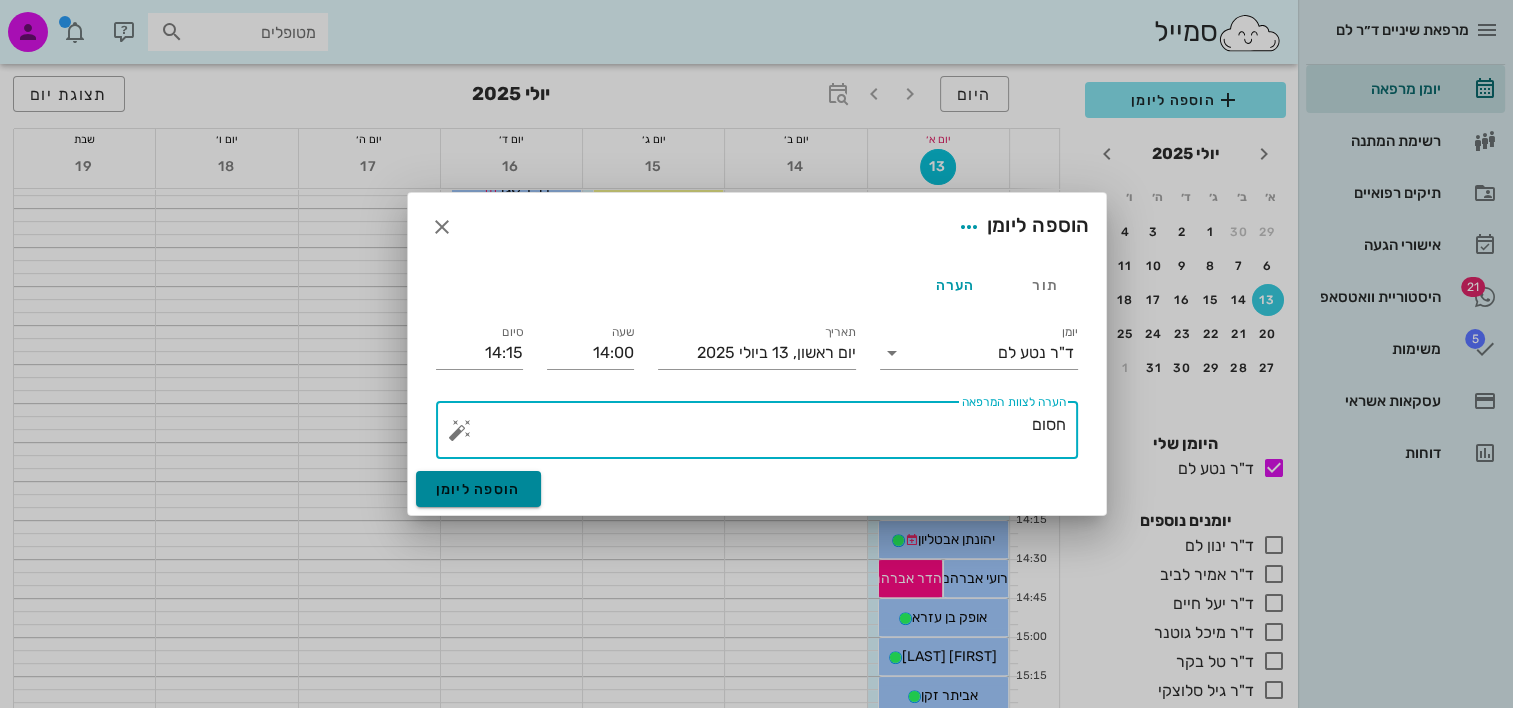 click on "הוספה ליומן" at bounding box center [478, 489] 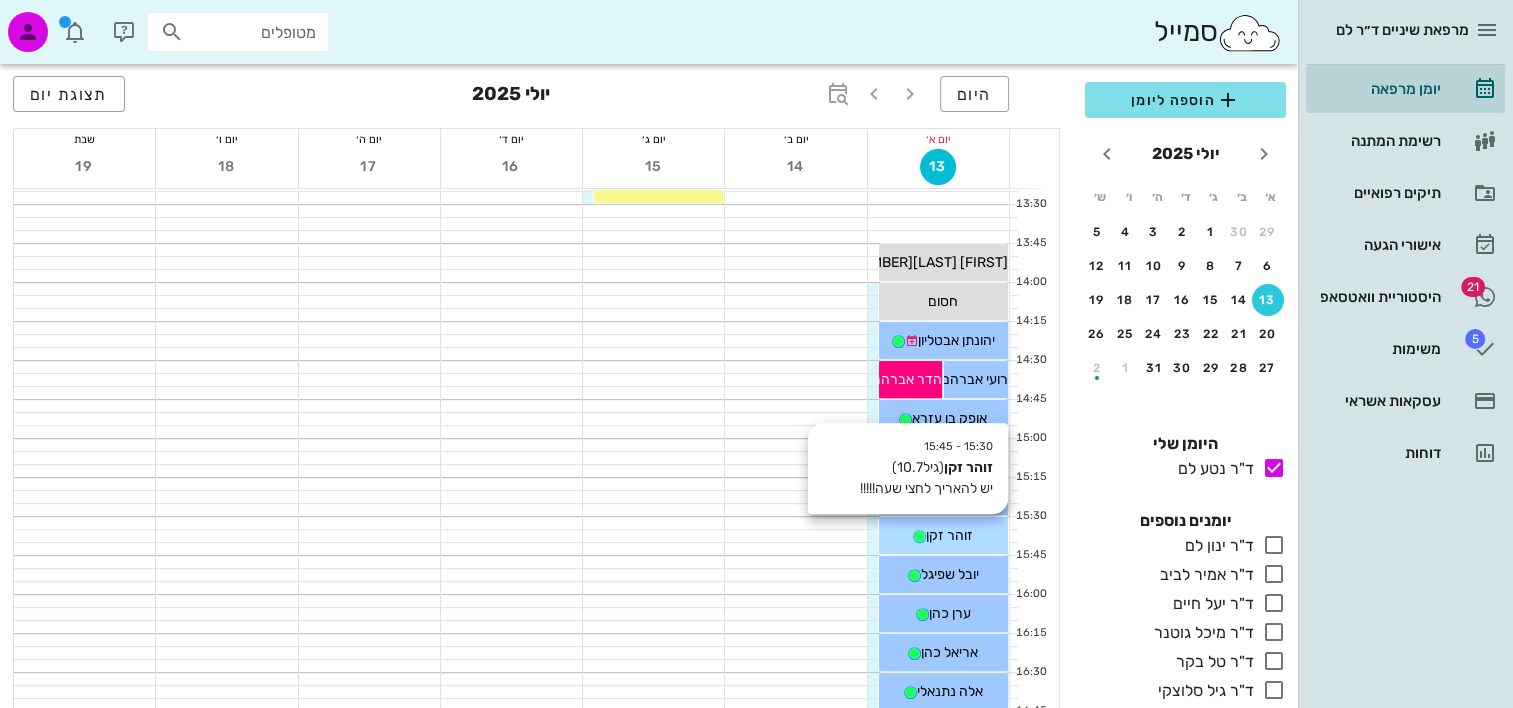 scroll, scrollTop: 1000, scrollLeft: 0, axis: vertical 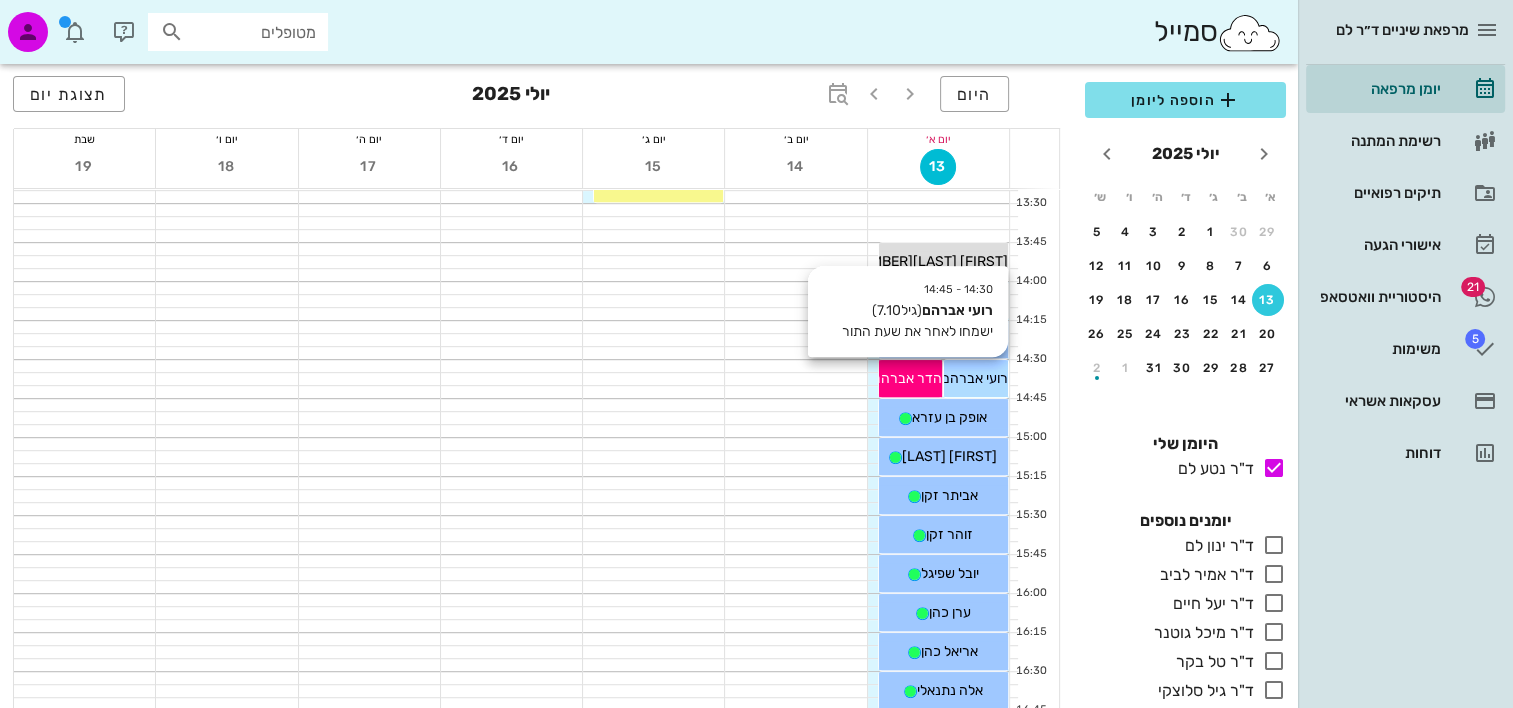 click on "רועי אברהם" at bounding box center (974, 378) 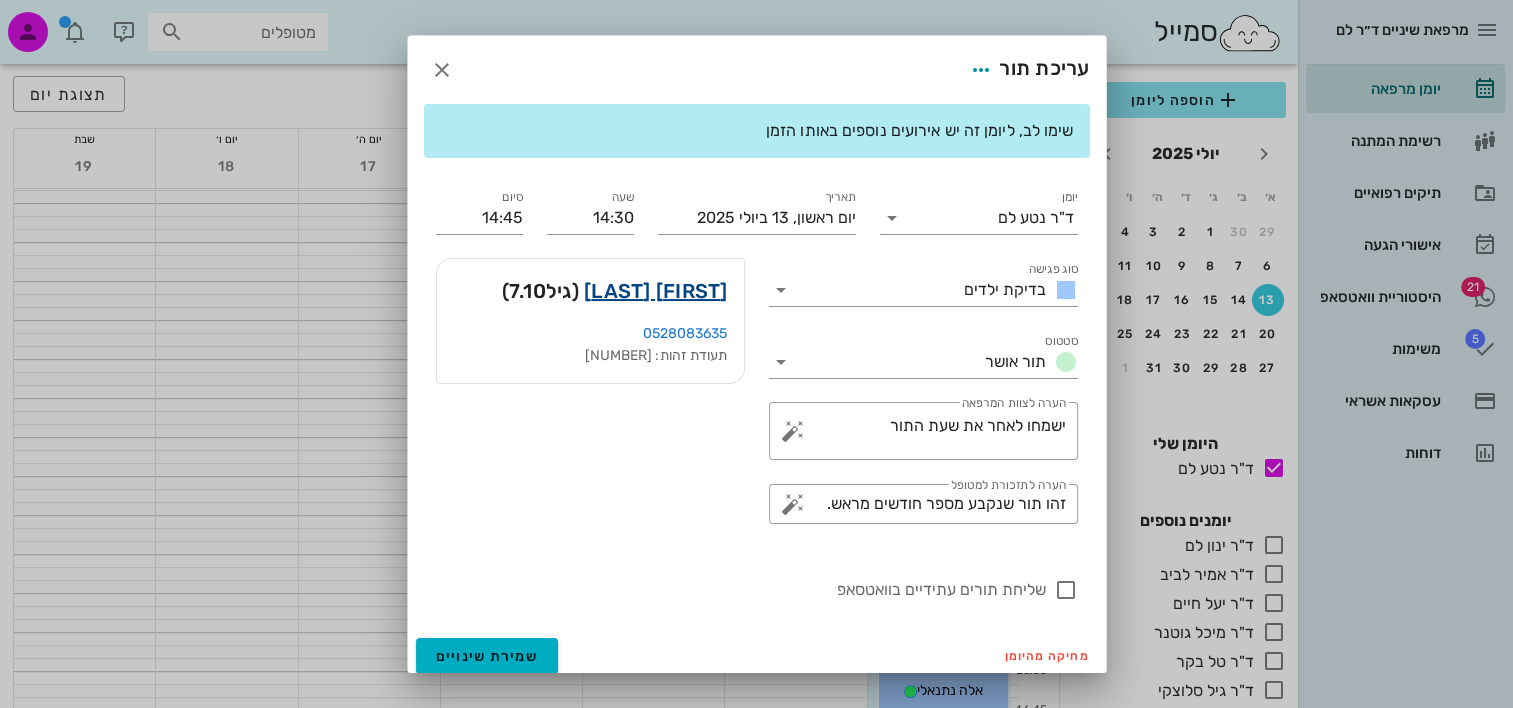 click on "רועי
אברהם" at bounding box center (656, 291) 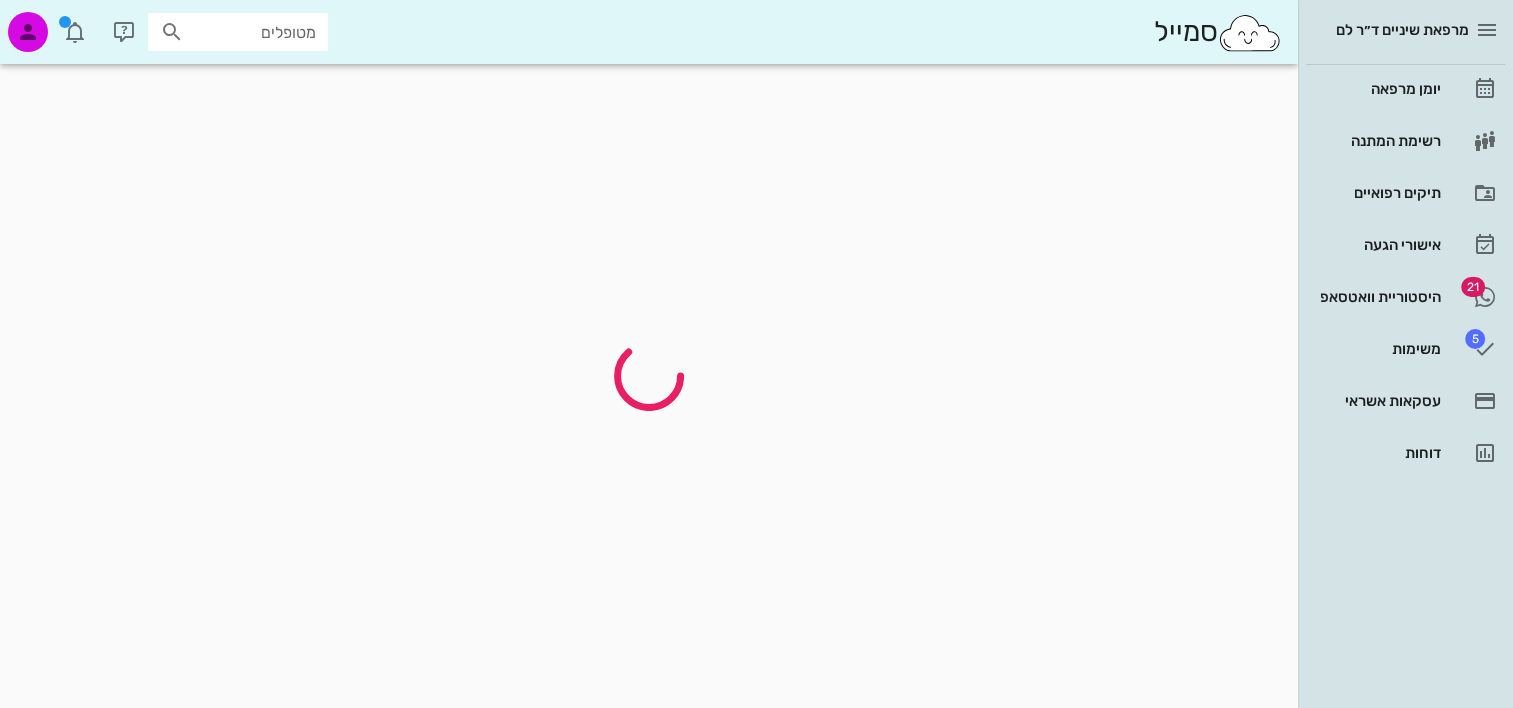 scroll, scrollTop: 0, scrollLeft: 0, axis: both 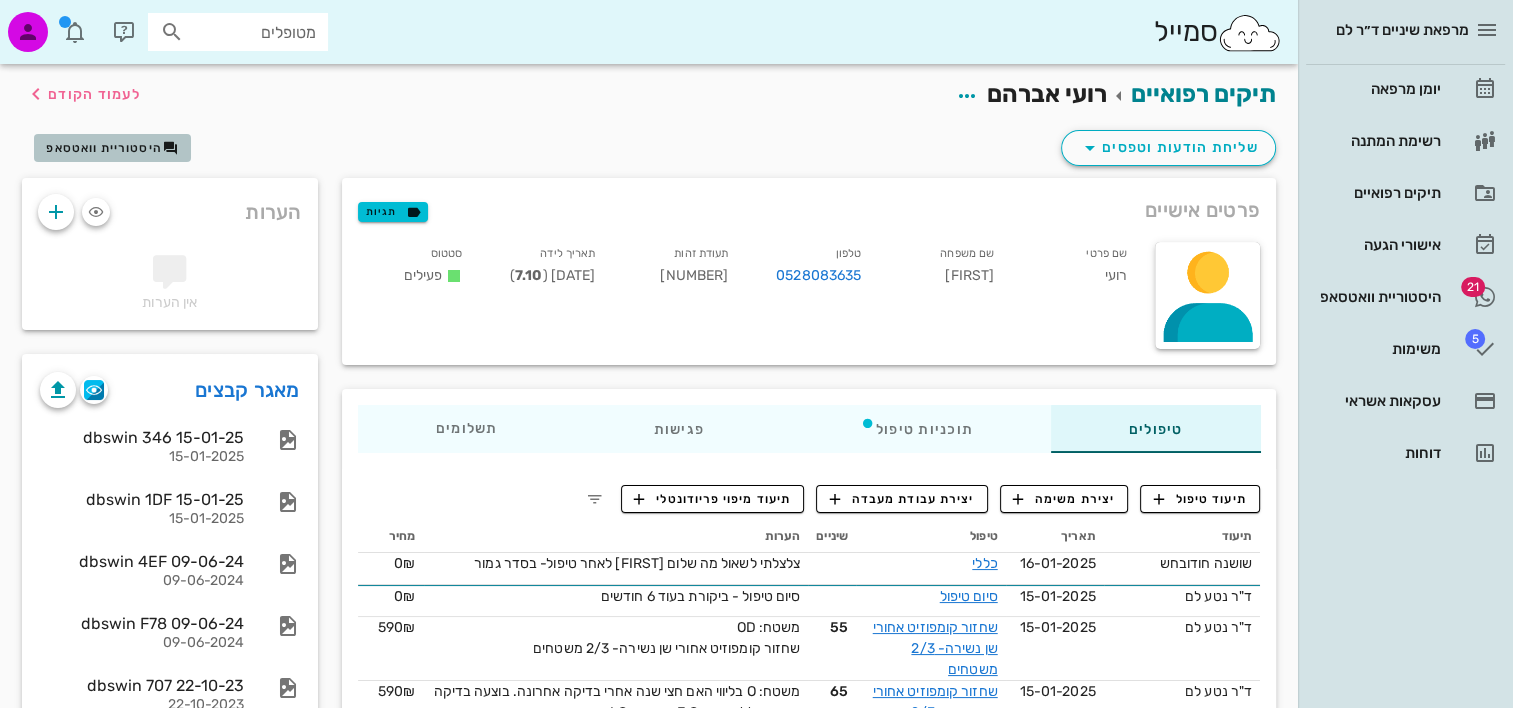 click on "היסטוריית וואטסאפ" at bounding box center (104, 148) 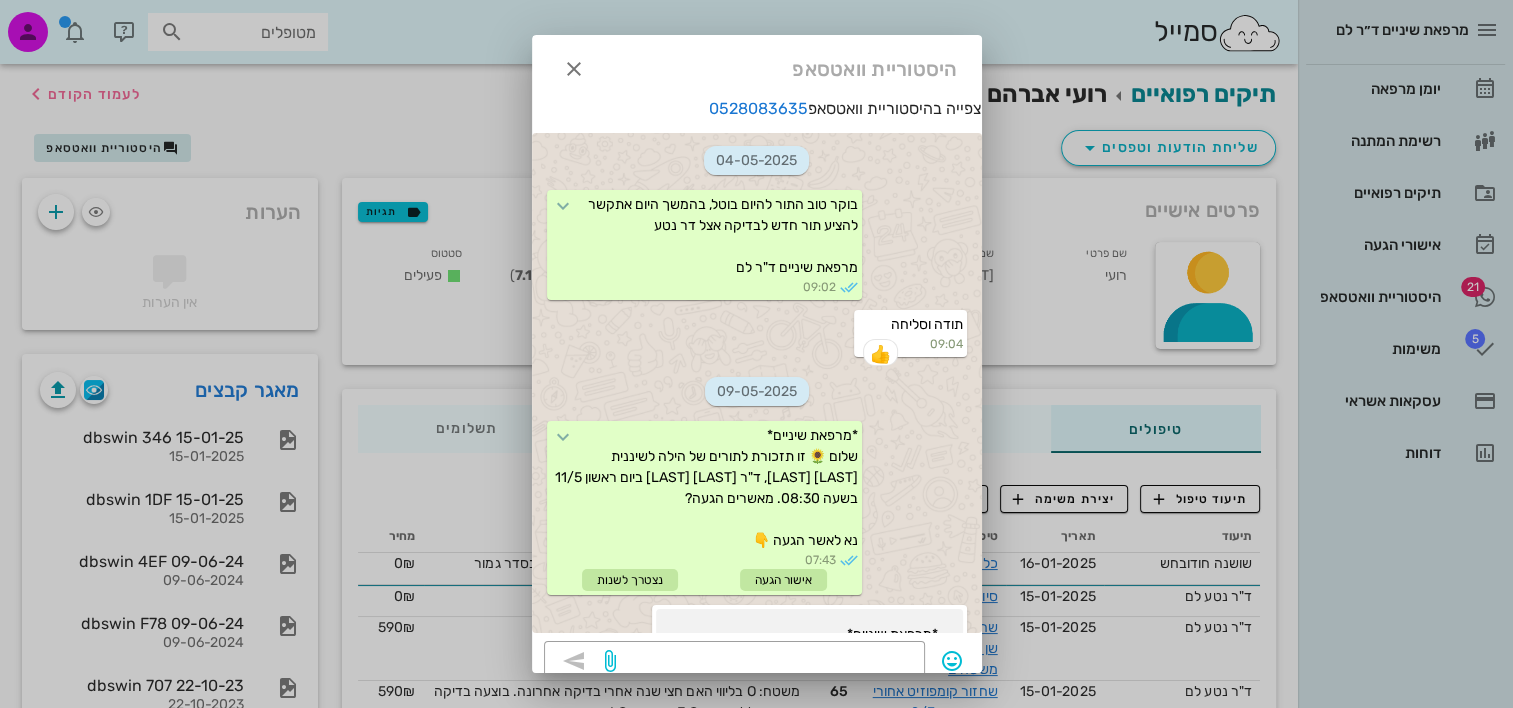 scroll, scrollTop: 3656, scrollLeft: 0, axis: vertical 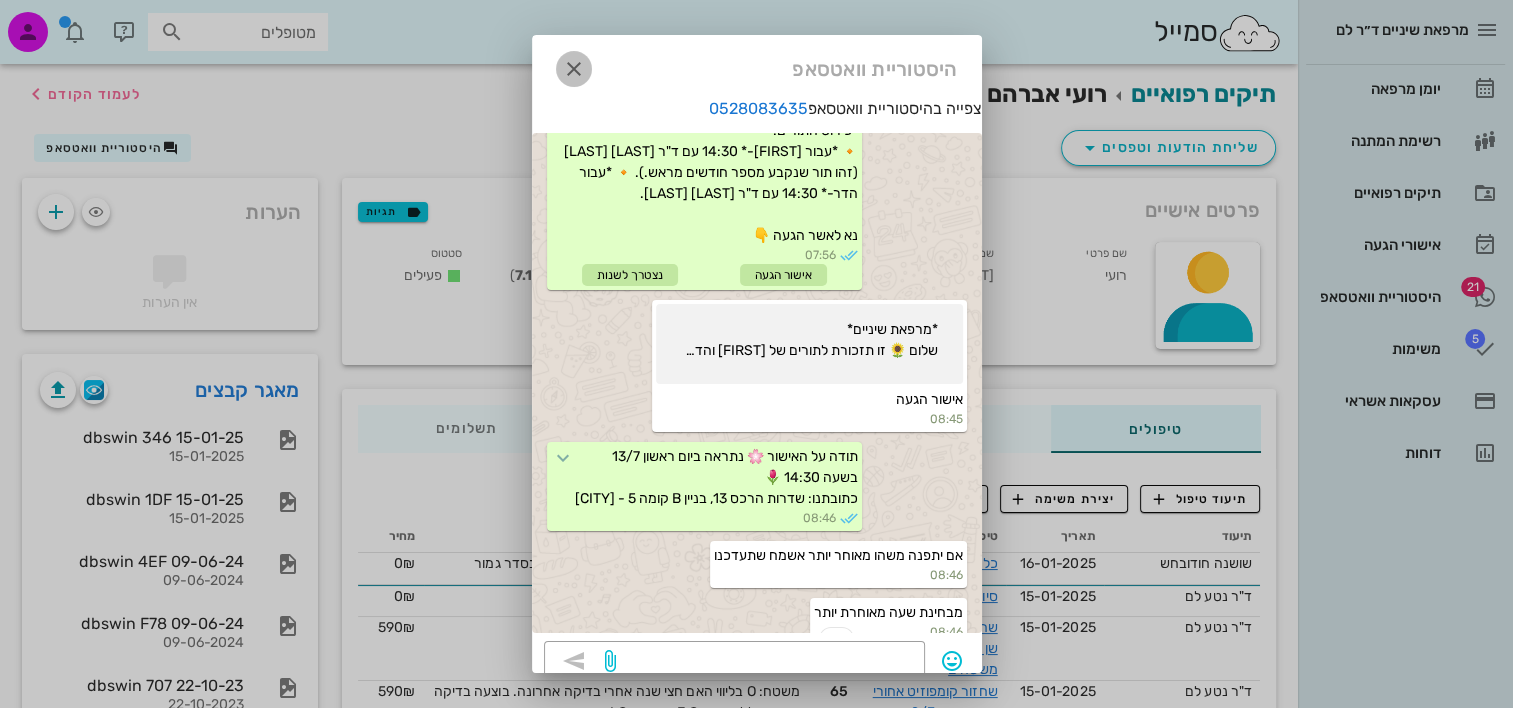 click at bounding box center (574, 69) 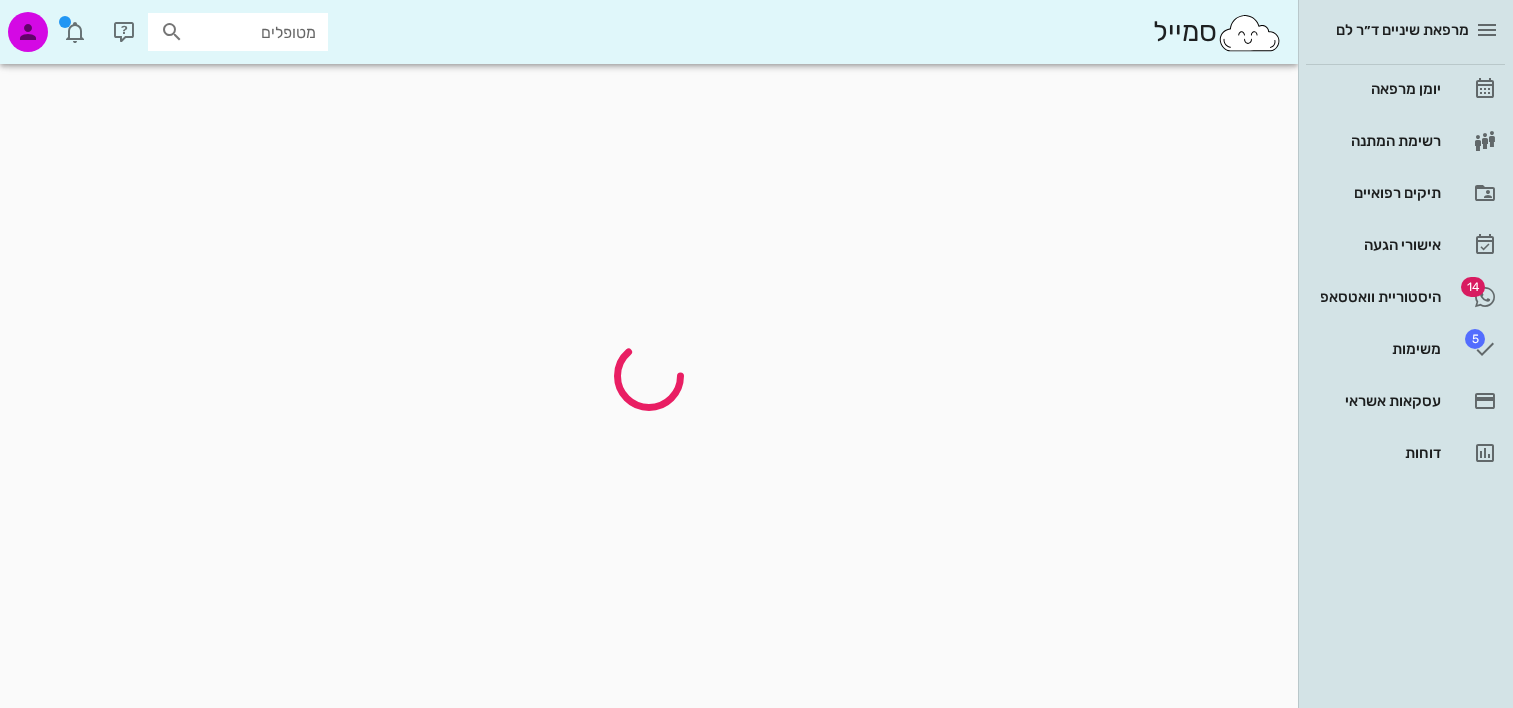 scroll, scrollTop: 0, scrollLeft: 0, axis: both 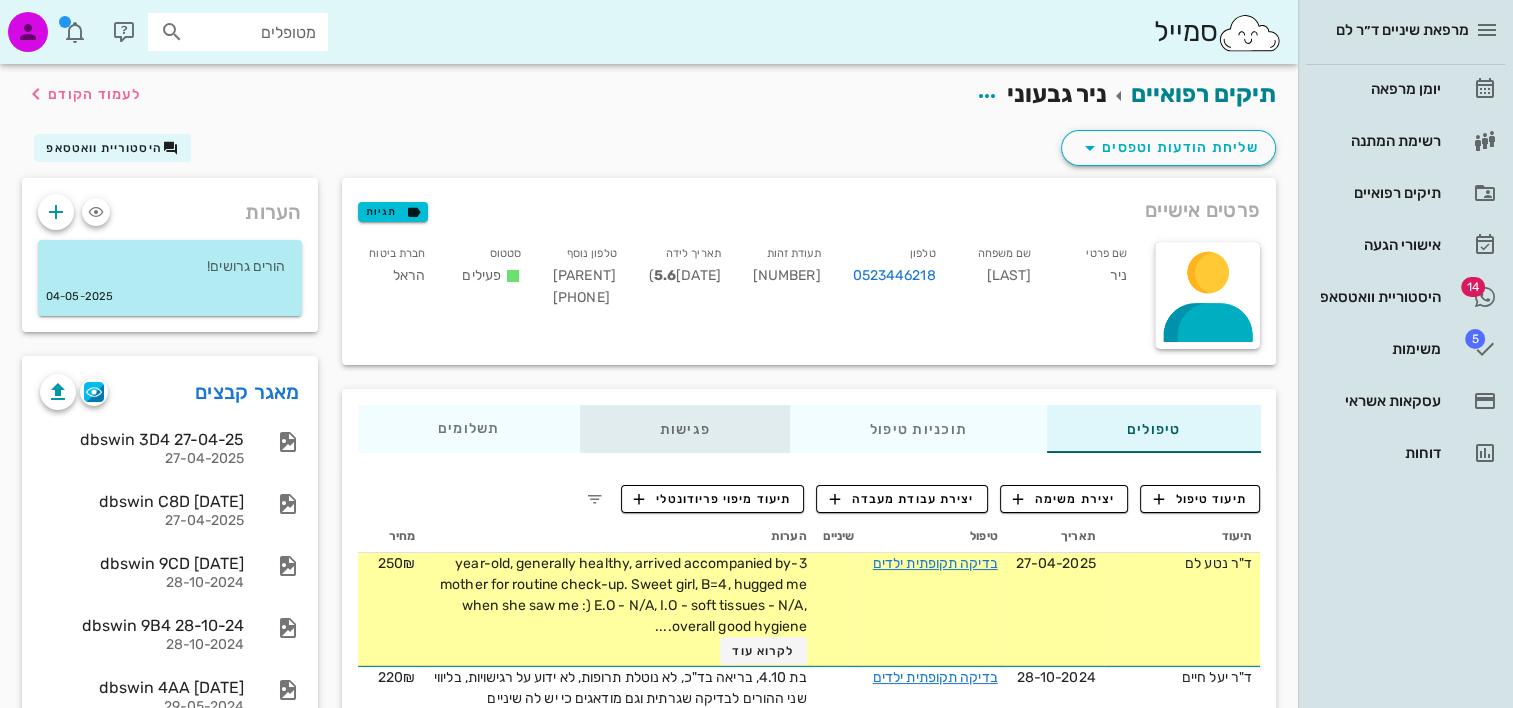 click on "פגישות" at bounding box center [684, 429] 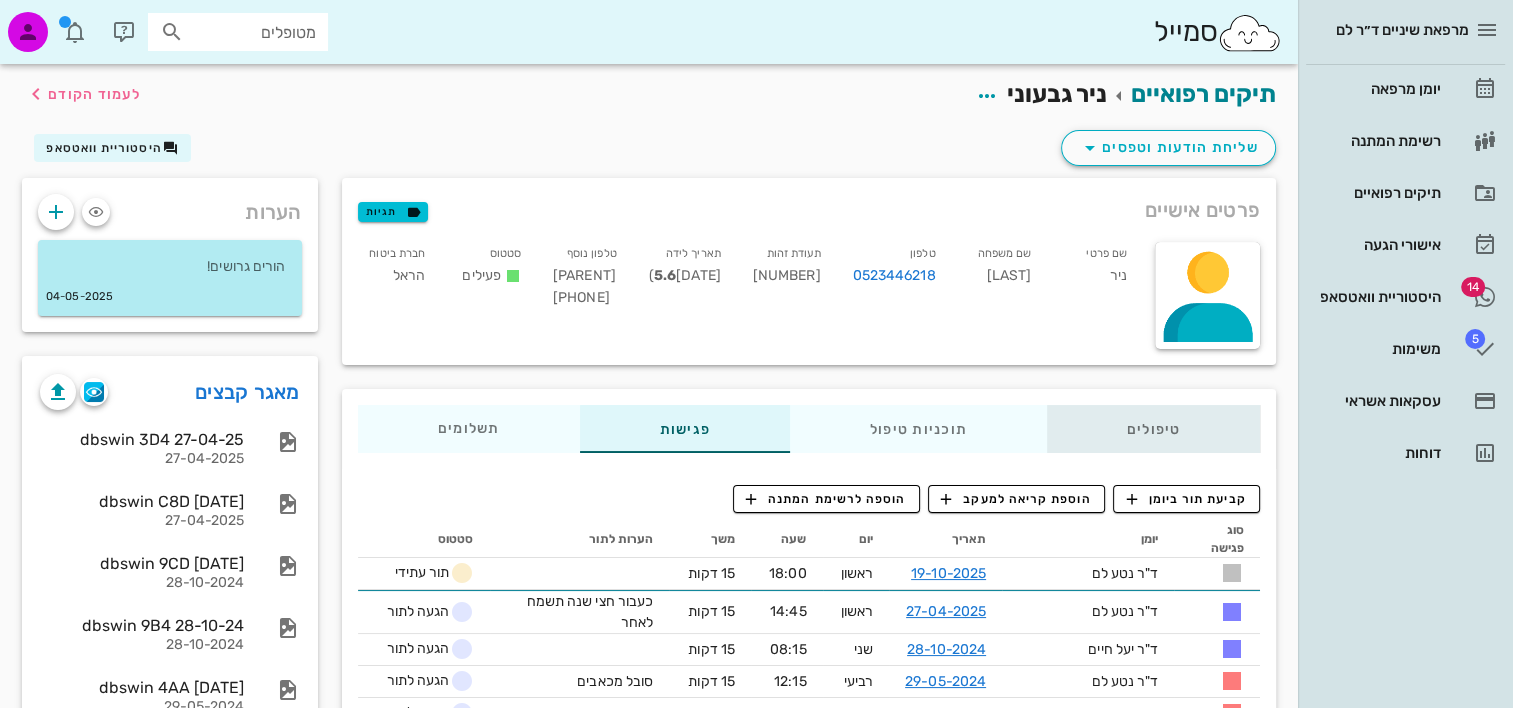 drag, startPoint x: 1176, startPoint y: 454, endPoint x: 1160, endPoint y: 453, distance: 16.03122 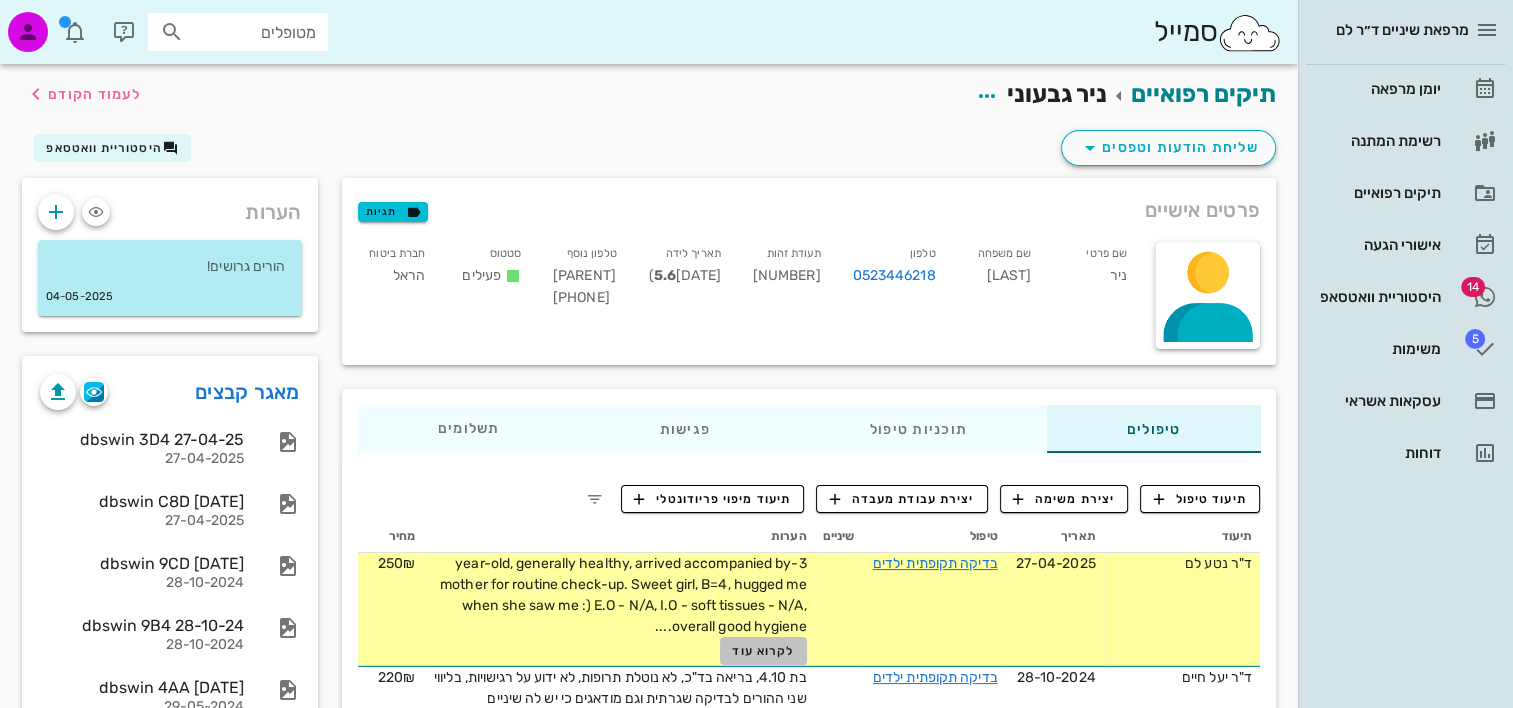 drag, startPoint x: 740, startPoint y: 658, endPoint x: 738, endPoint y: 645, distance: 13.152946 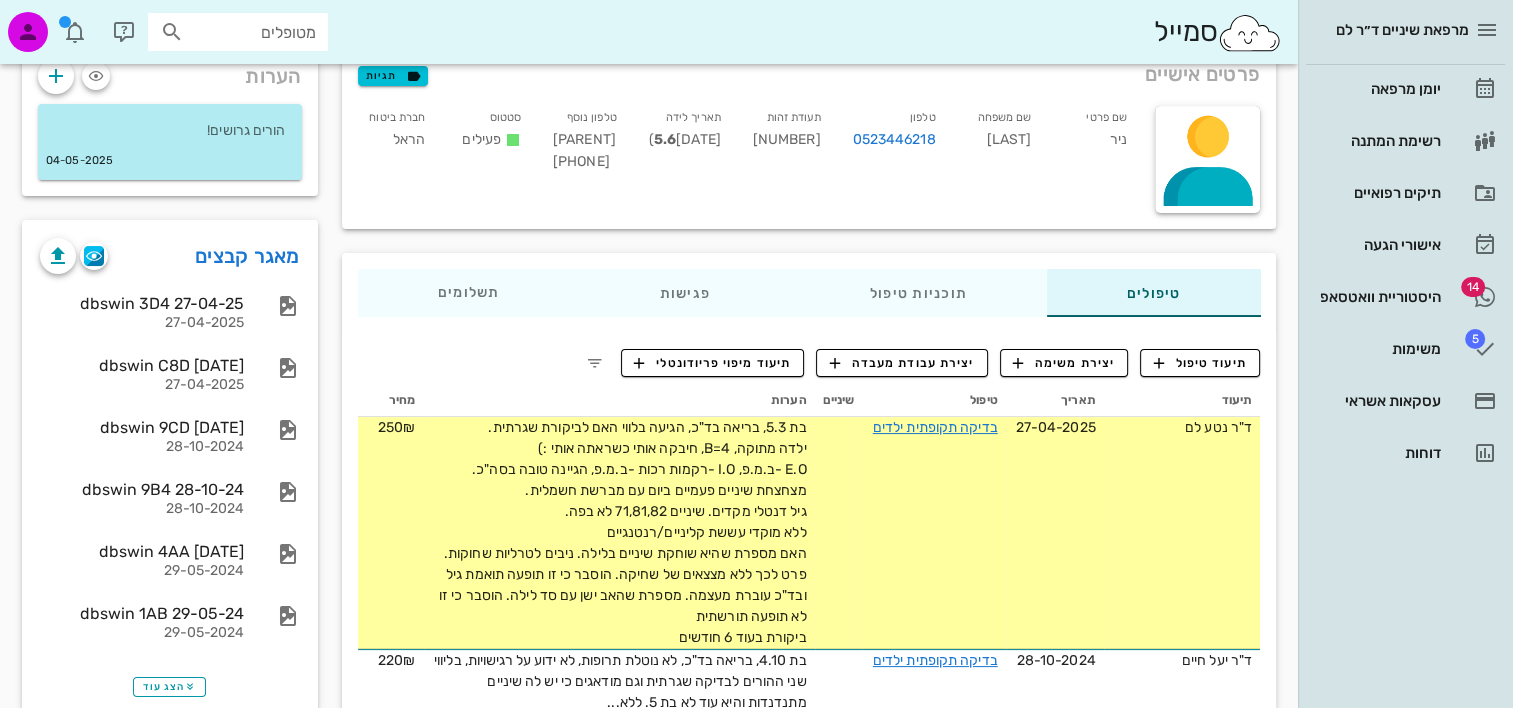 scroll, scrollTop: 0, scrollLeft: 0, axis: both 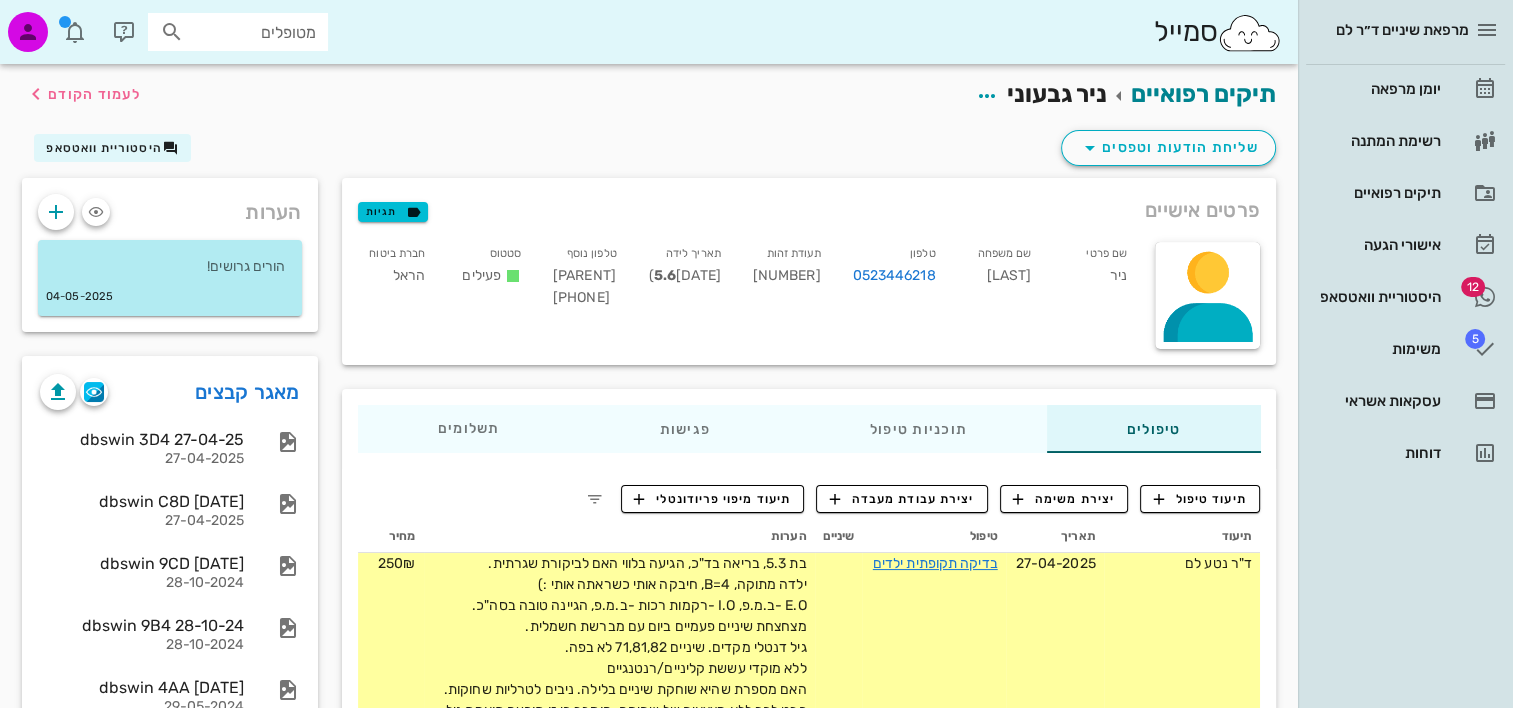 click on "יומן מרפאה רשימת המתנה תיקים רפואיים אישורי הגעה 12 היסטוריית וואטסאפ 5 משימות עסקאות אשראי דוחות" at bounding box center [1405, 271] 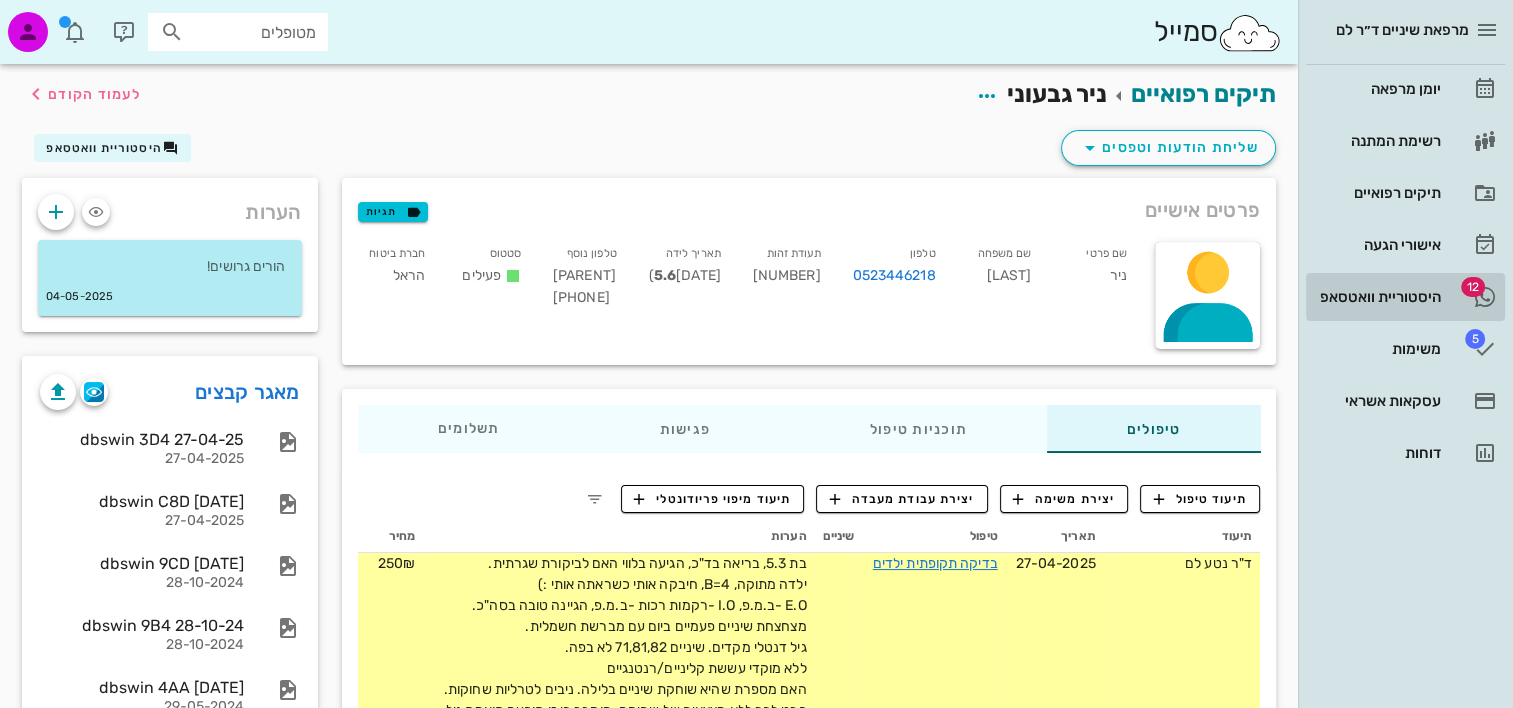 click on "היסטוריית וואטסאפ" at bounding box center (1377, 297) 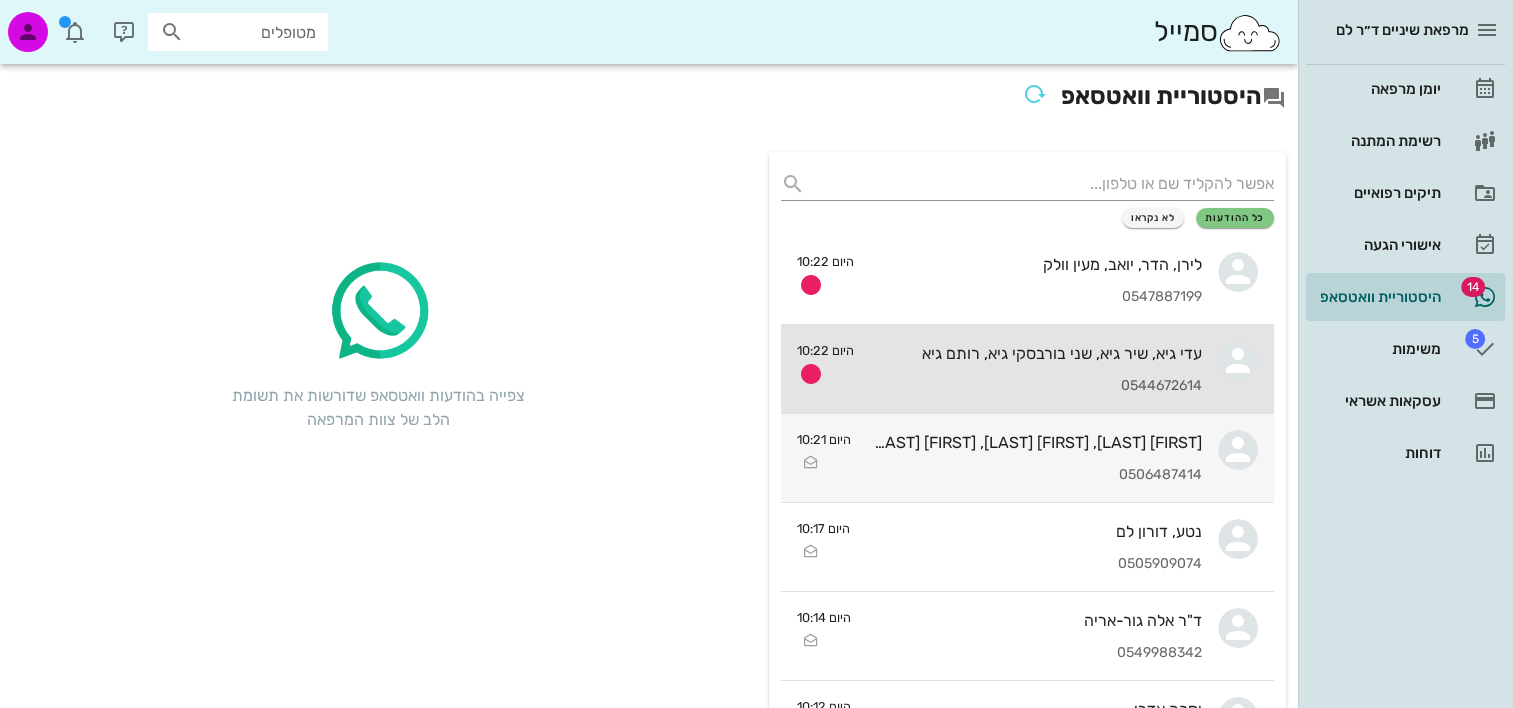 click on "0544672614" at bounding box center [1036, 386] 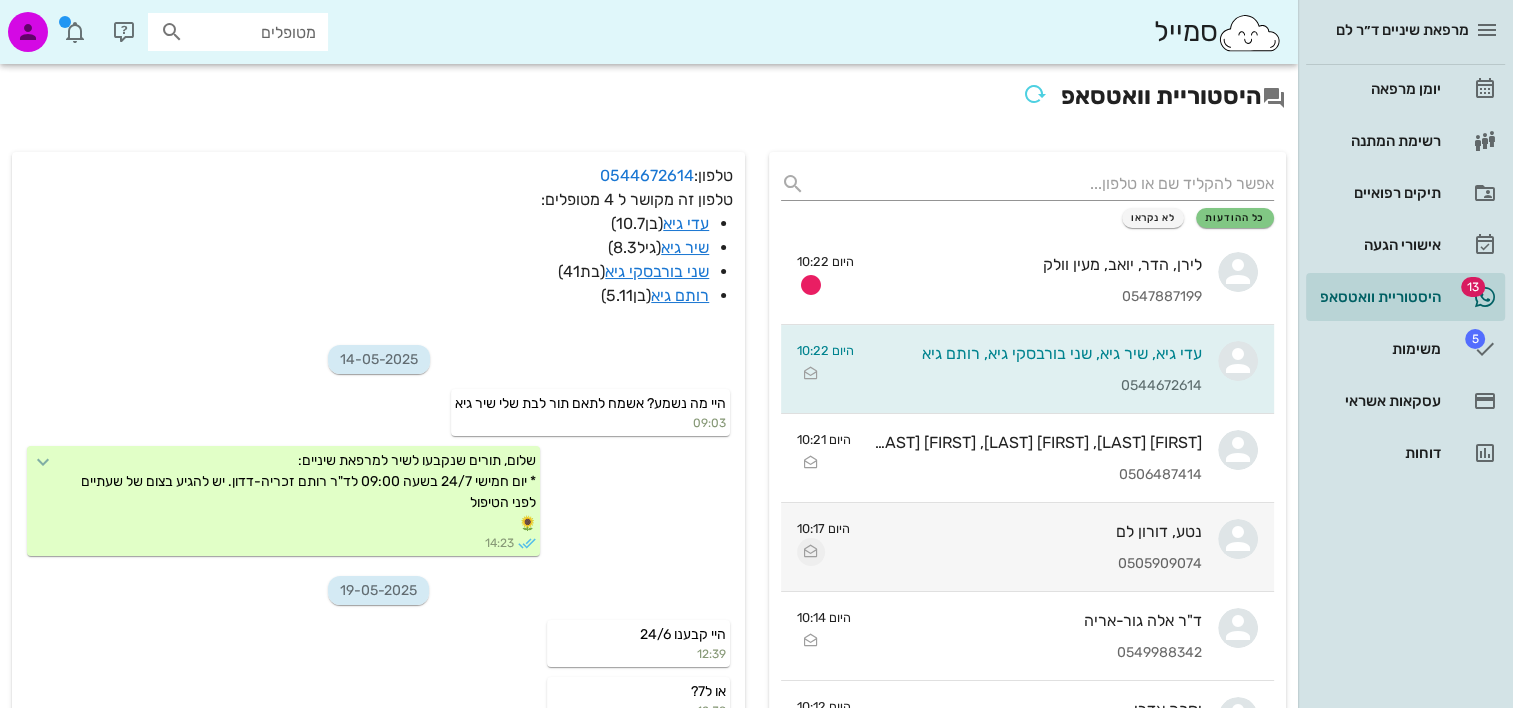 scroll, scrollTop: 2915, scrollLeft: 0, axis: vertical 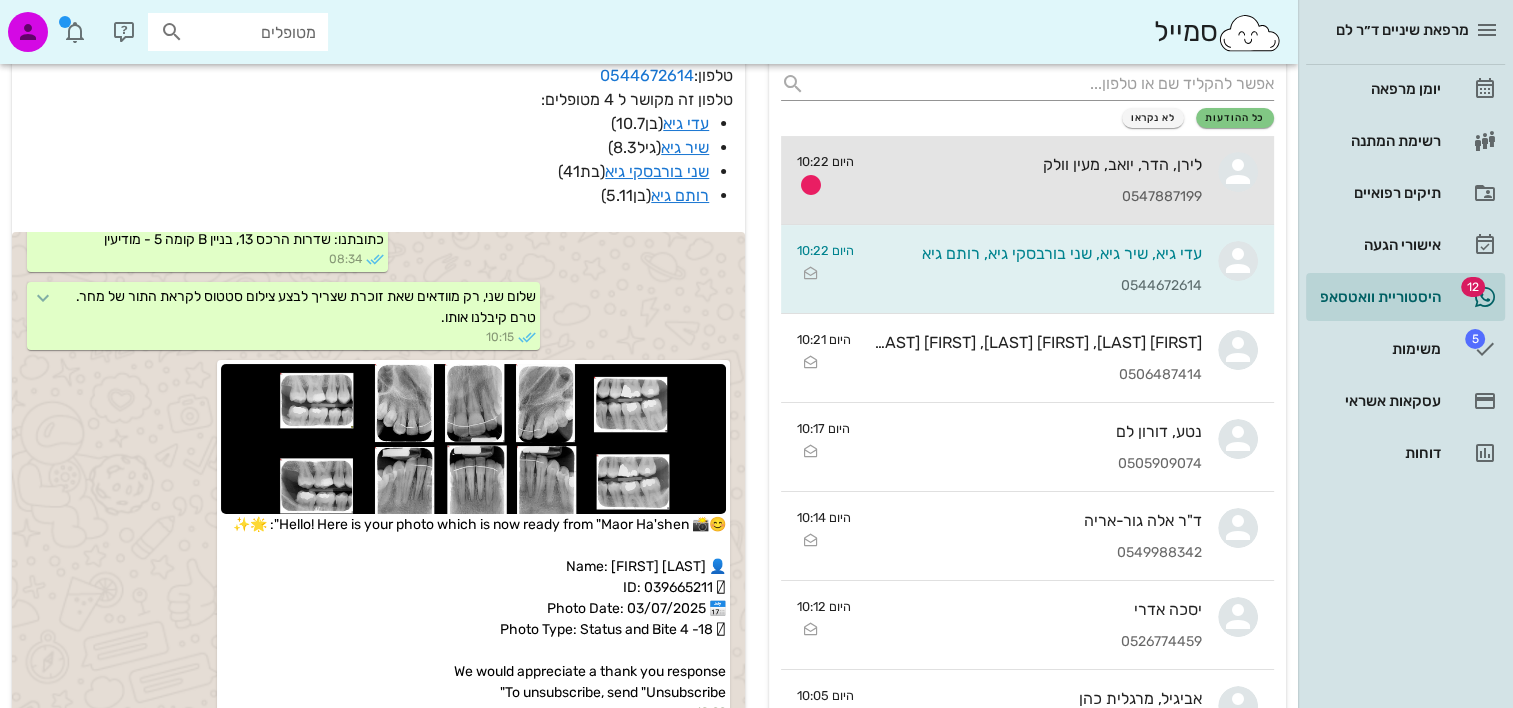 drag, startPoint x: 949, startPoint y: 161, endPoint x: 874, endPoint y: 295, distance: 153.56107 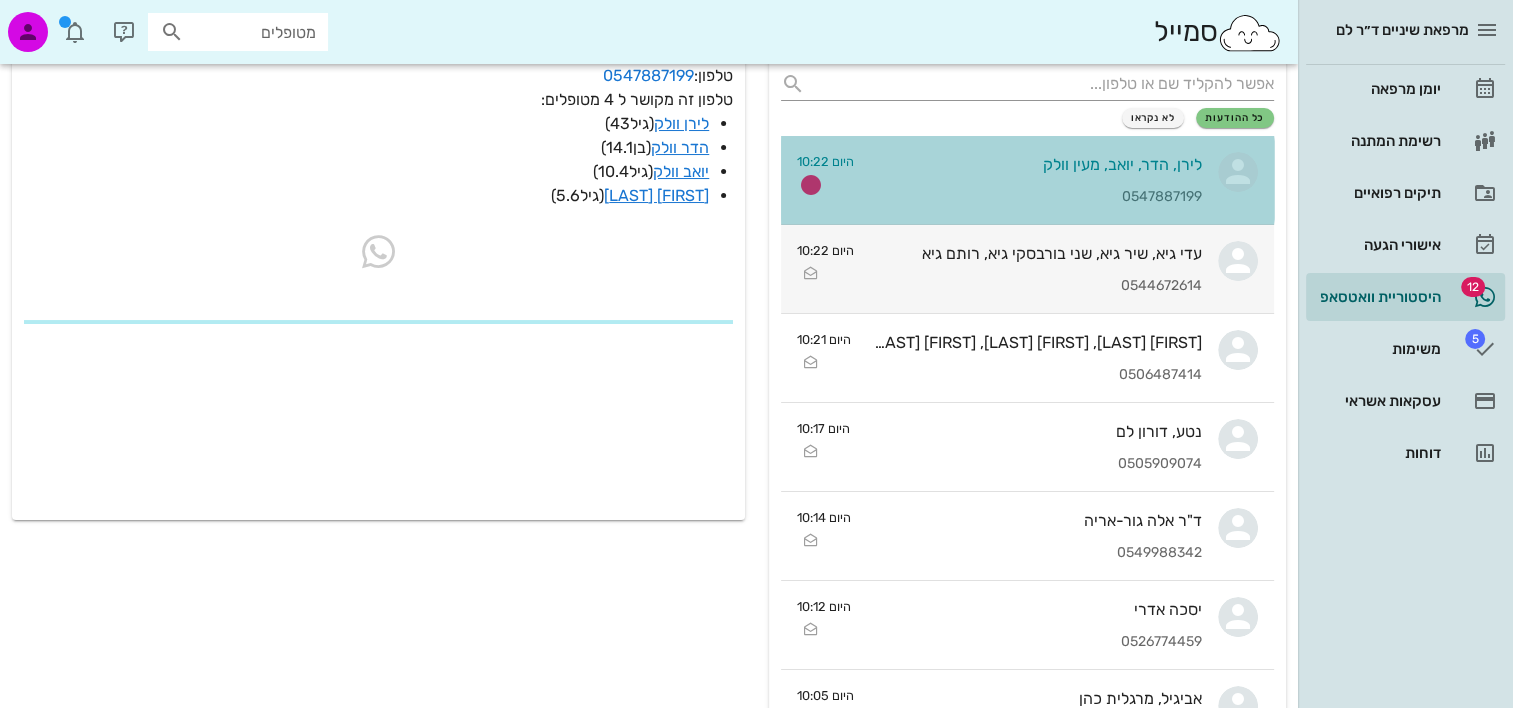 scroll, scrollTop: 0, scrollLeft: 0, axis: both 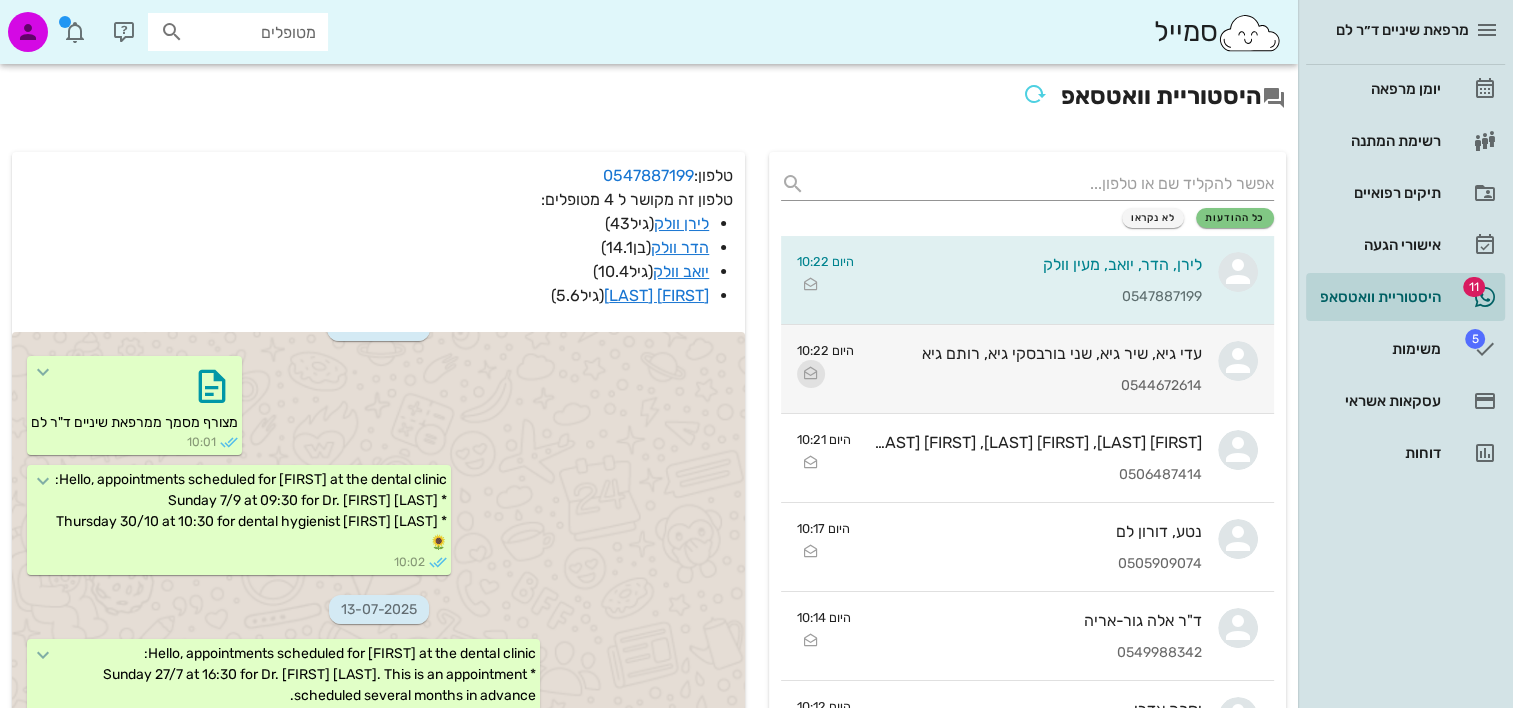 click at bounding box center [811, 374] 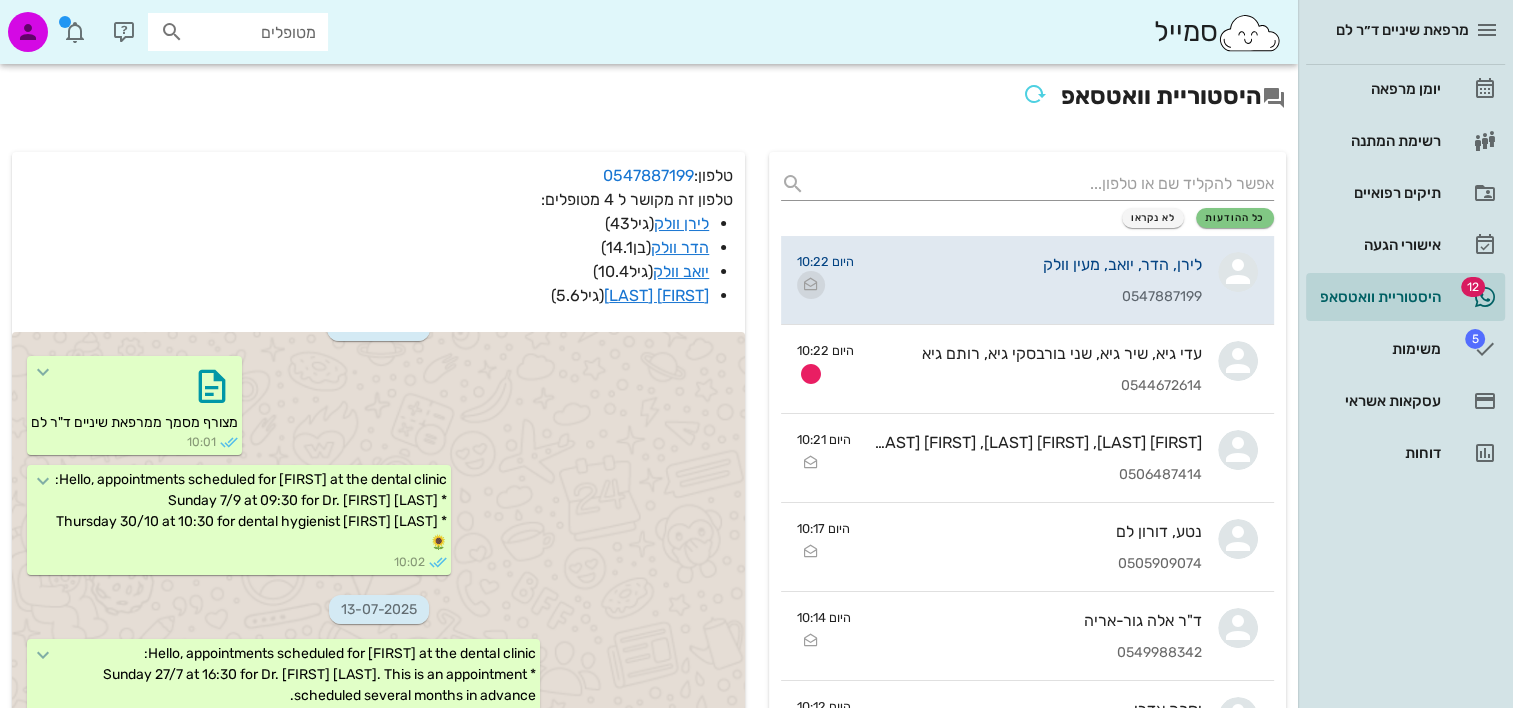 click at bounding box center [811, 285] 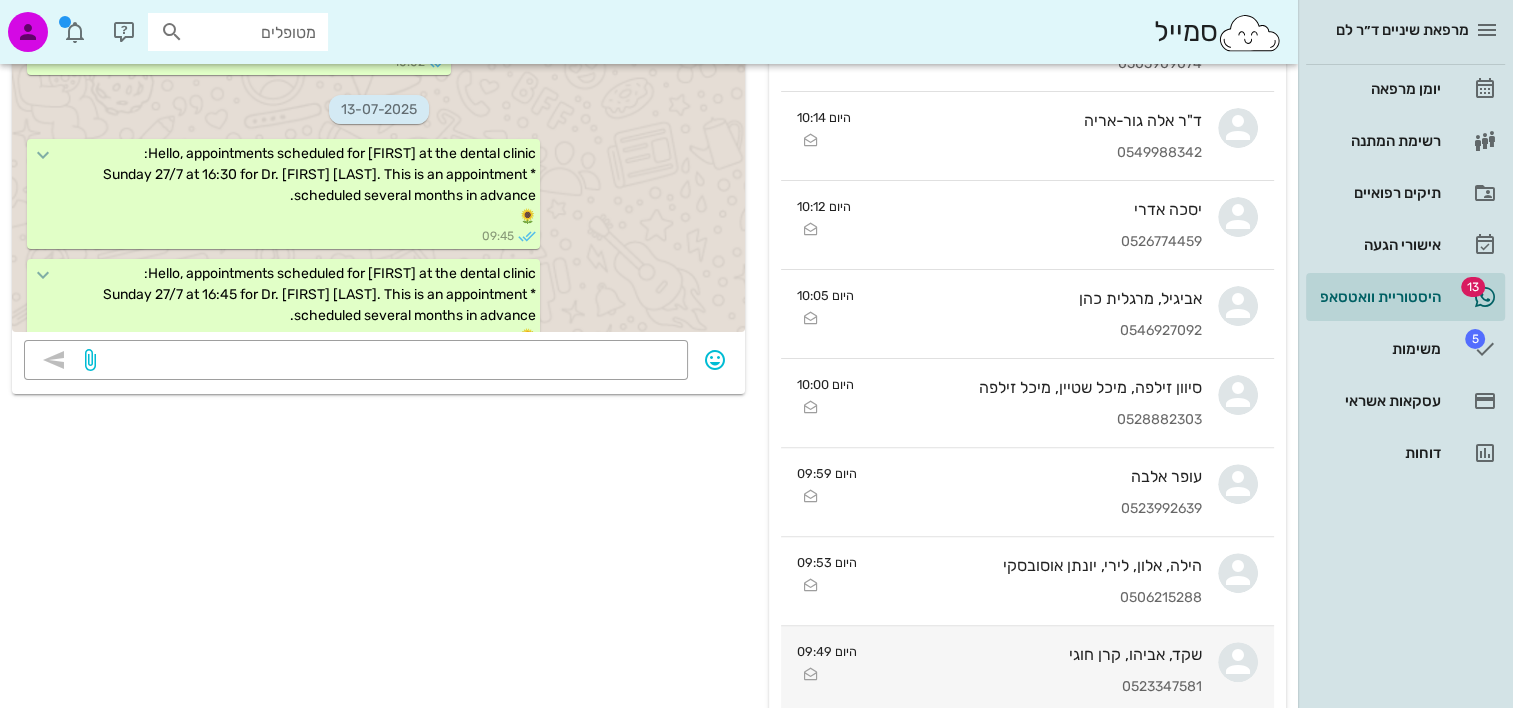 scroll, scrollTop: 1000, scrollLeft: 0, axis: vertical 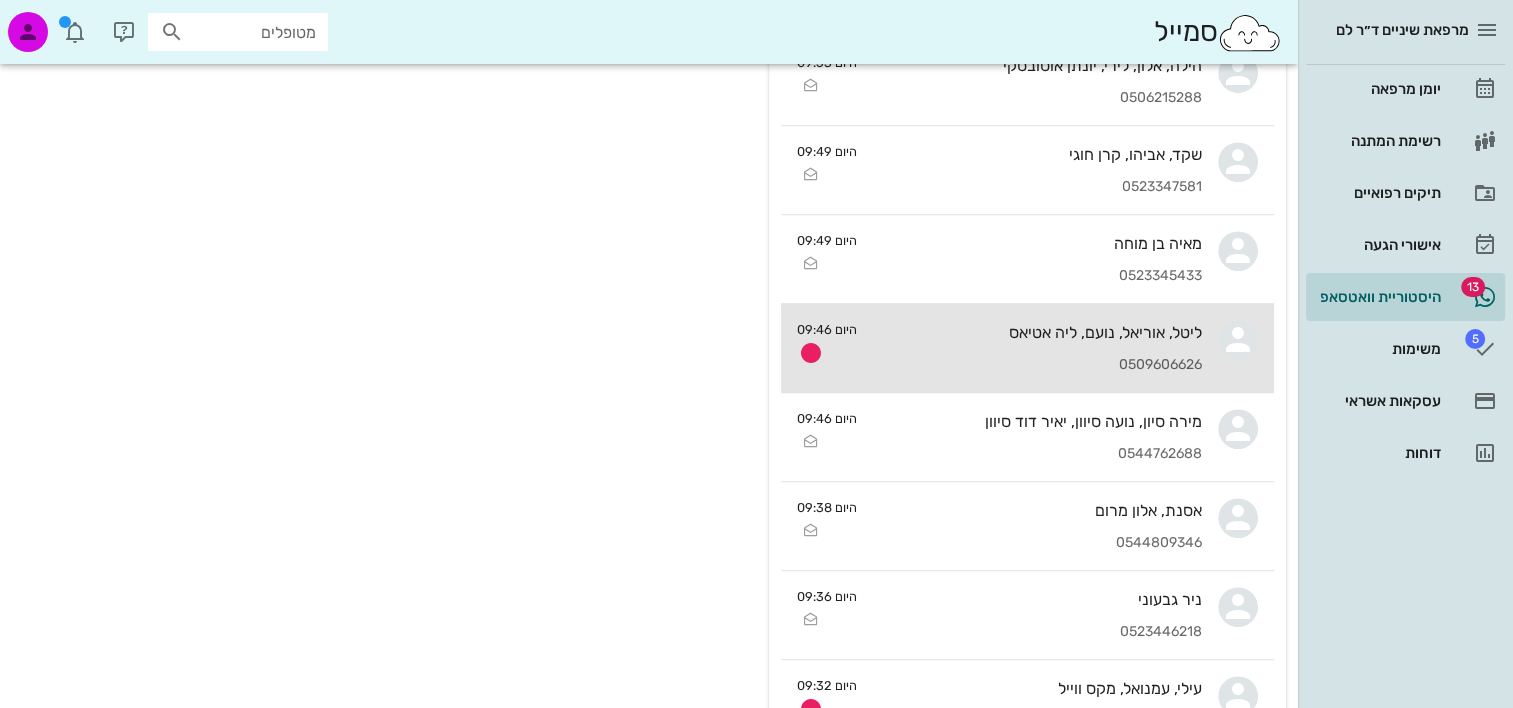 click on "[PERSON], [PERSON], [PERSON], [PERSON] [LAST] [PHONE]" at bounding box center (1037, 348) 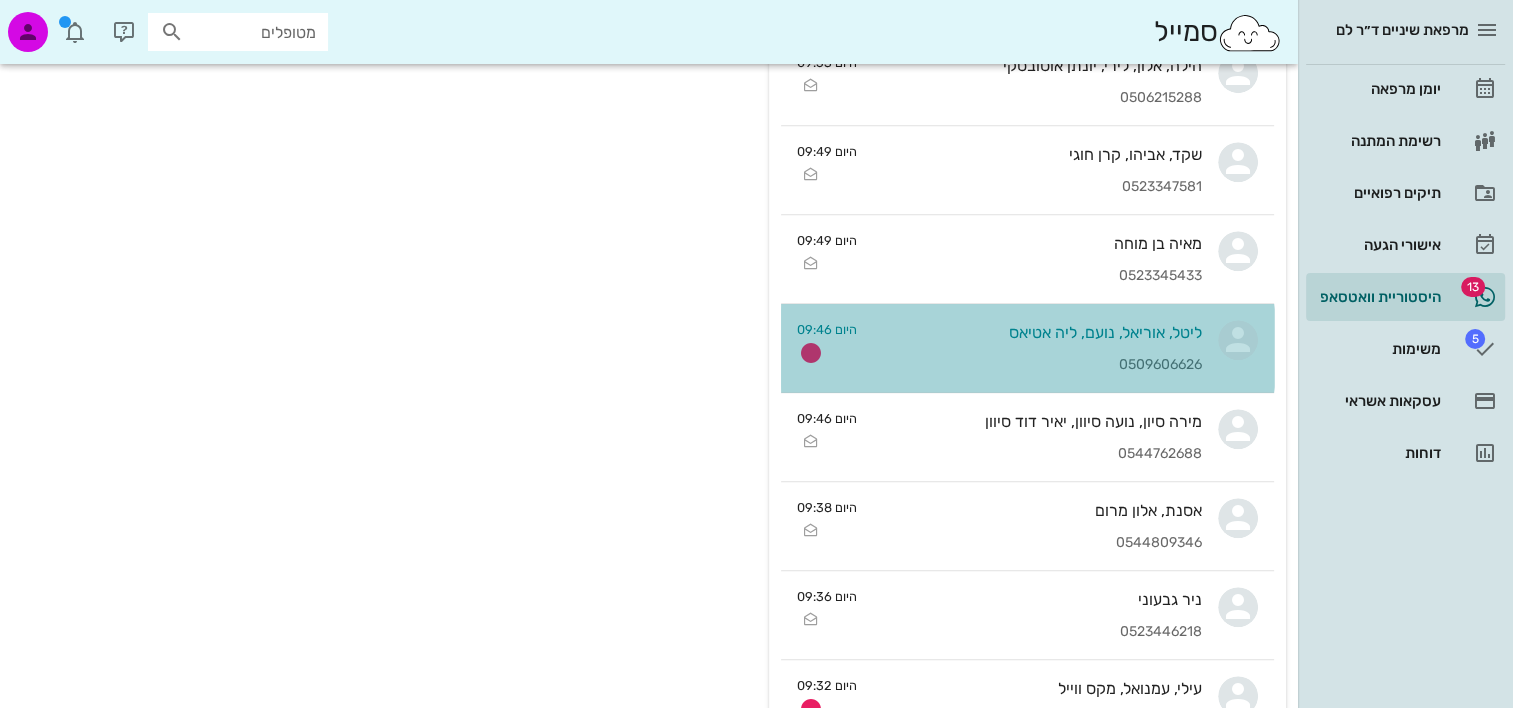 scroll, scrollTop: 0, scrollLeft: 0, axis: both 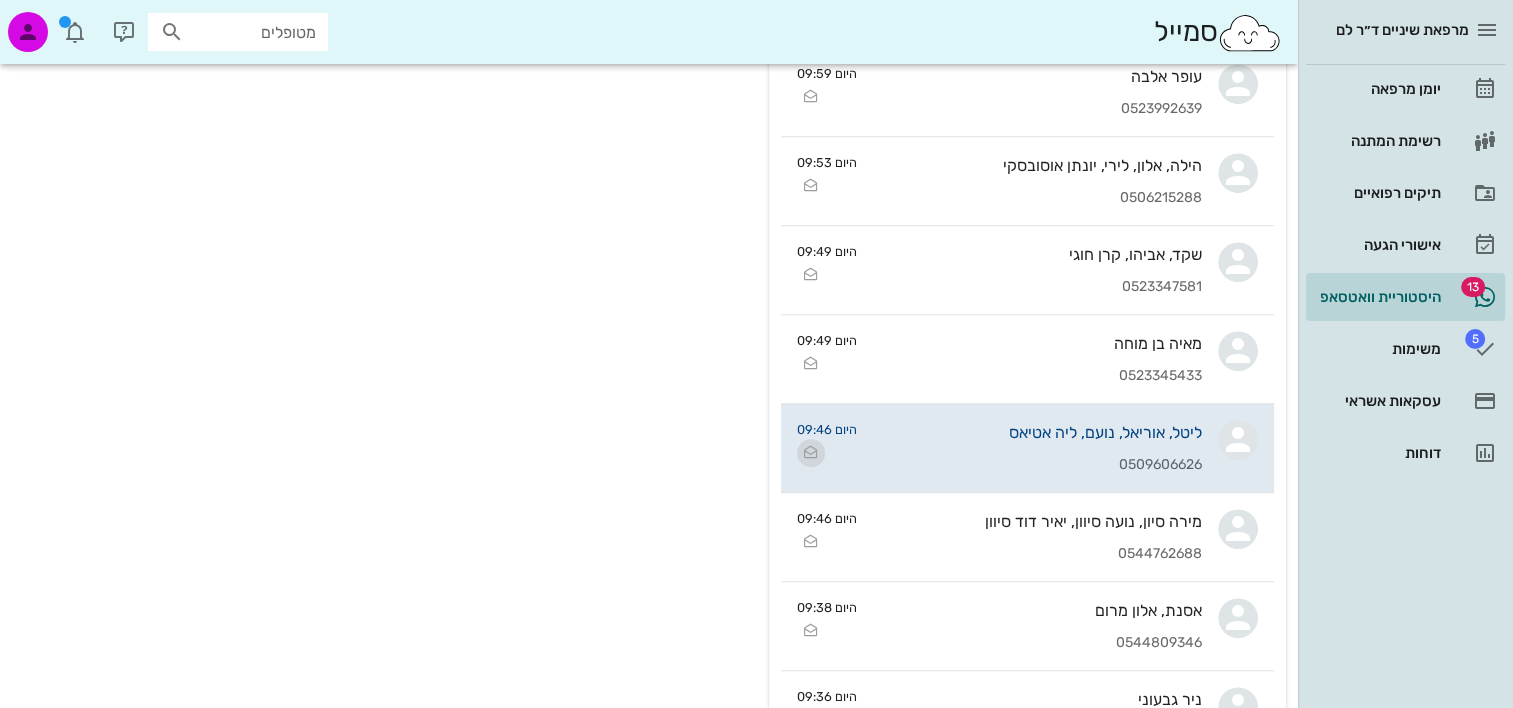 click at bounding box center [811, 453] 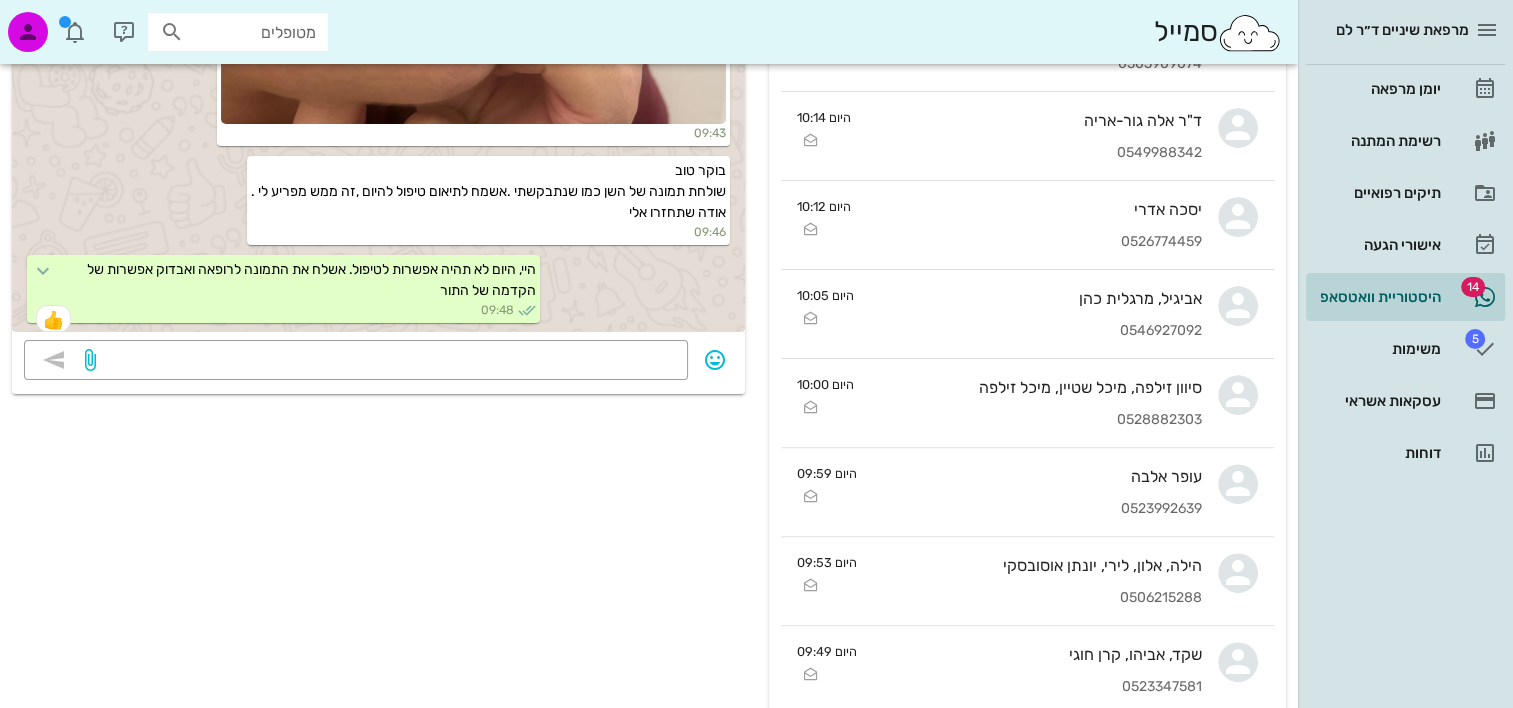 scroll, scrollTop: 0, scrollLeft: 0, axis: both 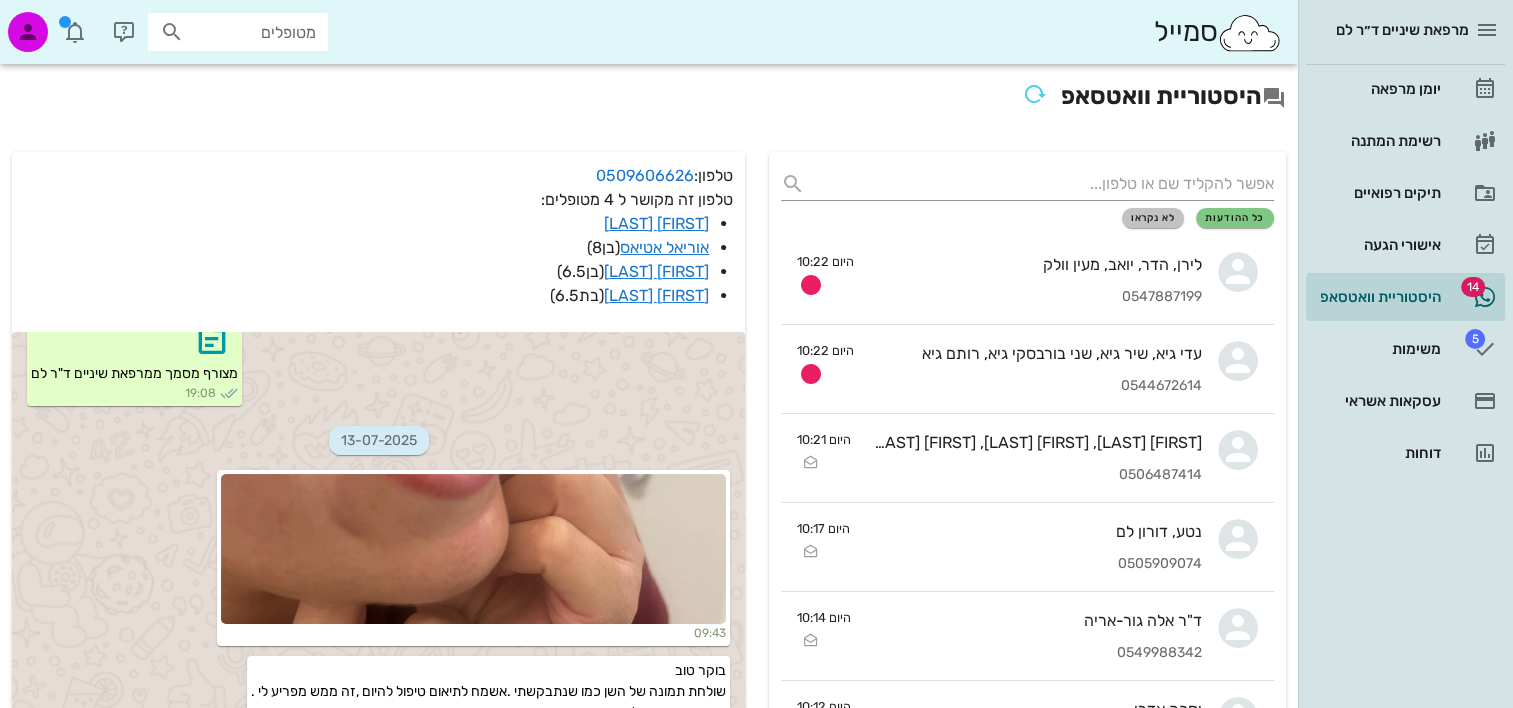 click on "לא נקראו" at bounding box center [1153, 218] 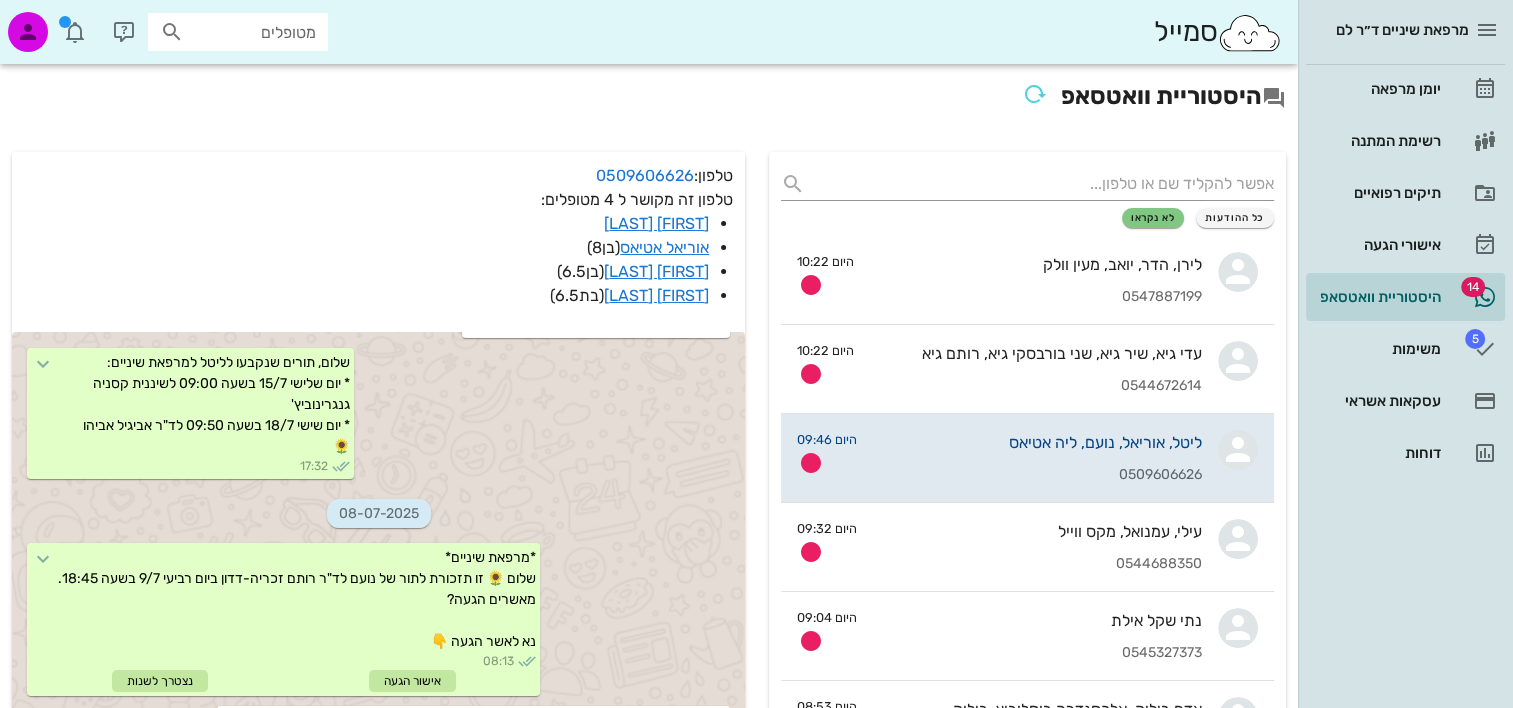 scroll, scrollTop: 5998, scrollLeft: 0, axis: vertical 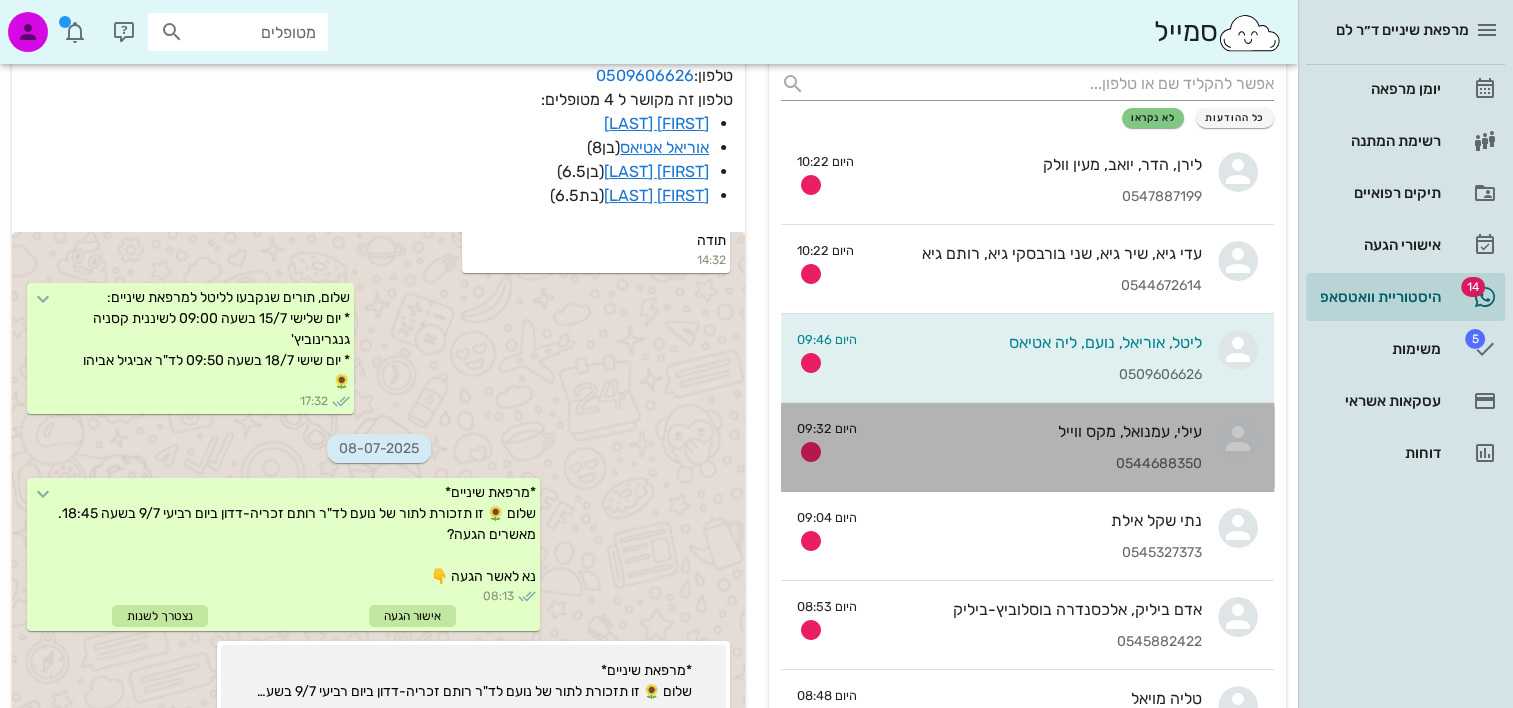 click on "עילי, עמנואל, מקס ווייל 0544688350" at bounding box center [1037, 447] 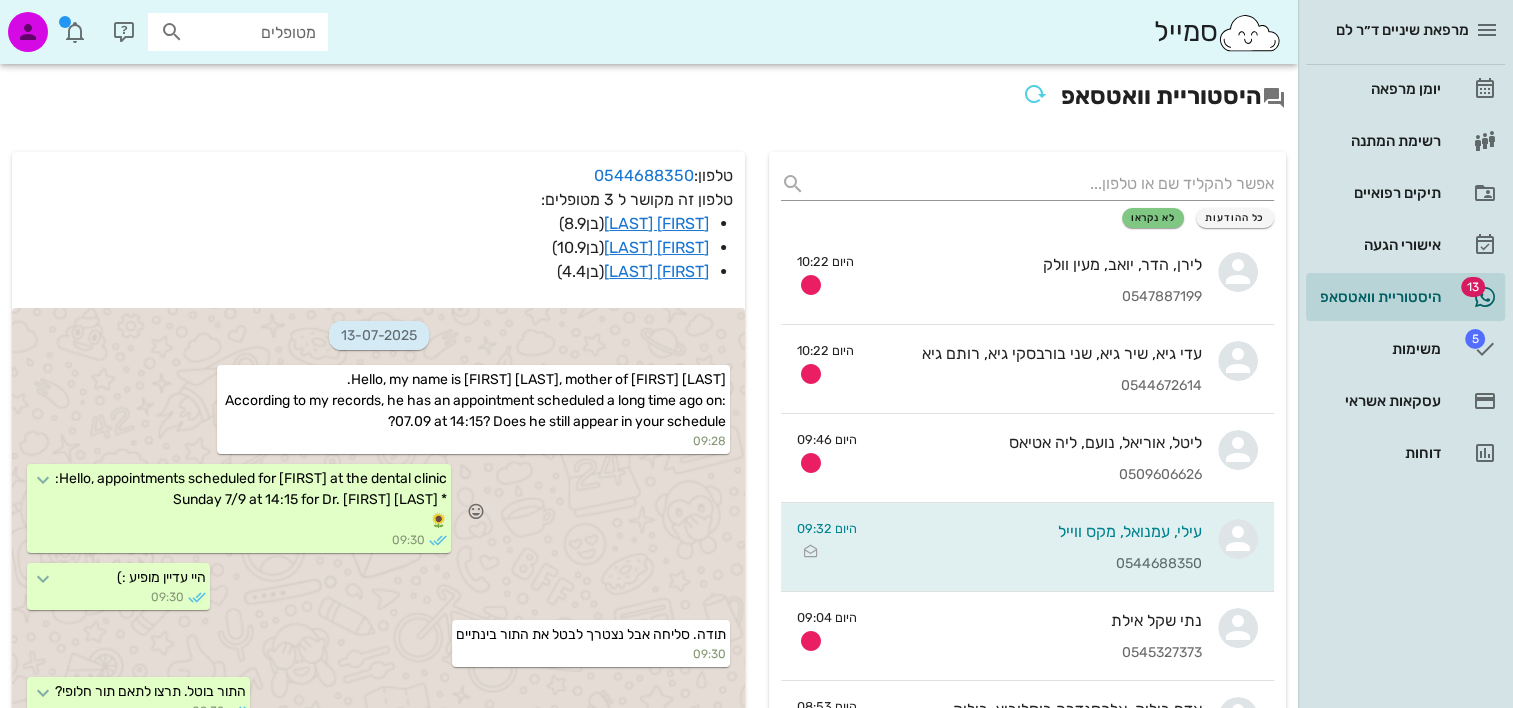 scroll, scrollTop: 100, scrollLeft: 0, axis: vertical 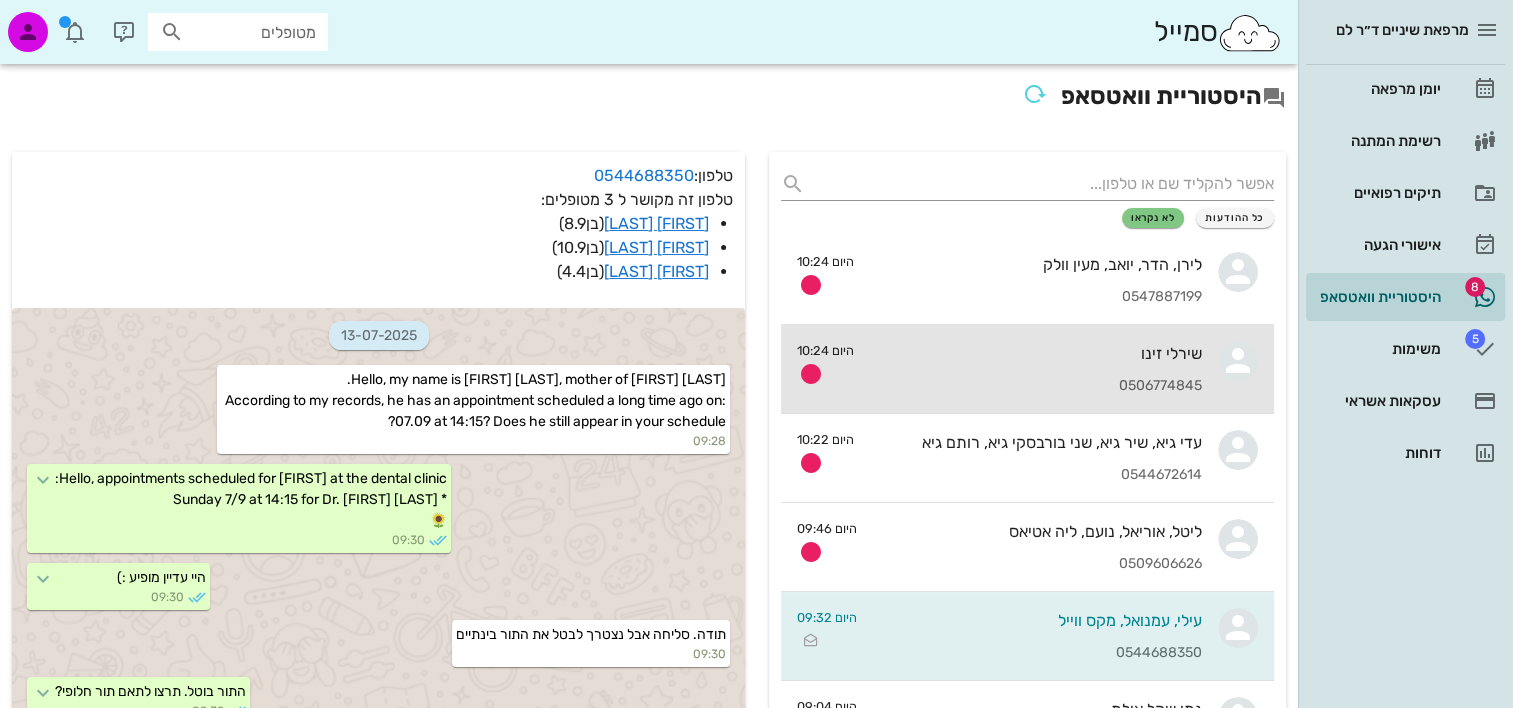 click on "שירלי זינו 0506774845" at bounding box center (1036, 369) 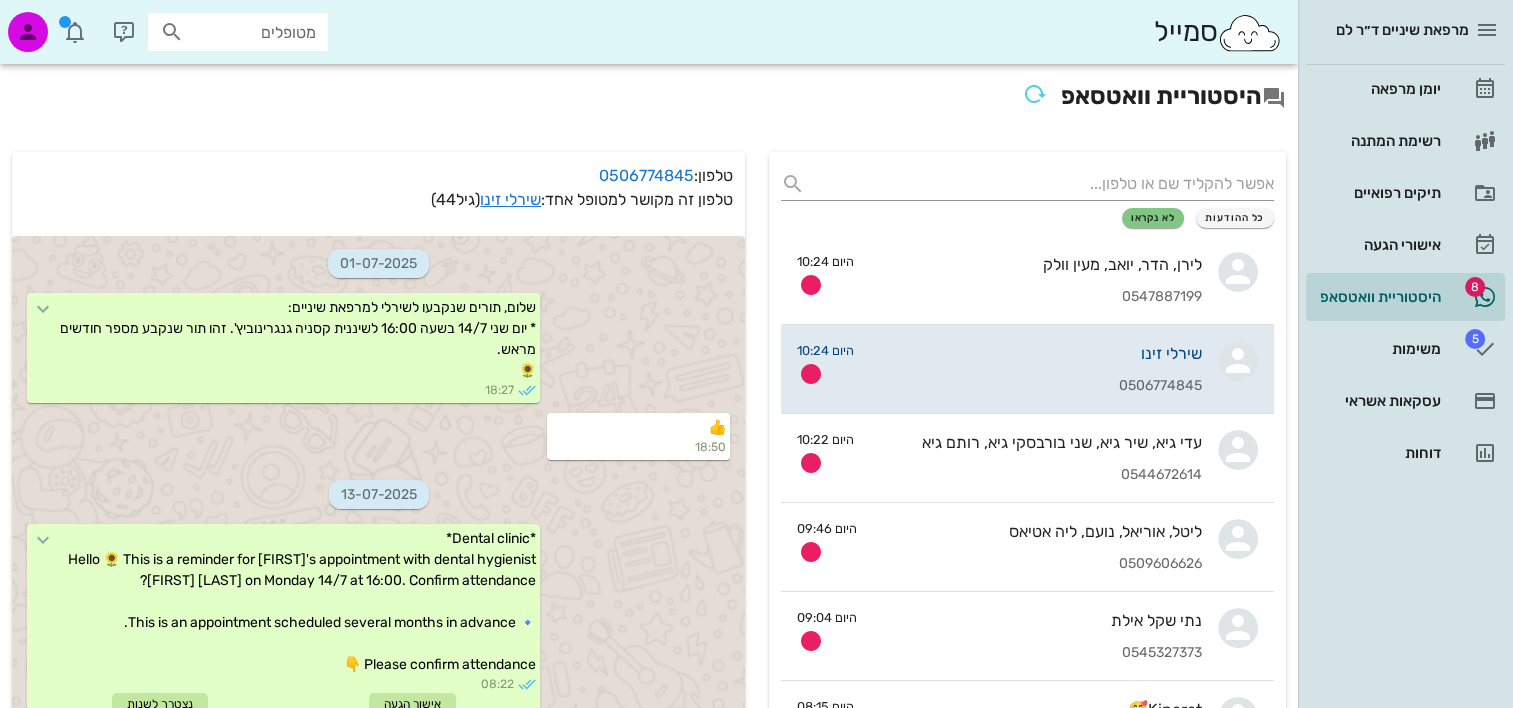 scroll, scrollTop: 188, scrollLeft: 0, axis: vertical 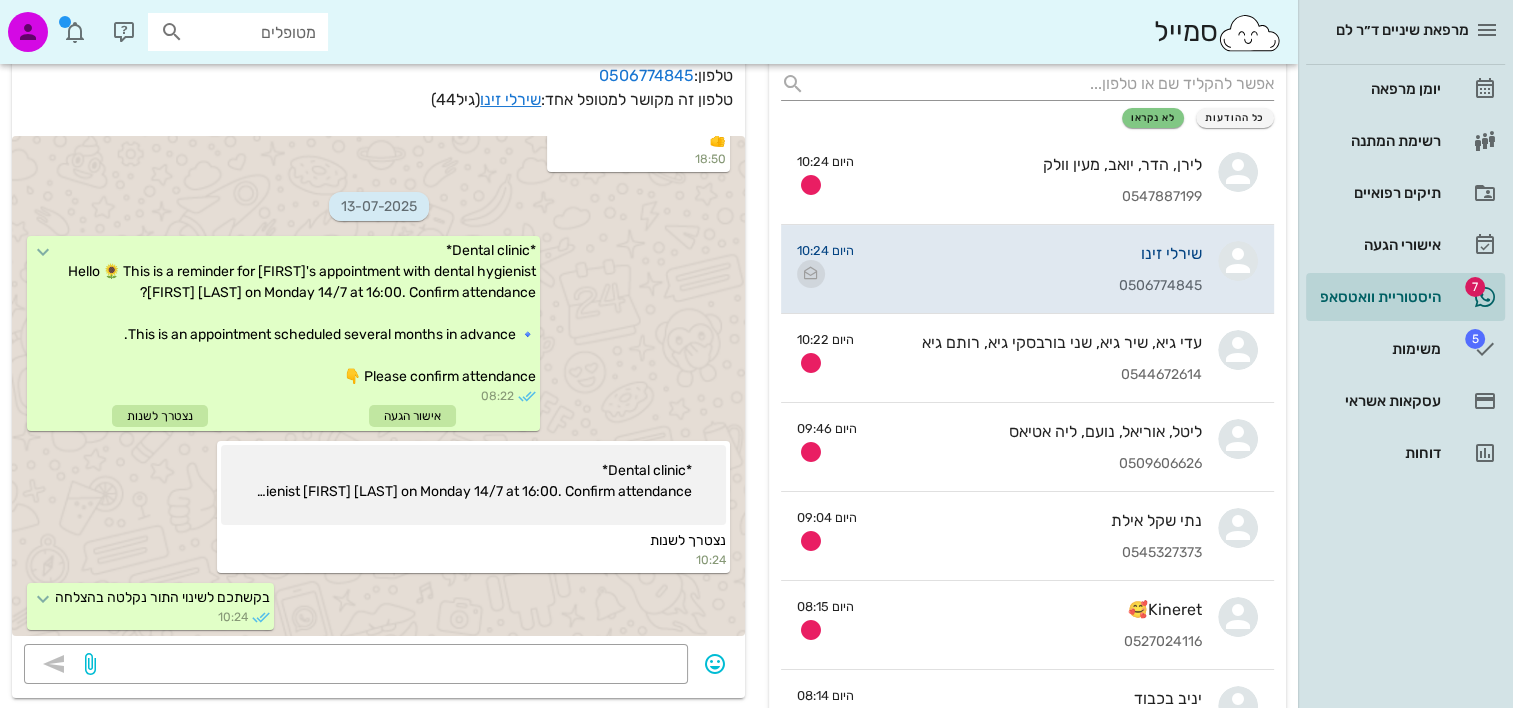 click at bounding box center [811, 274] 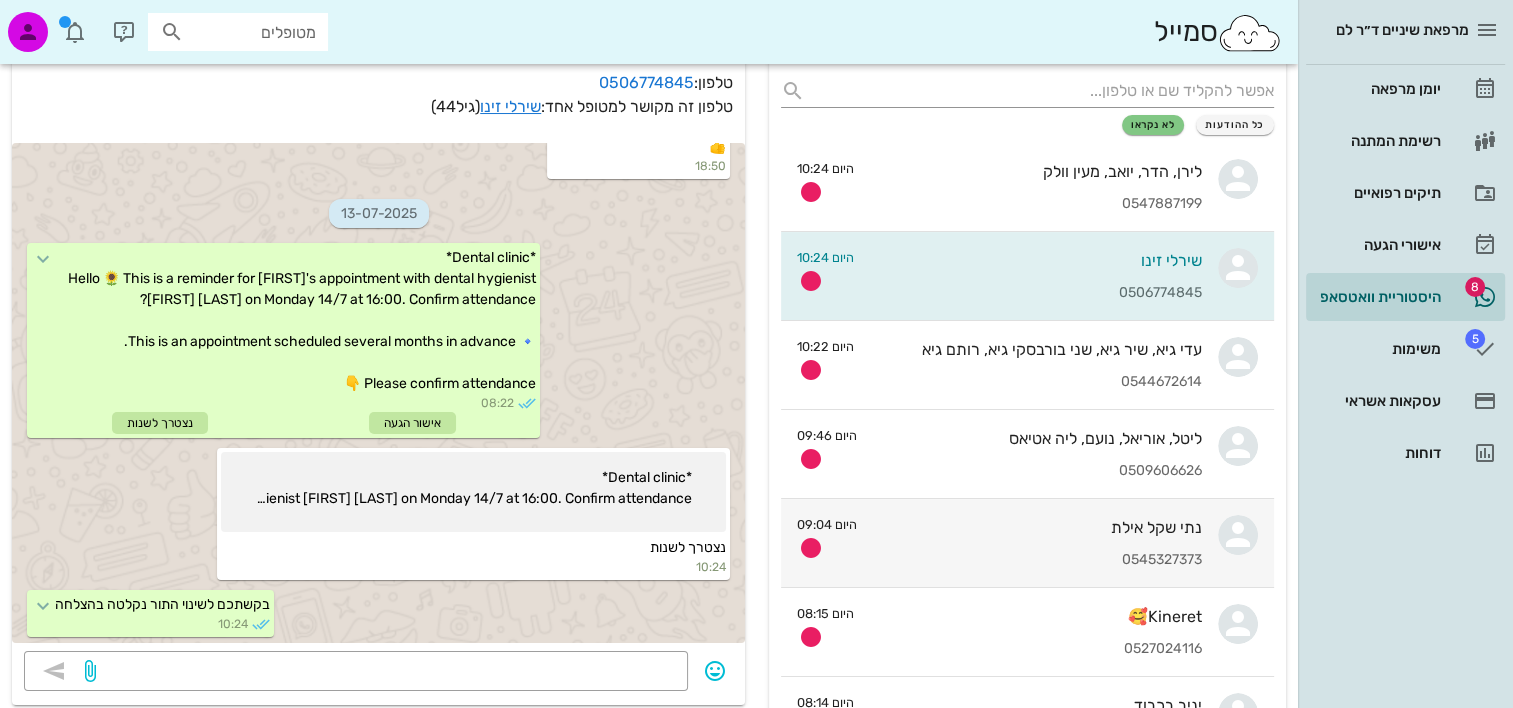 scroll, scrollTop: 0, scrollLeft: 0, axis: both 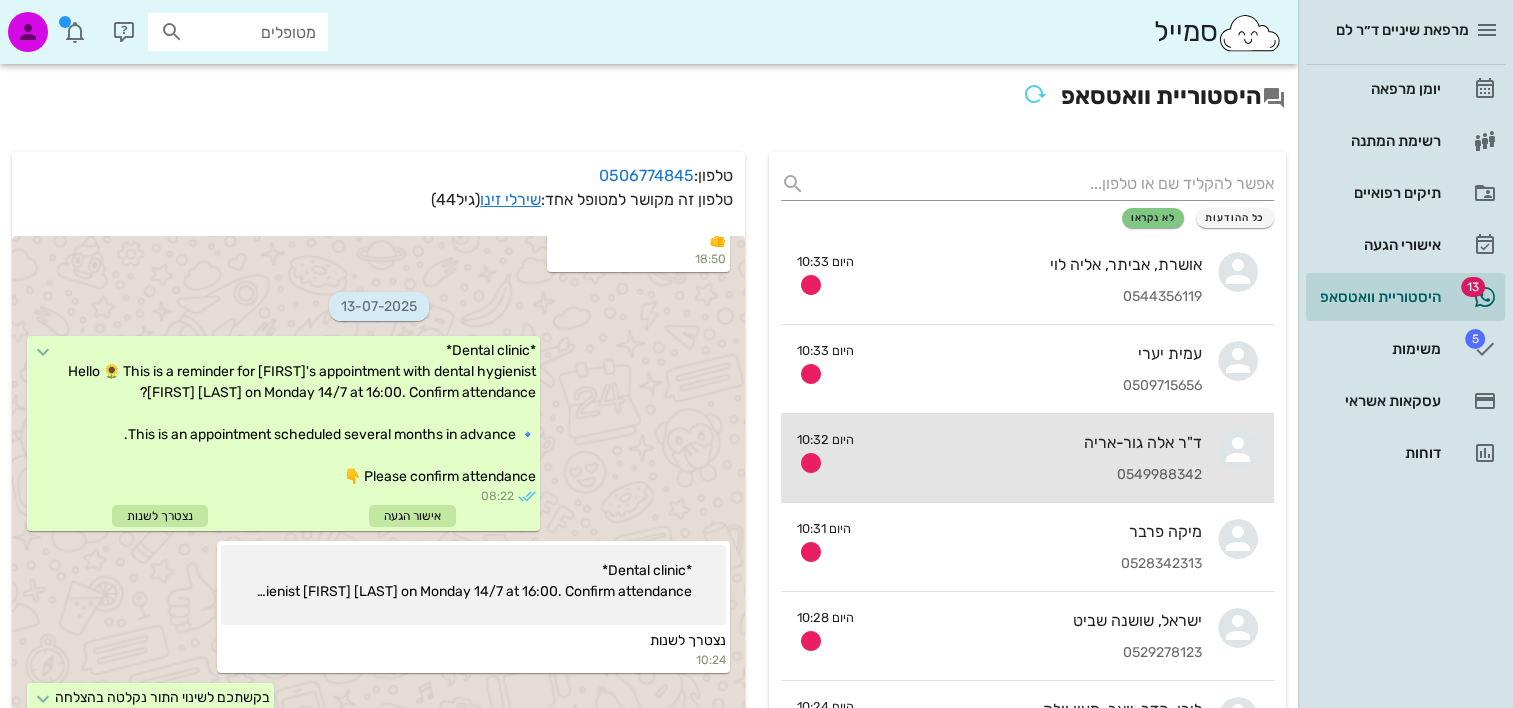 click on "ד"ר [PERSON] [PHONE]" at bounding box center [1036, 458] 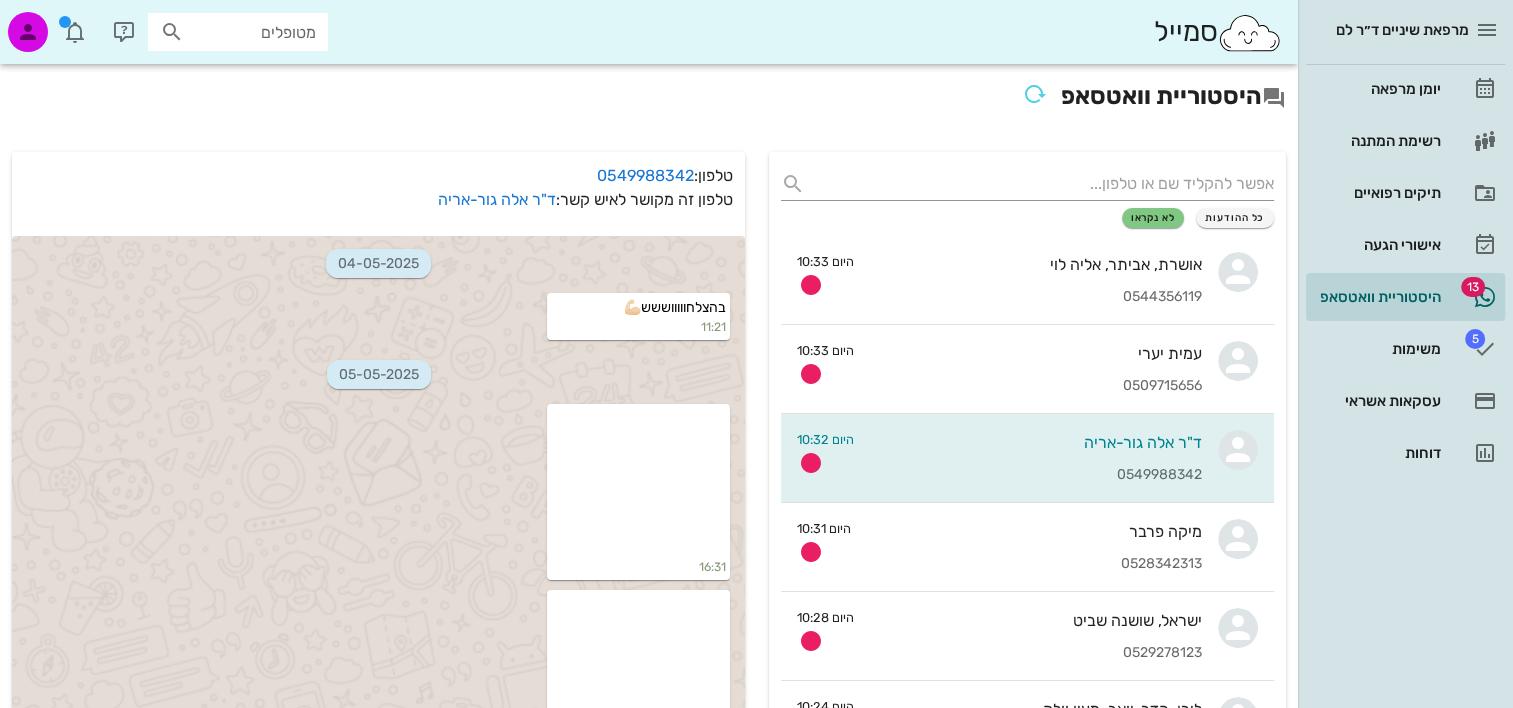 scroll, scrollTop: 29390, scrollLeft: 0, axis: vertical 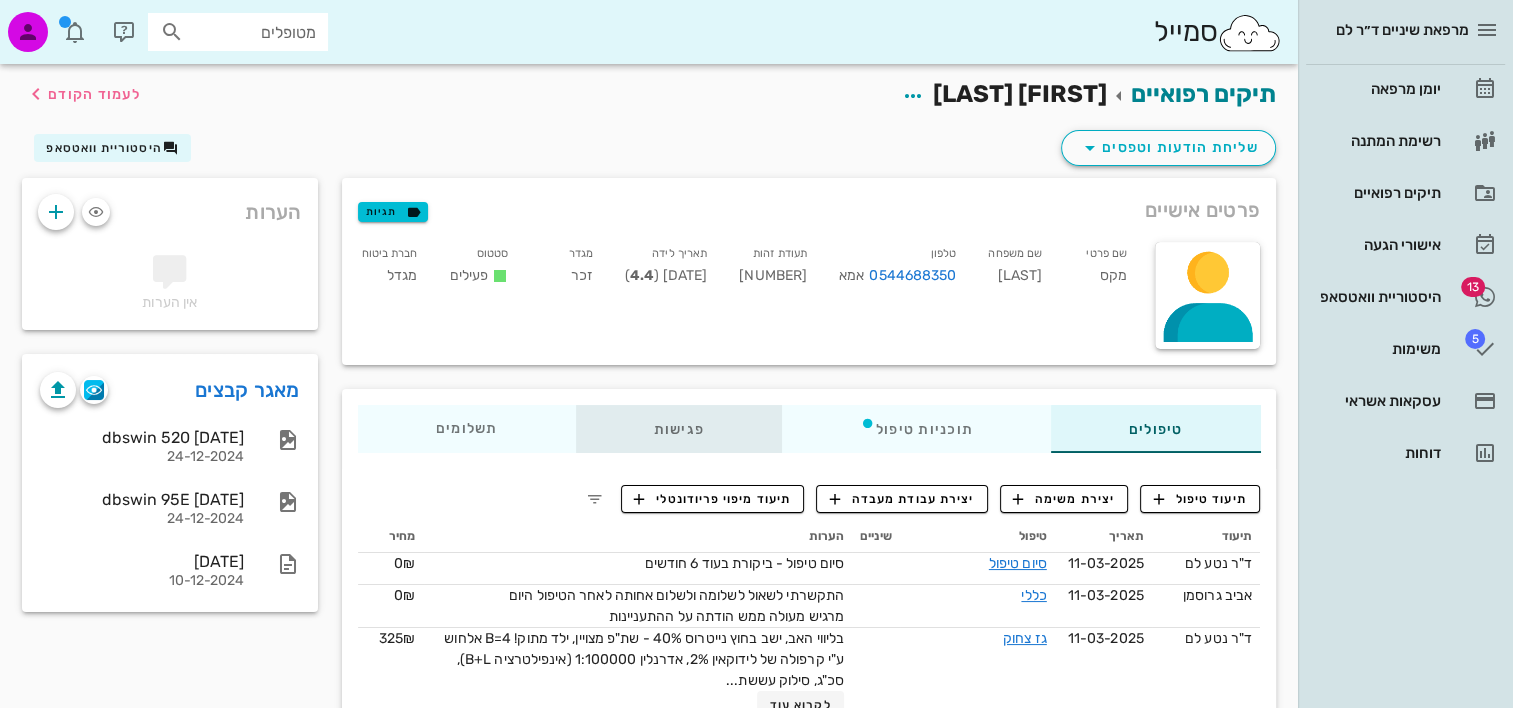 click on "פגישות" at bounding box center (678, 429) 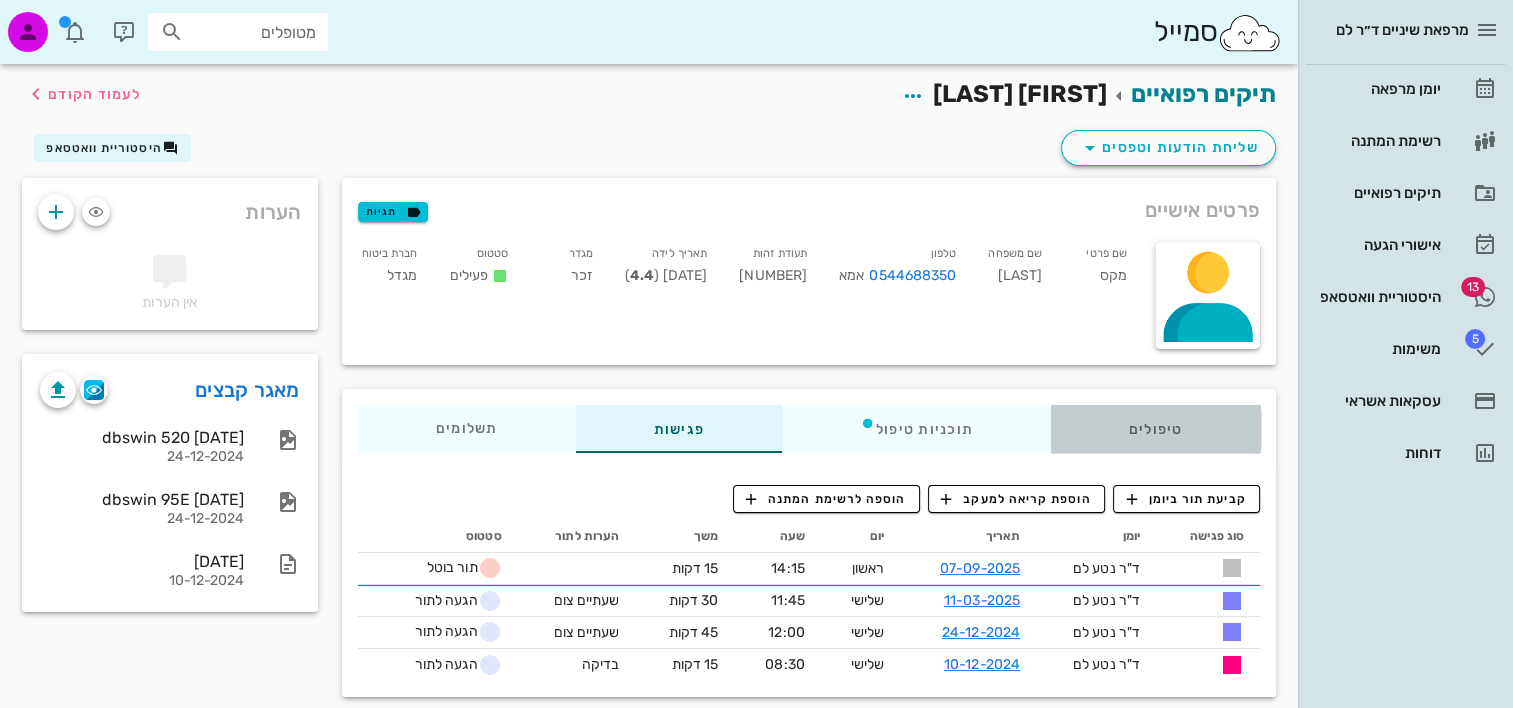 click on "טיפולים" at bounding box center (1155, 429) 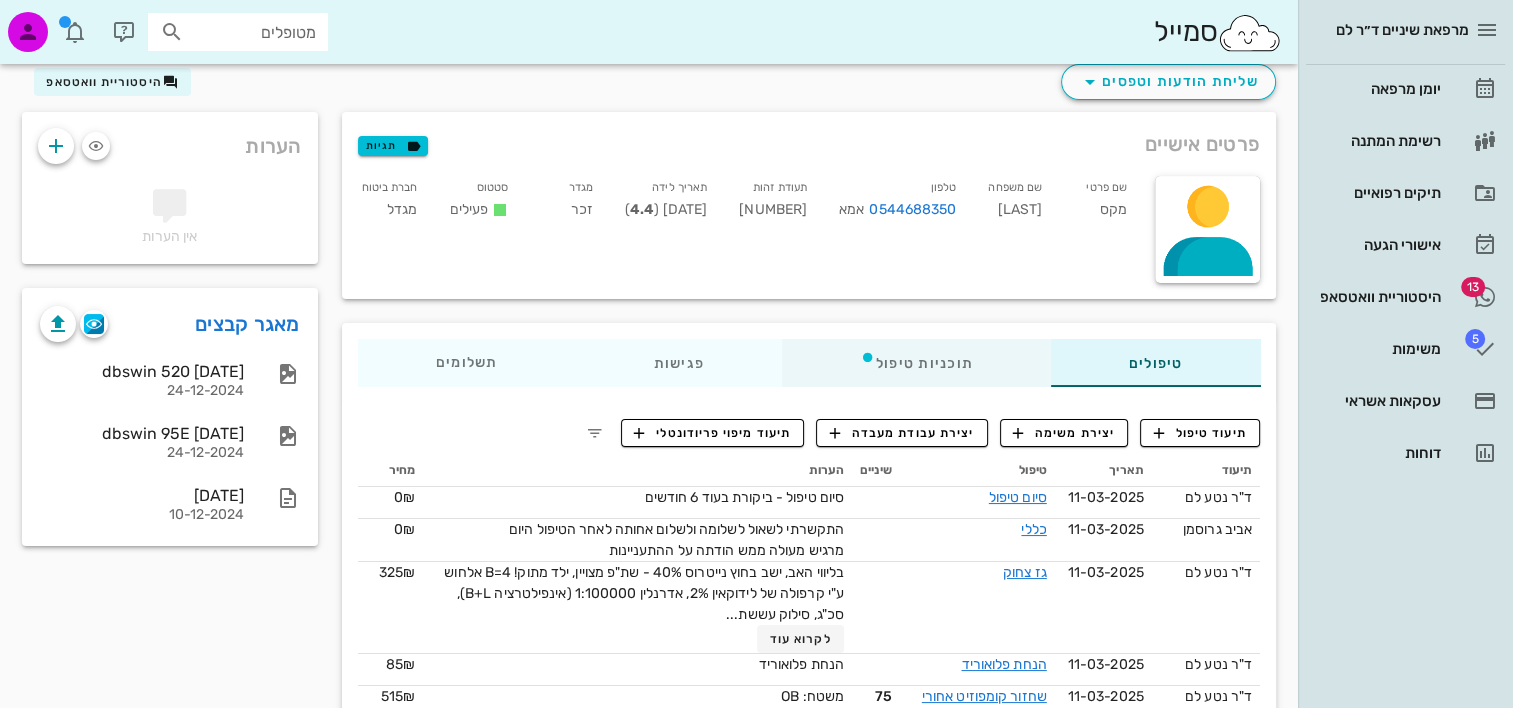 scroll, scrollTop: 100, scrollLeft: 0, axis: vertical 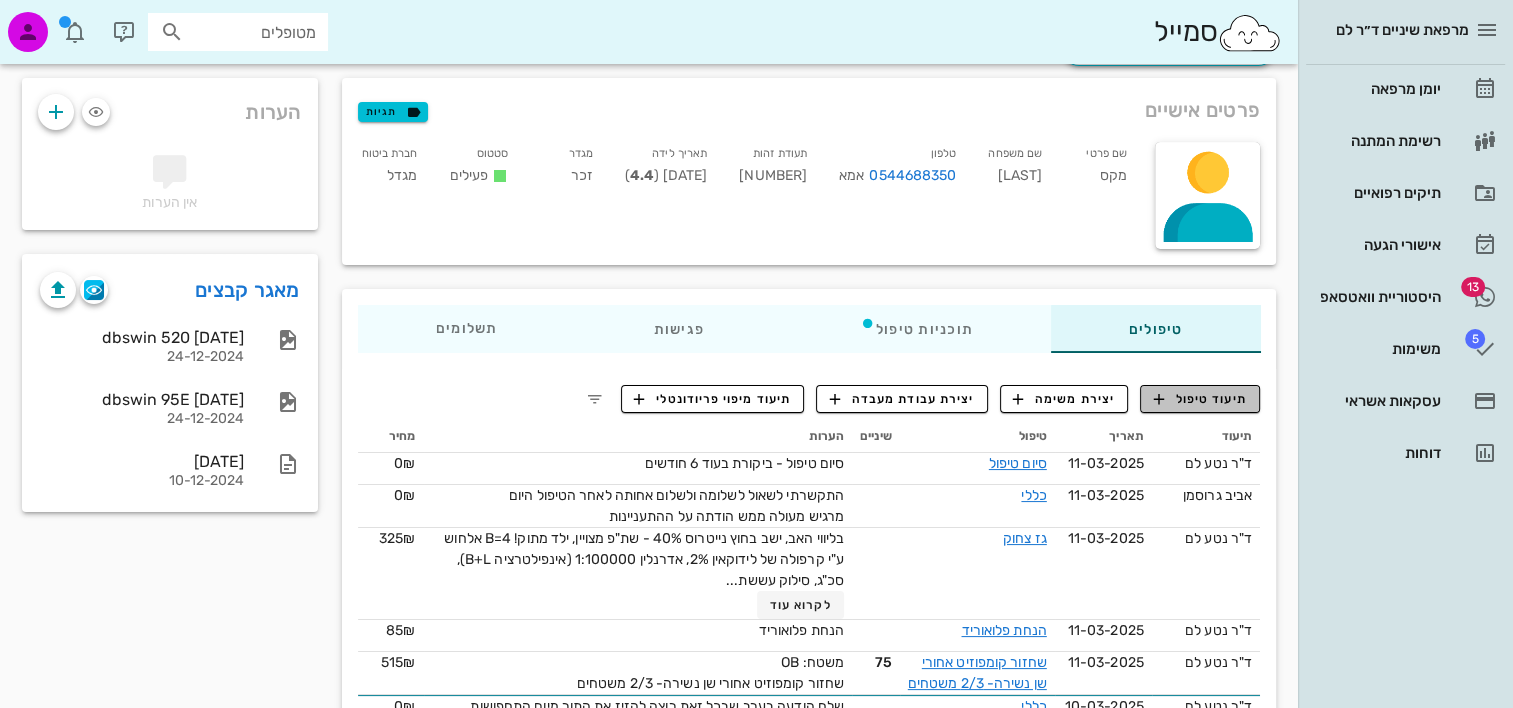 click on "תיעוד טיפול" at bounding box center (1200, 399) 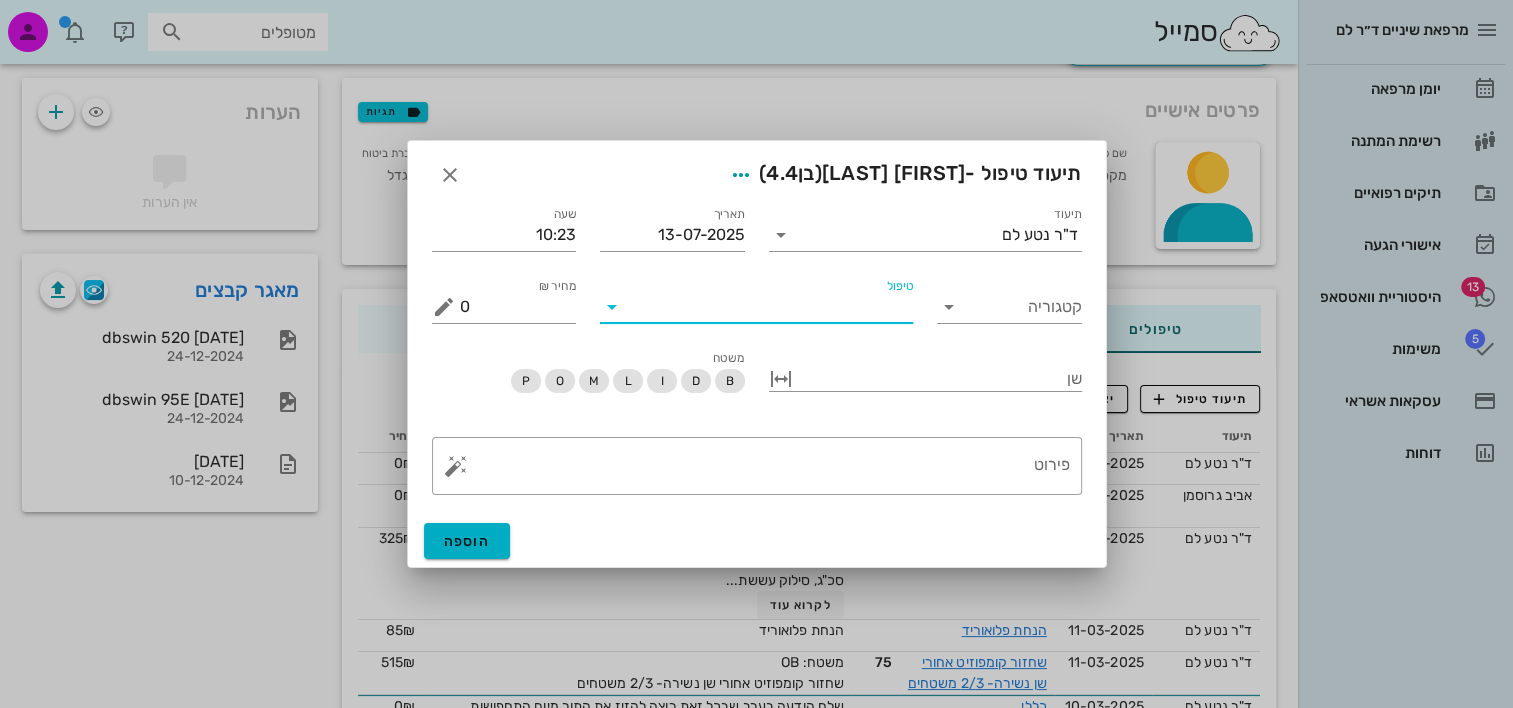 click on "טיפול" at bounding box center (770, 307) 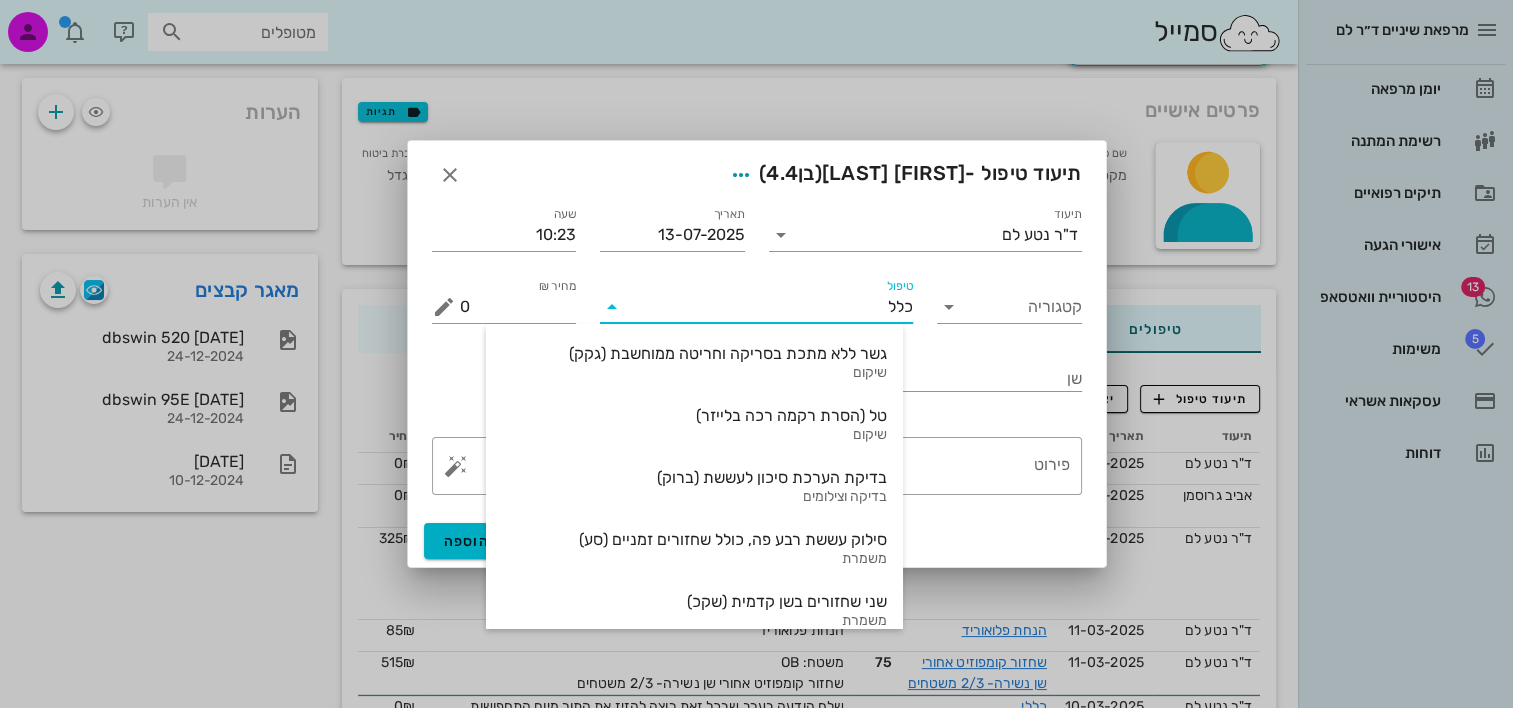 type on "כללי" 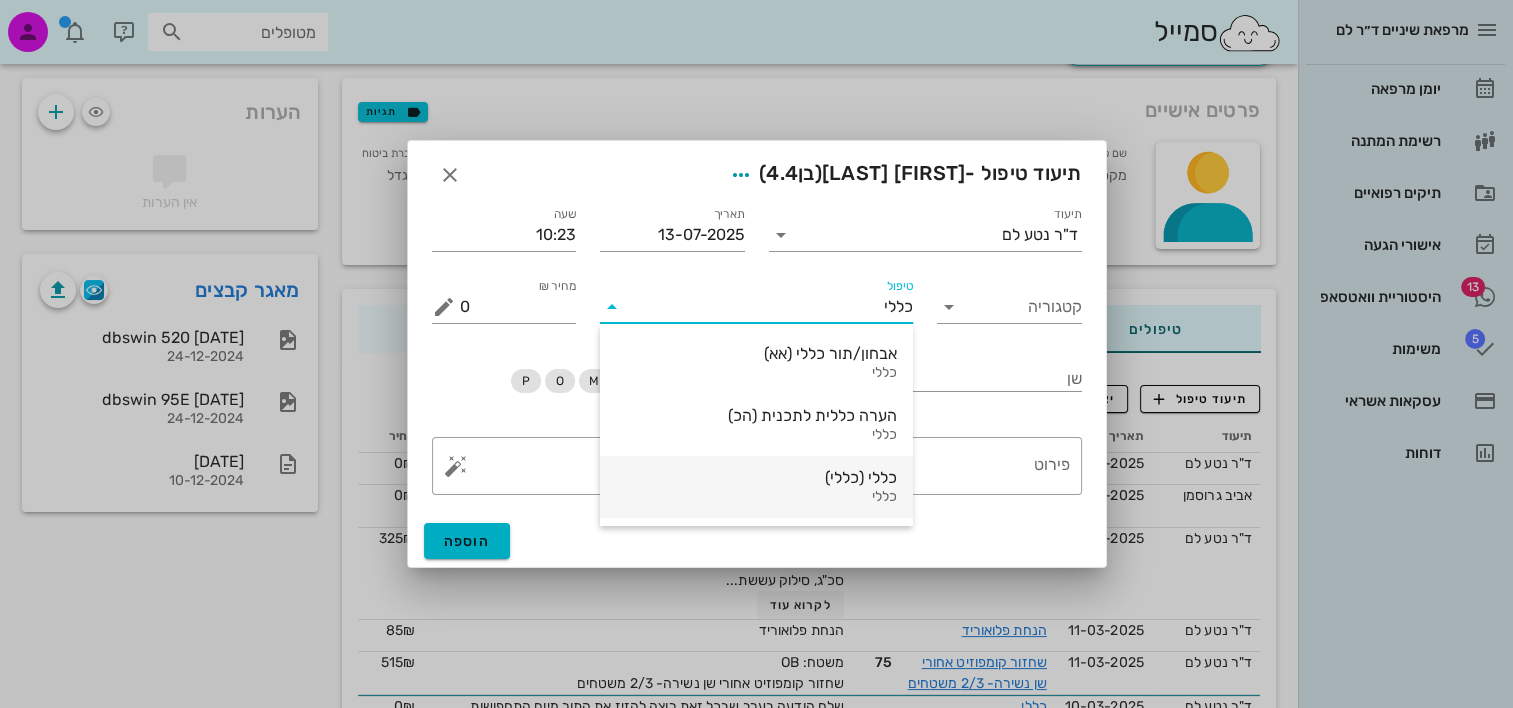 click on "כללי (כללי)" at bounding box center [756, 477] 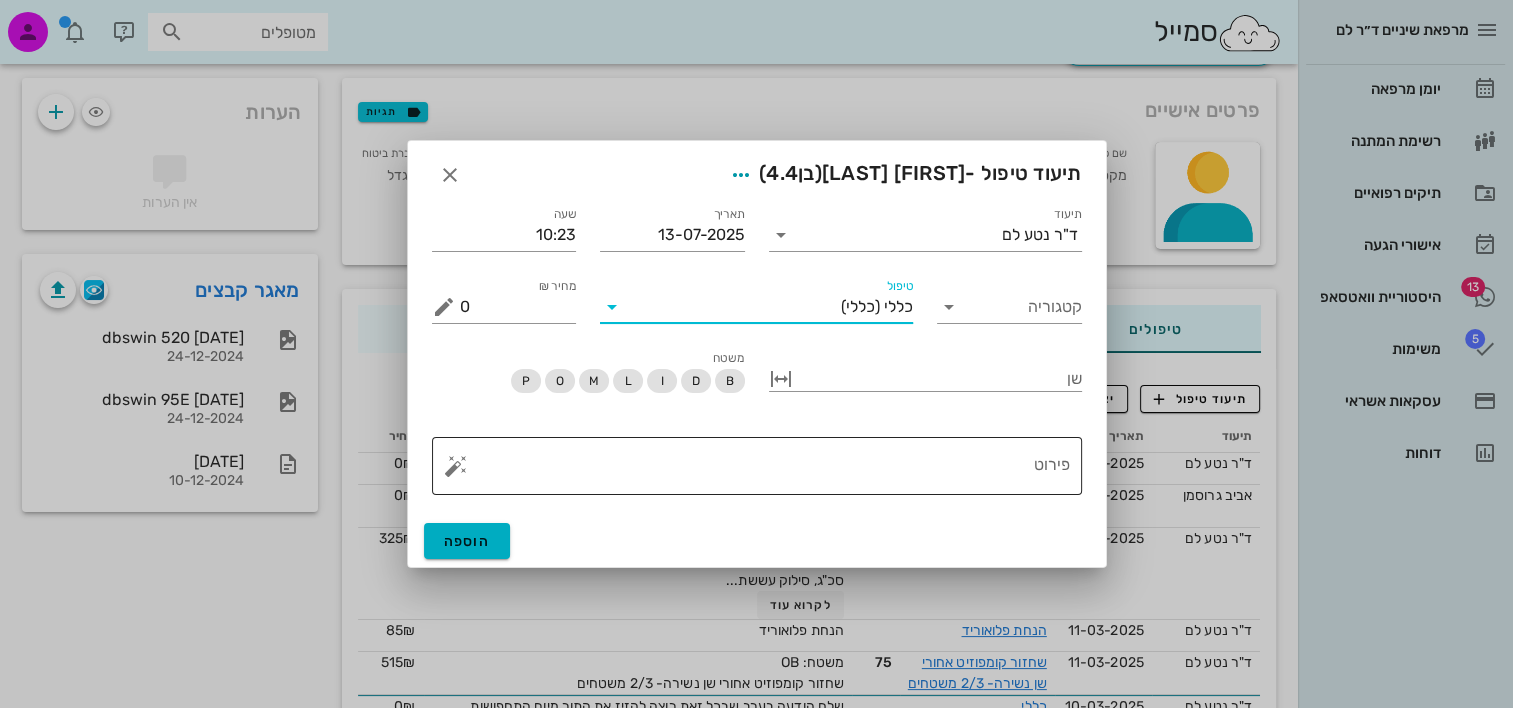 click on "פירוט" at bounding box center [765, 471] 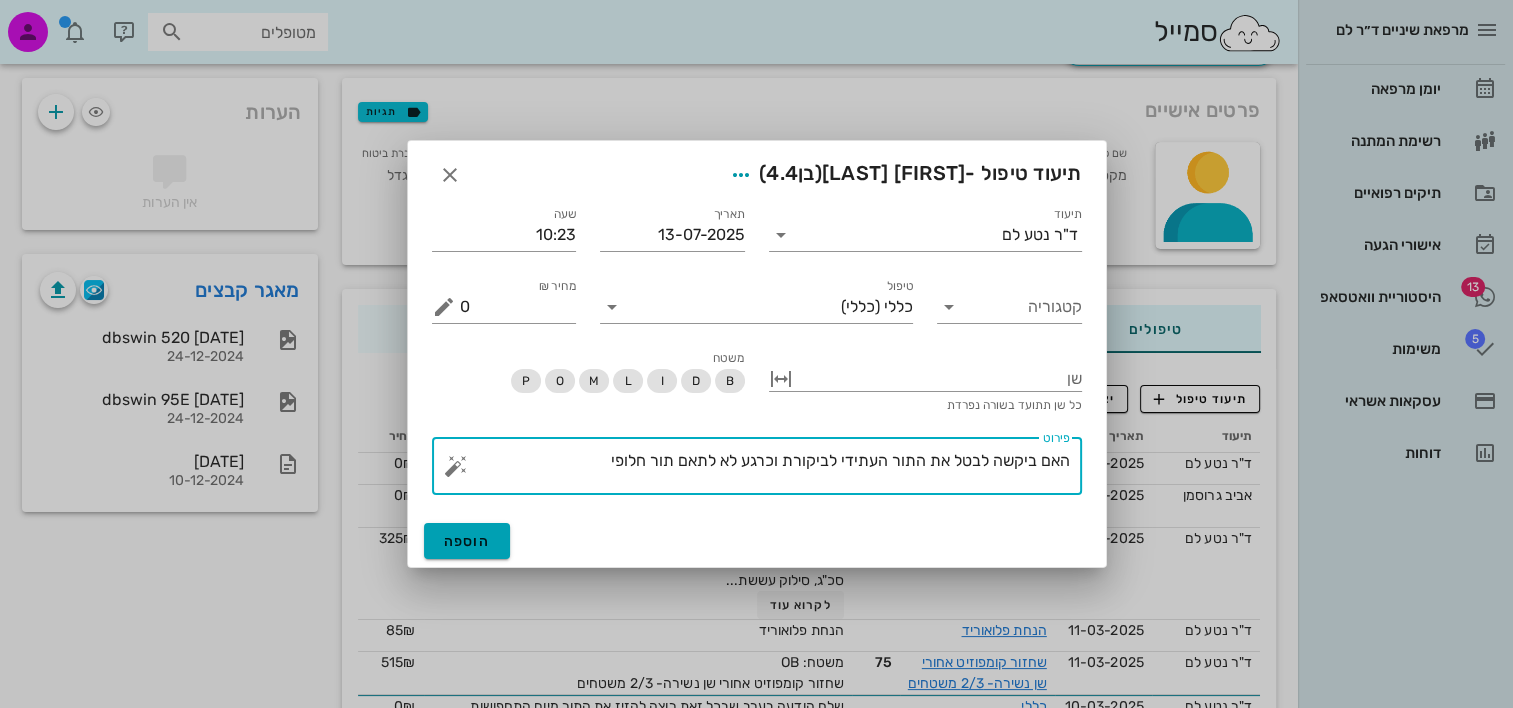 type on "האם ביקשה לבטל את התור העתידי לביקורת וכרגע לא לתאם תור חלופי" 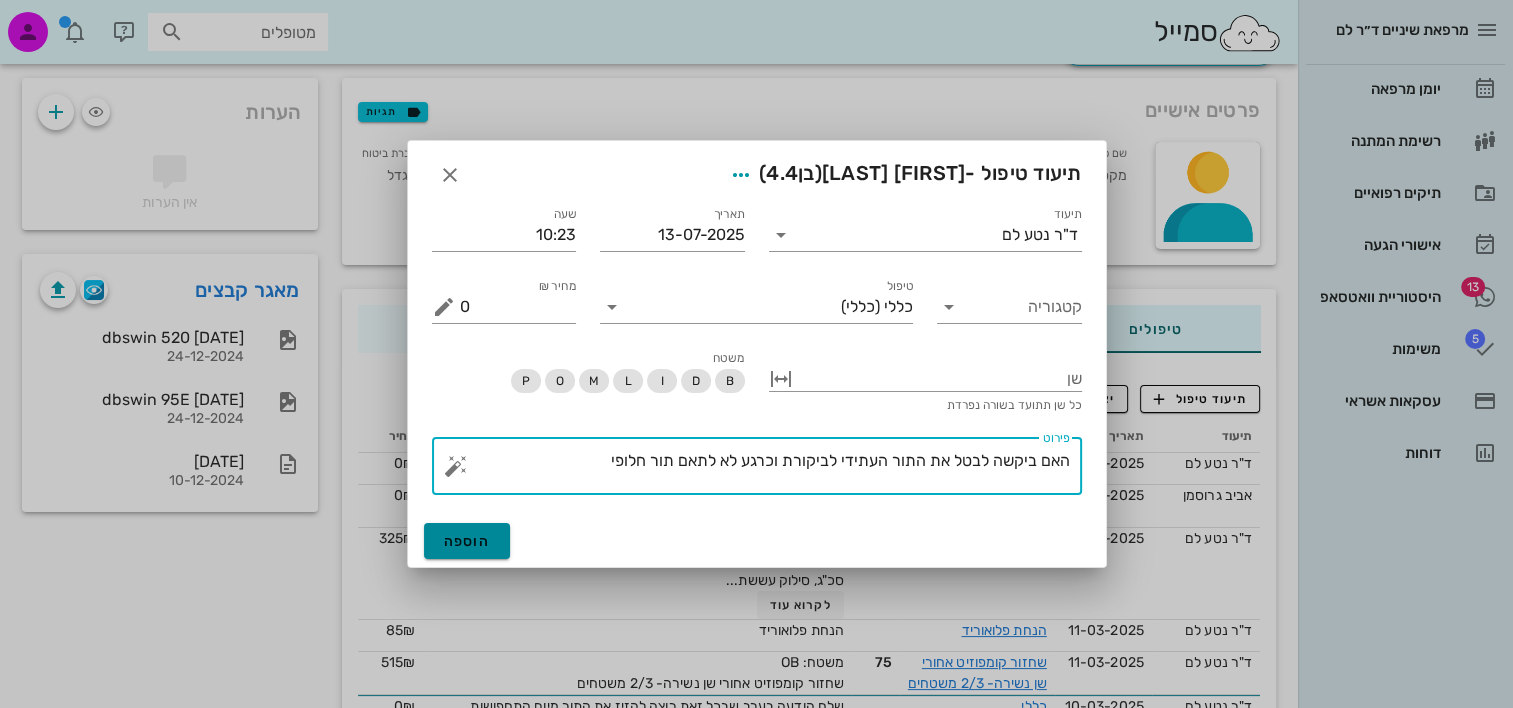 click on "הוספה" at bounding box center [467, 541] 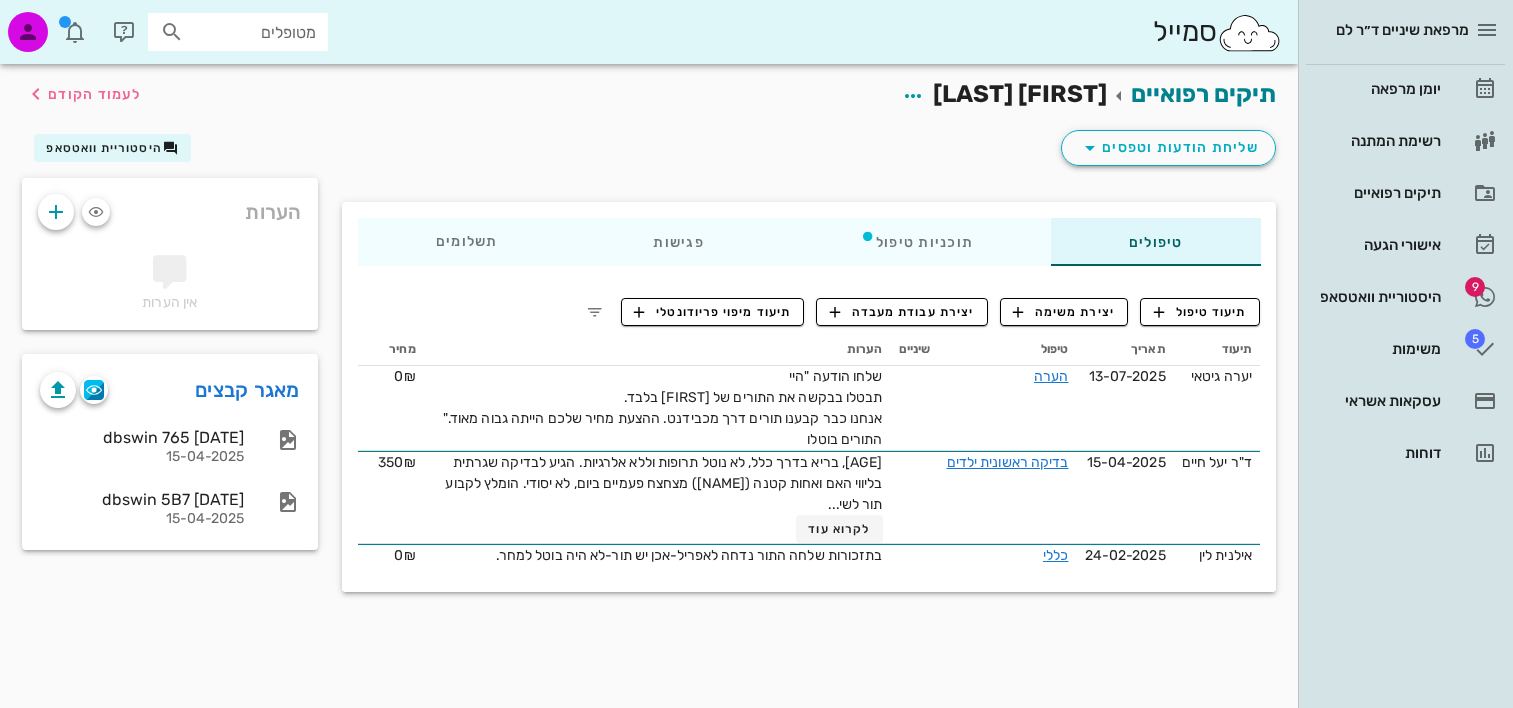 scroll, scrollTop: 0, scrollLeft: 0, axis: both 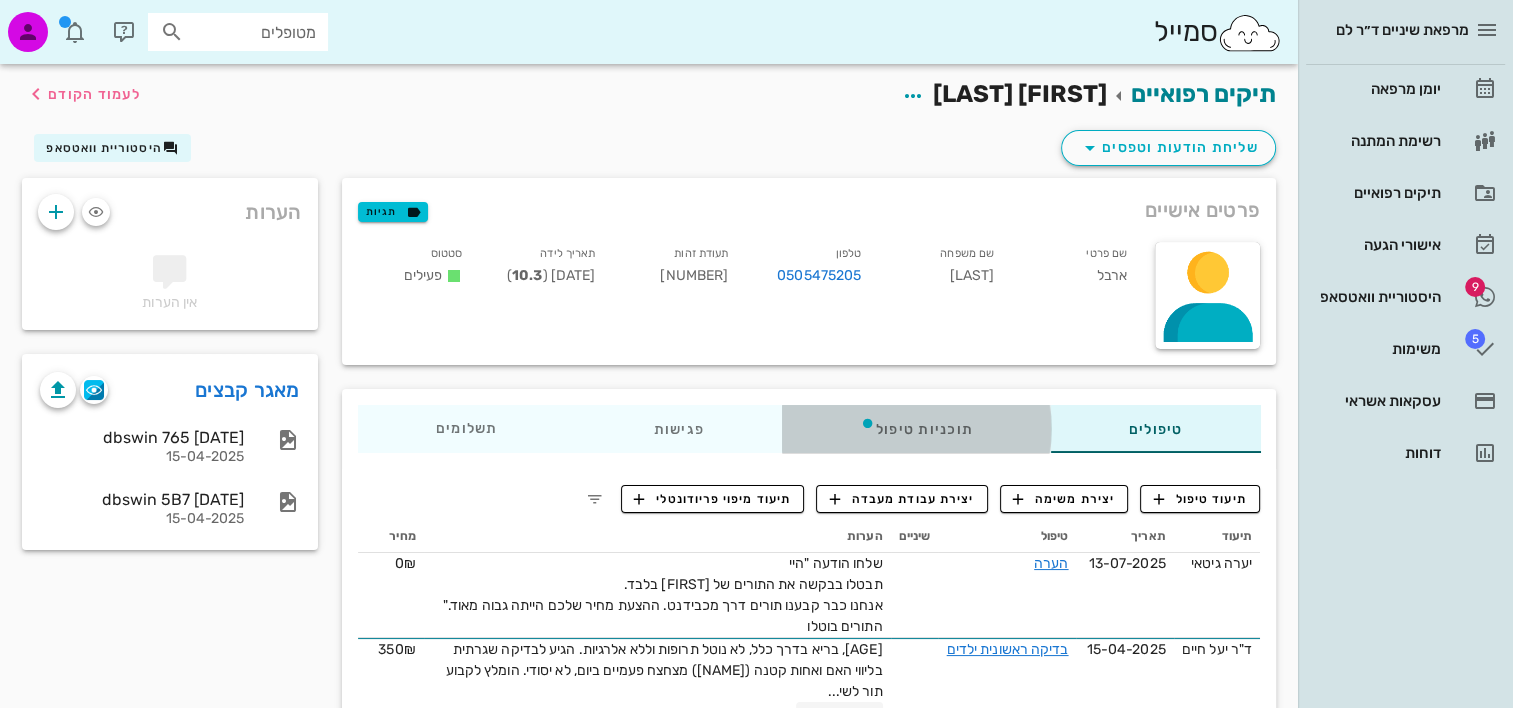click on "תוכניות טיפול" at bounding box center (915, 429) 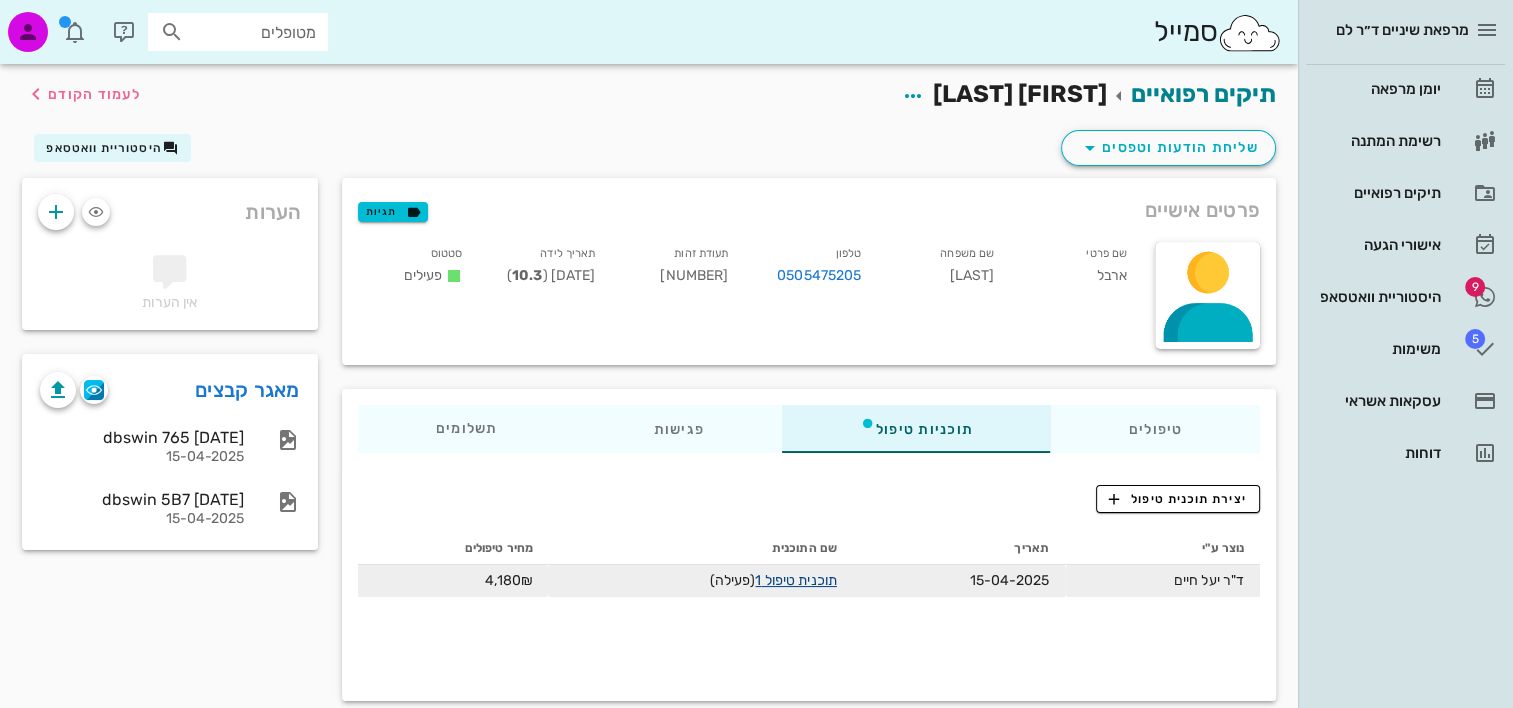 click on "תוכנית טיפול 1
(פעילה)" at bounding box center [701, 581] 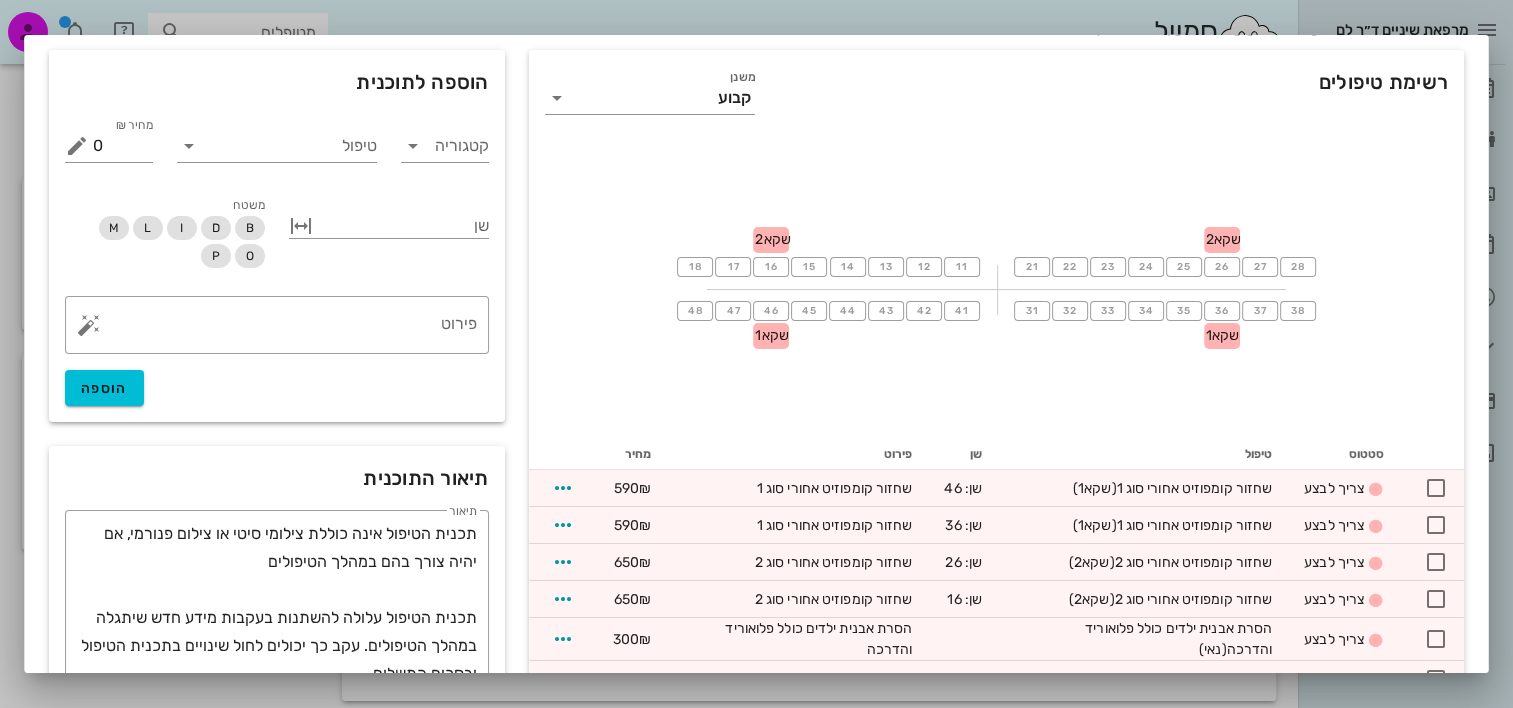 scroll, scrollTop: 0, scrollLeft: 0, axis: both 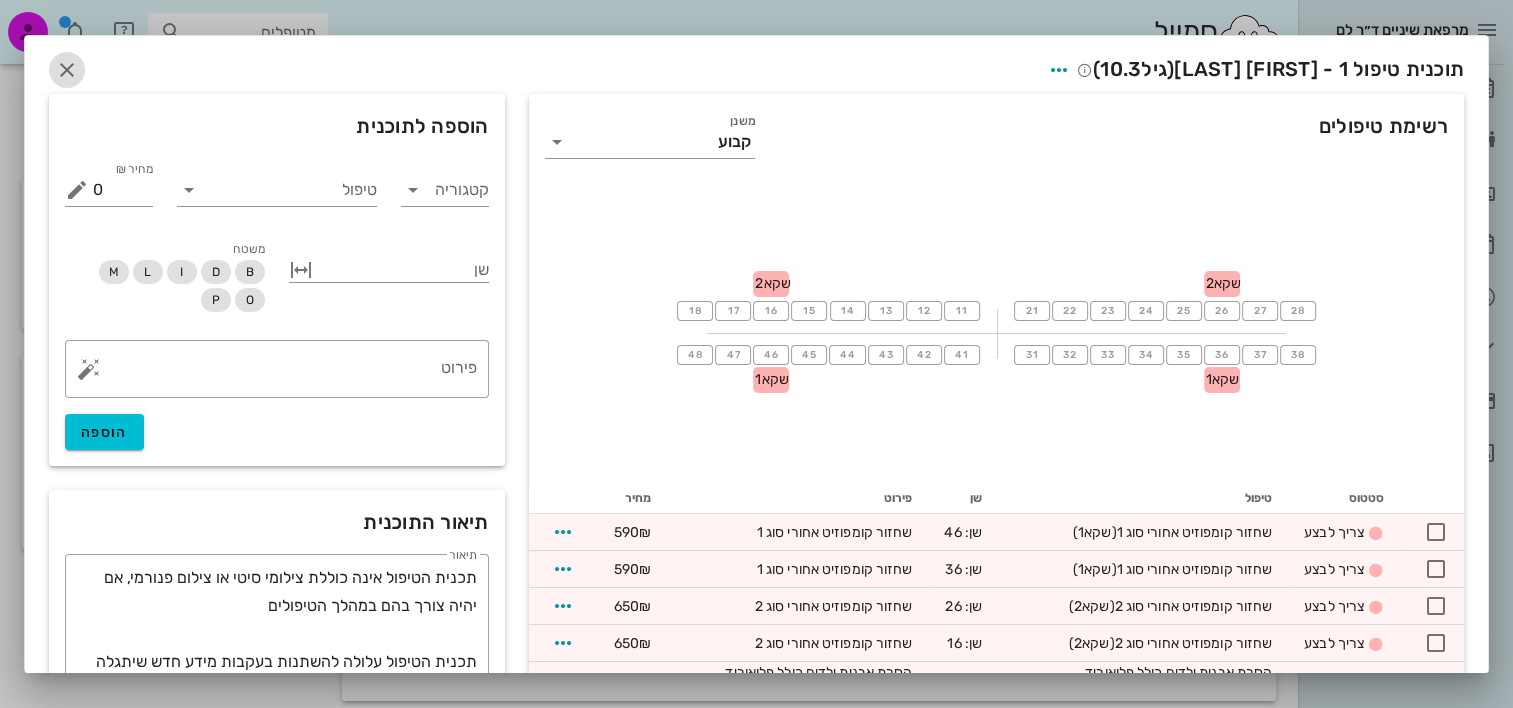 drag, startPoint x: 93, startPoint y: 70, endPoint x: 82, endPoint y: 68, distance: 11.18034 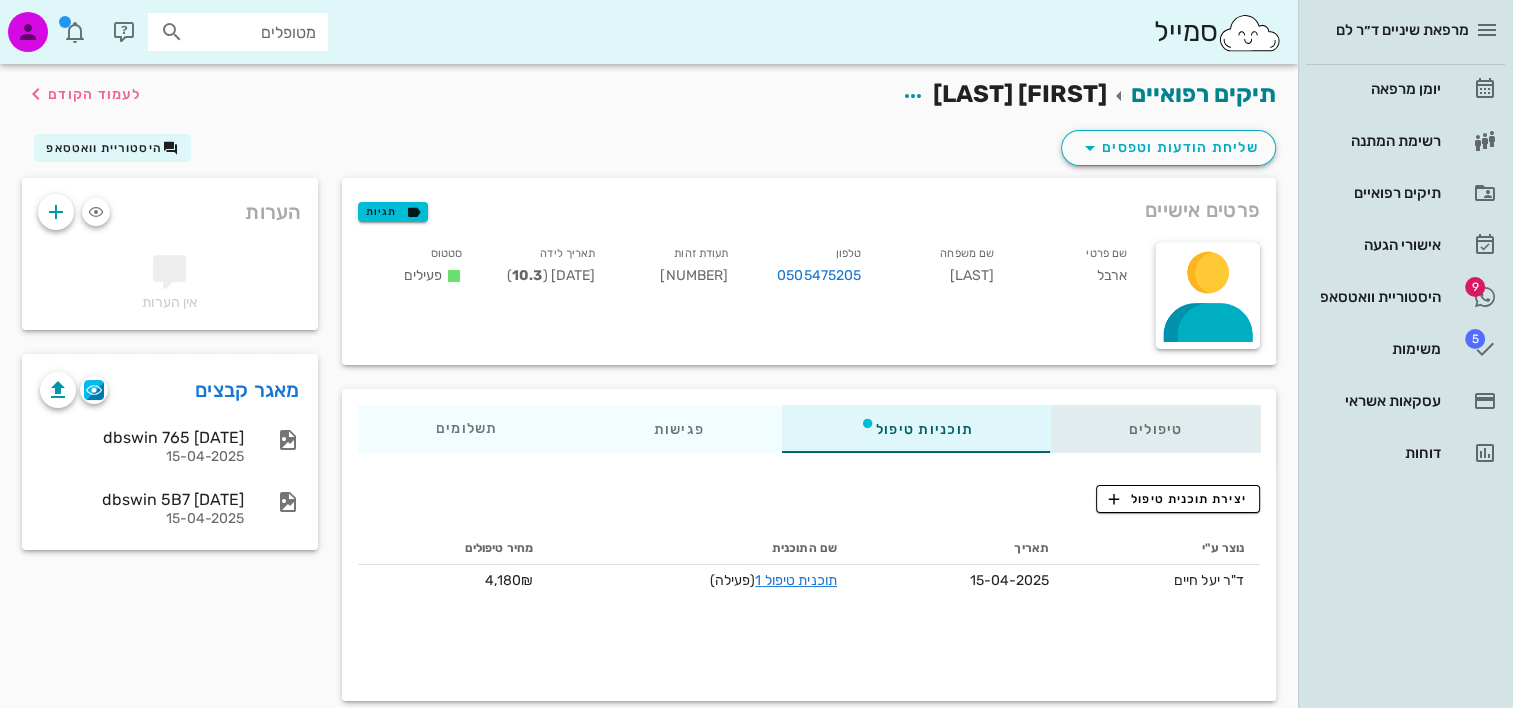 click on "טיפולים" at bounding box center (1155, 429) 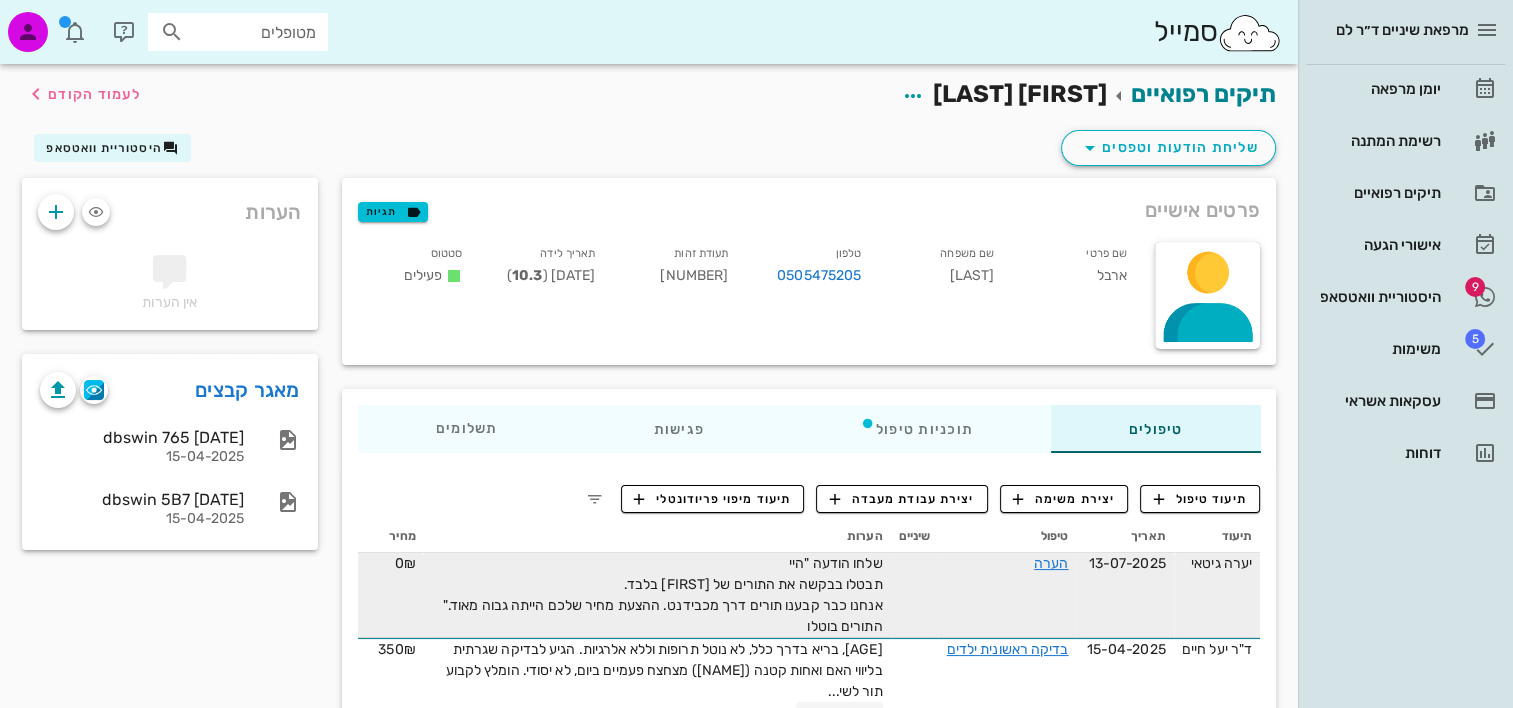 scroll, scrollTop: 101, scrollLeft: 0, axis: vertical 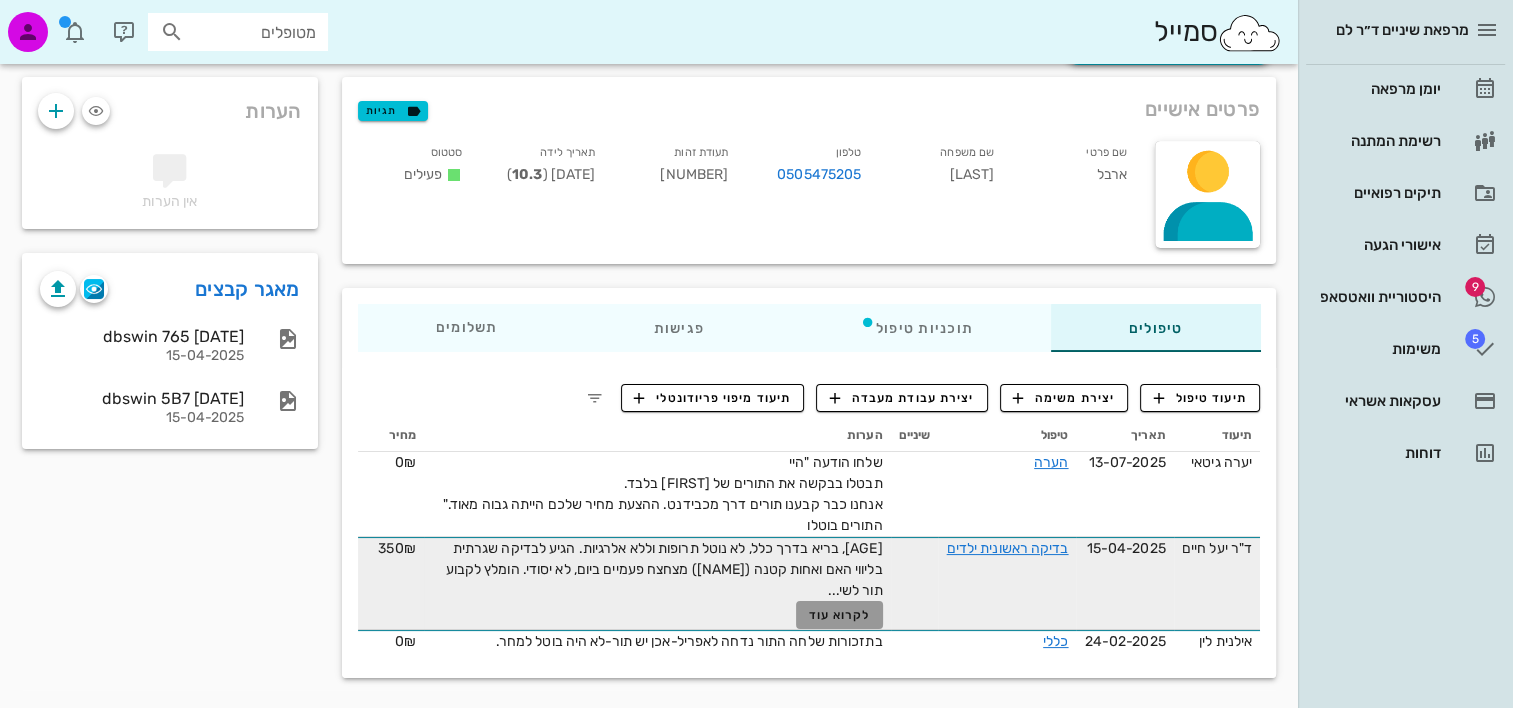 click on "לקרוא עוד" at bounding box center [839, 615] 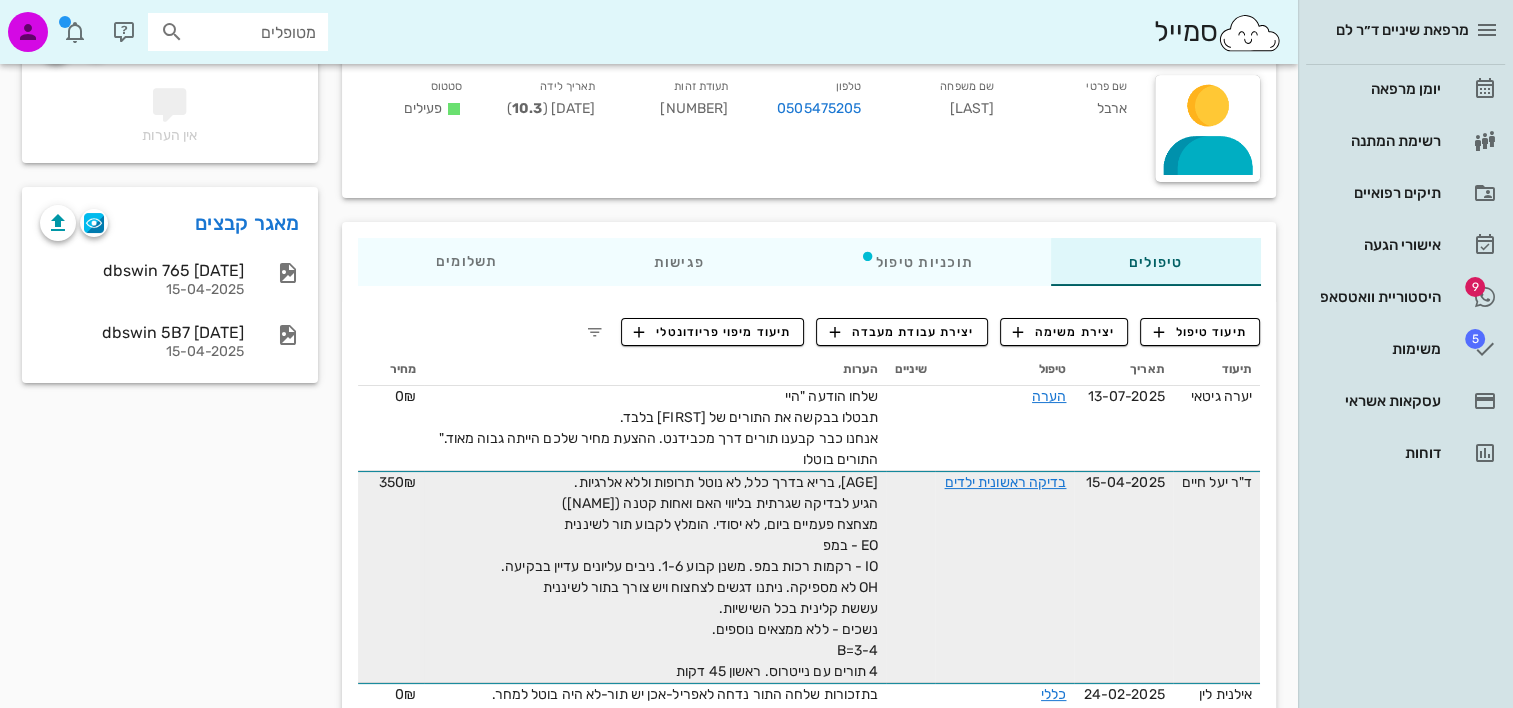 scroll, scrollTop: 201, scrollLeft: 0, axis: vertical 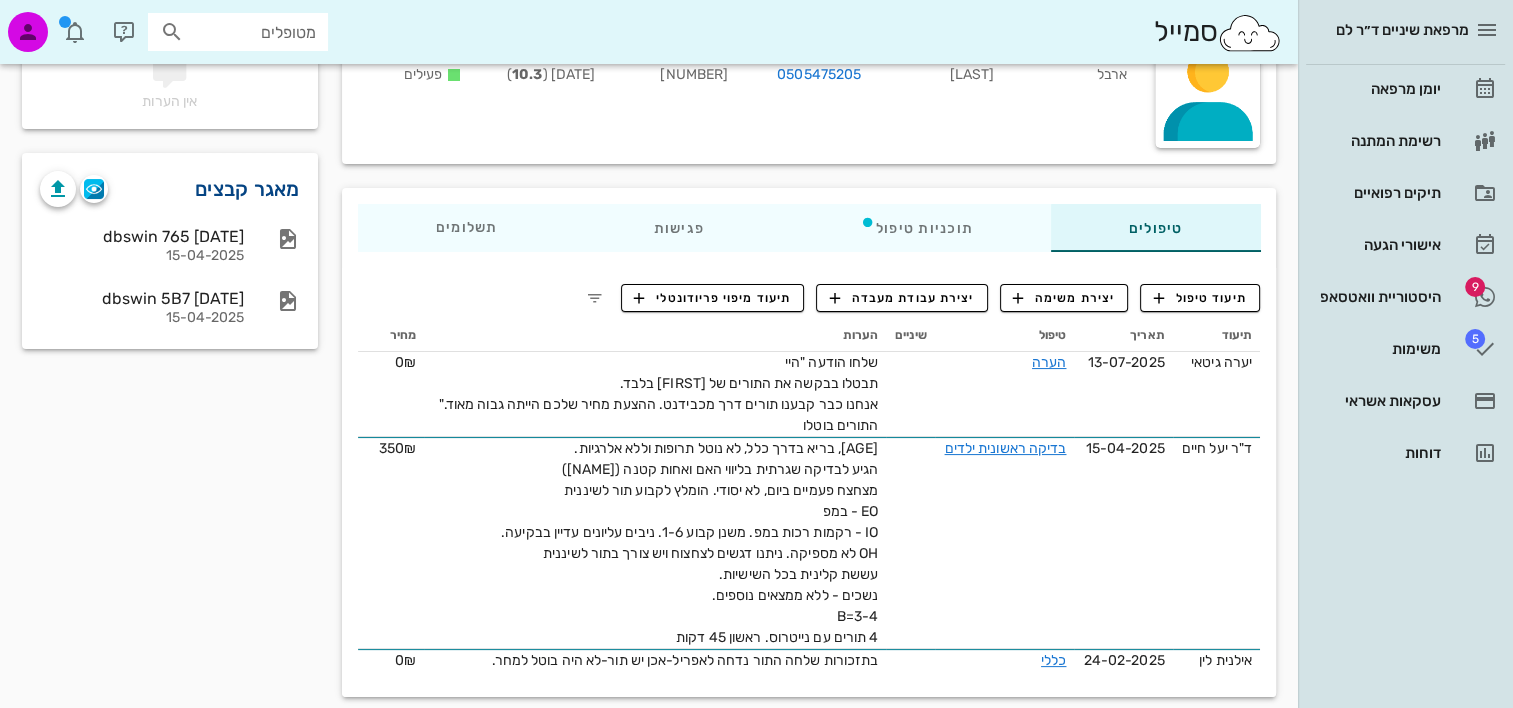 click on "מאגר קבצים" at bounding box center [247, 189] 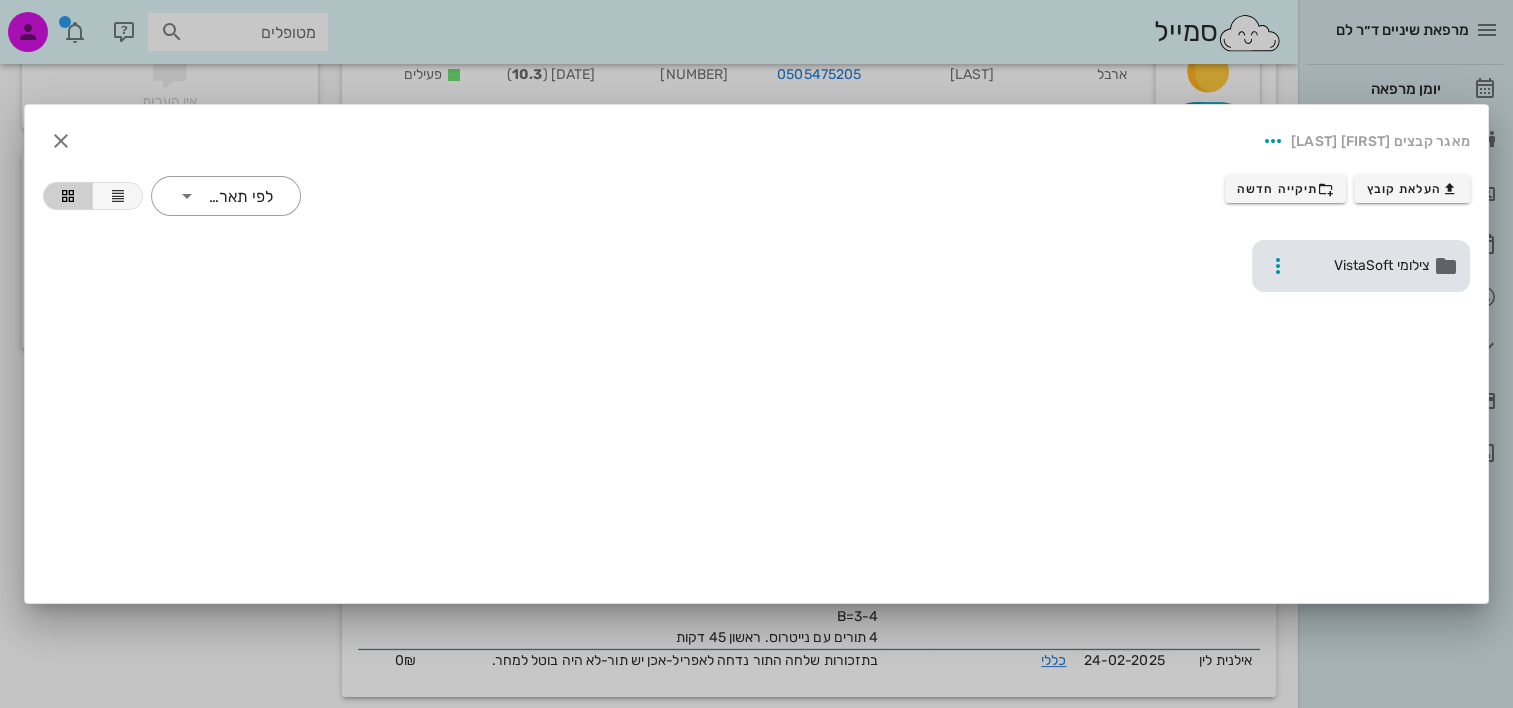 click on "צילומי VistaSoft" at bounding box center [1363, 266] 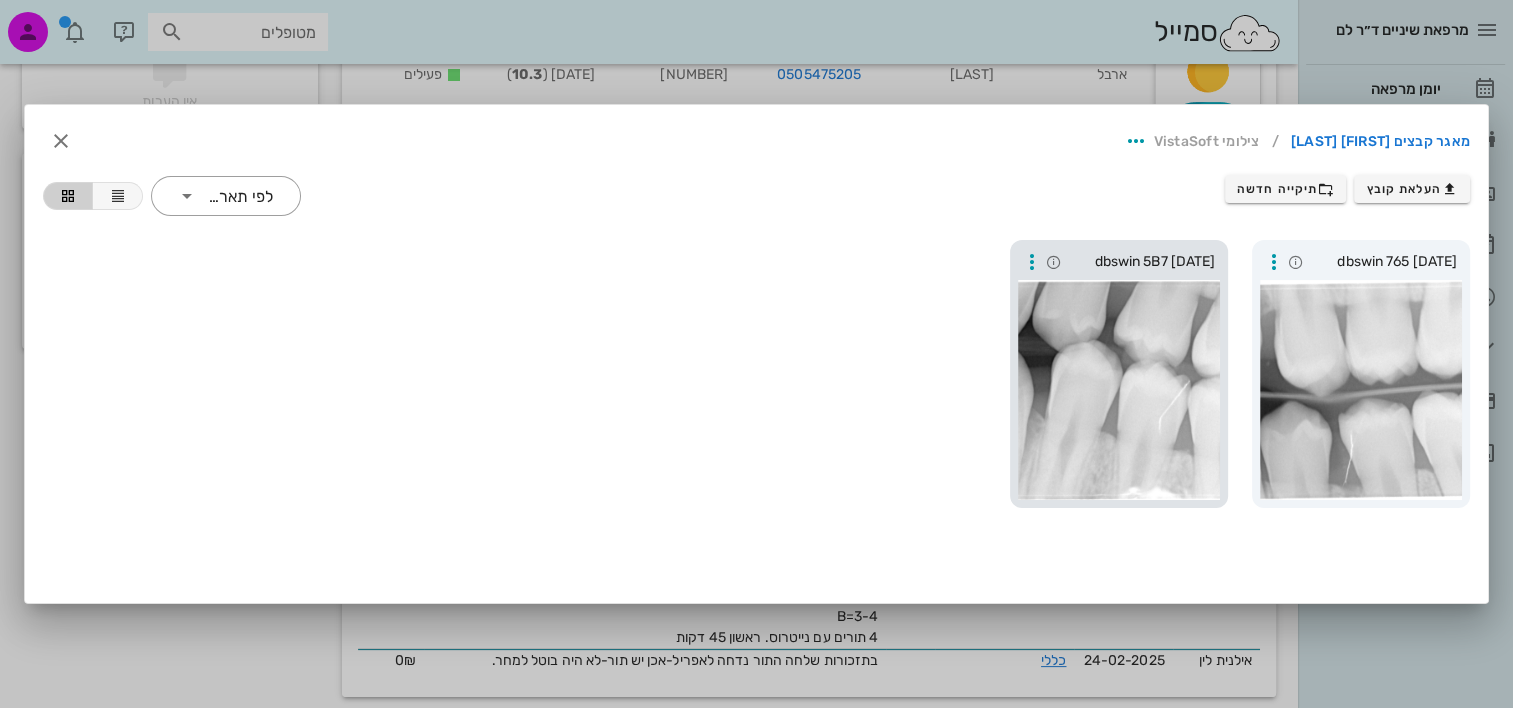click at bounding box center [1119, 390] 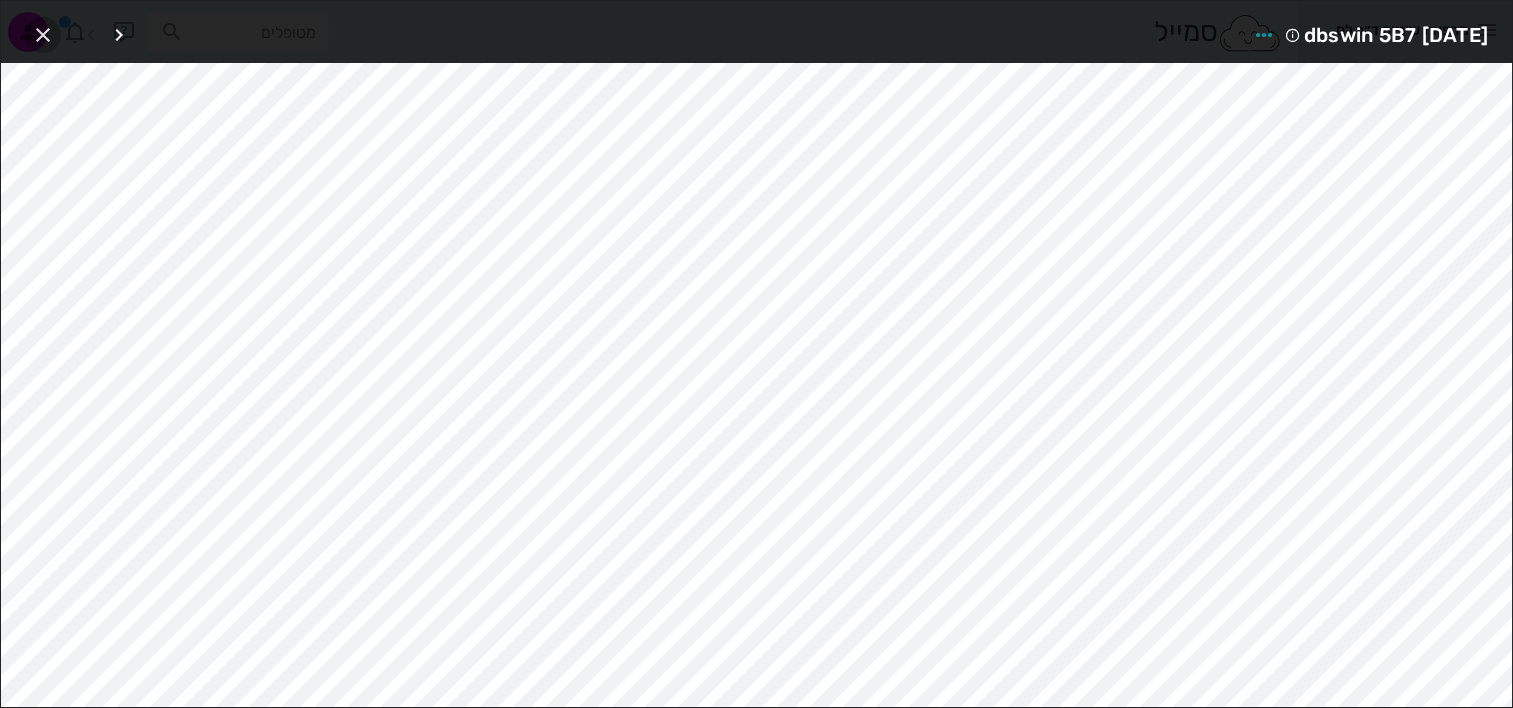click at bounding box center (43, 35) 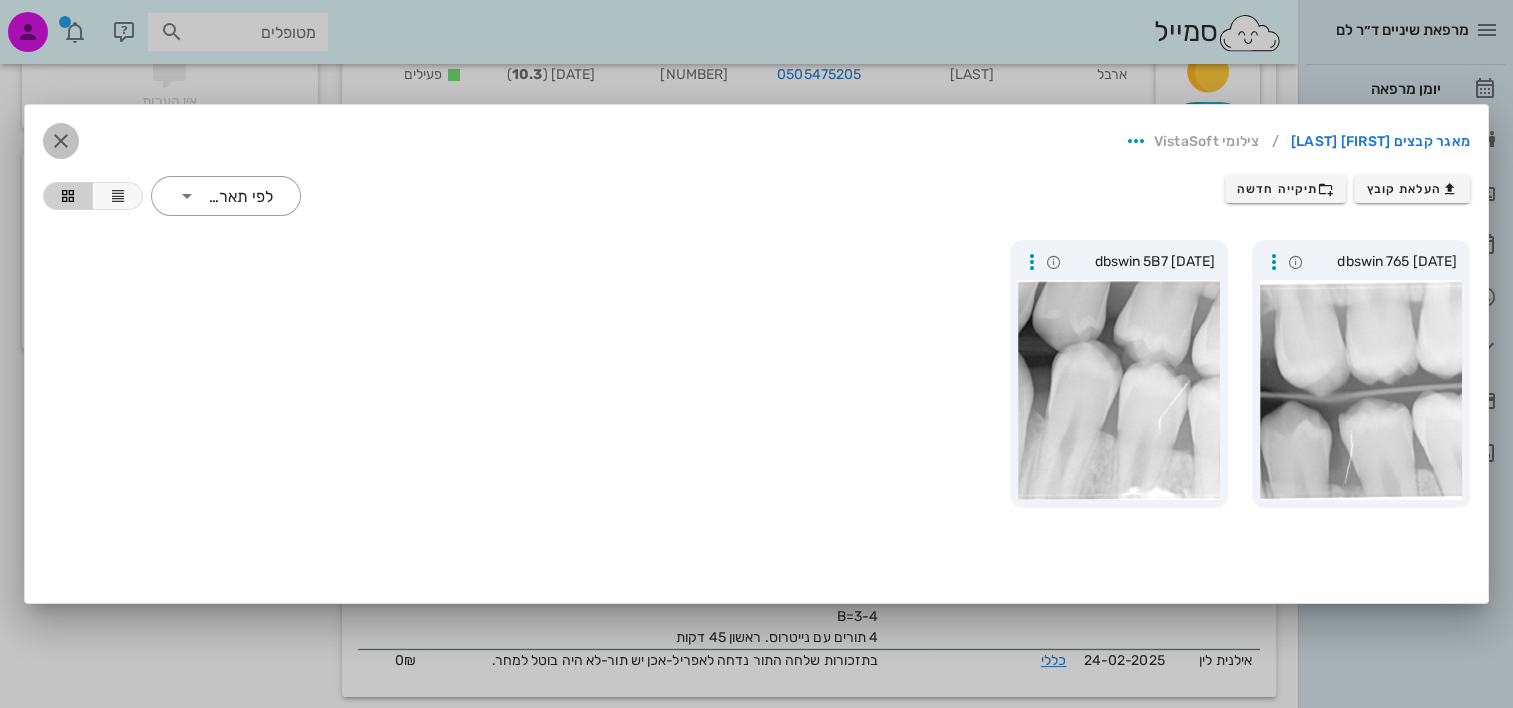 click at bounding box center (61, 141) 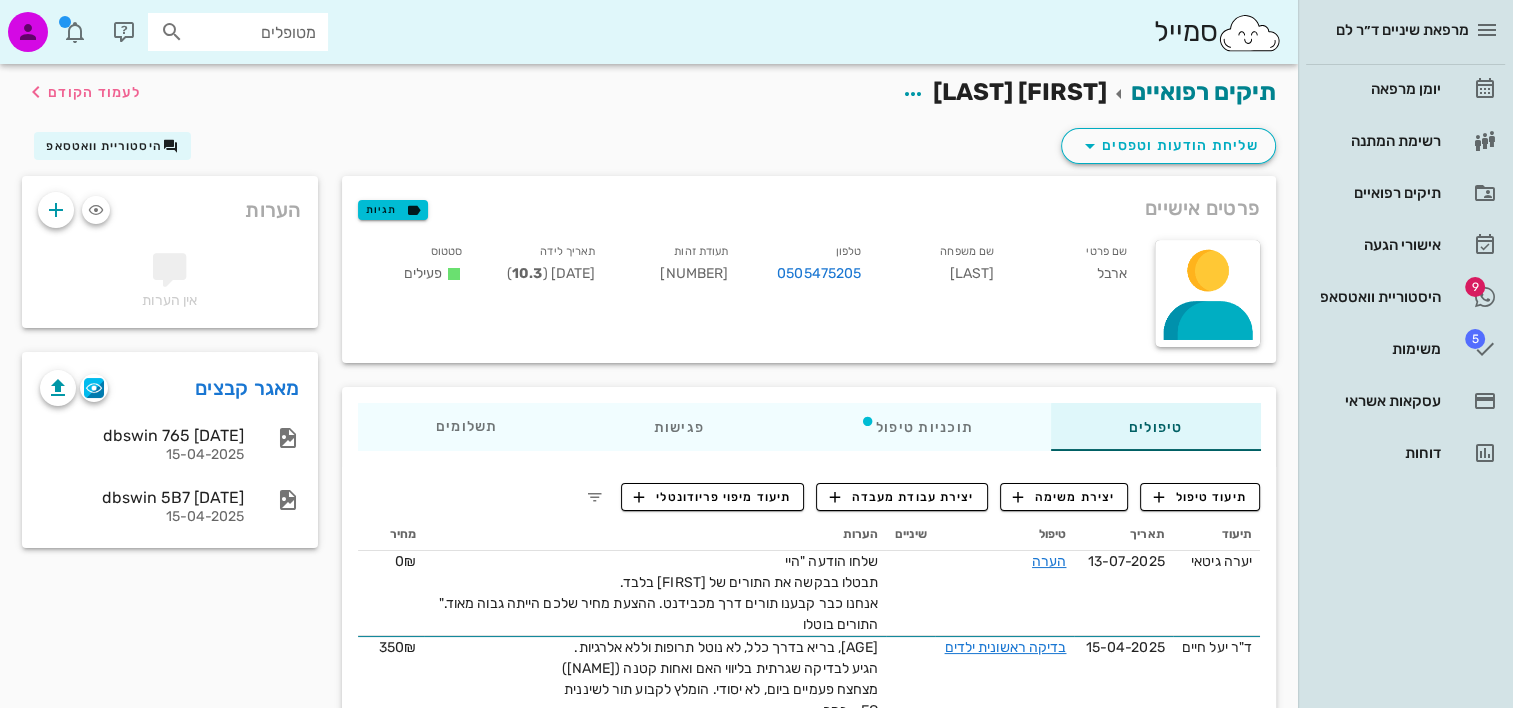 scroll, scrollTop: 0, scrollLeft: 0, axis: both 